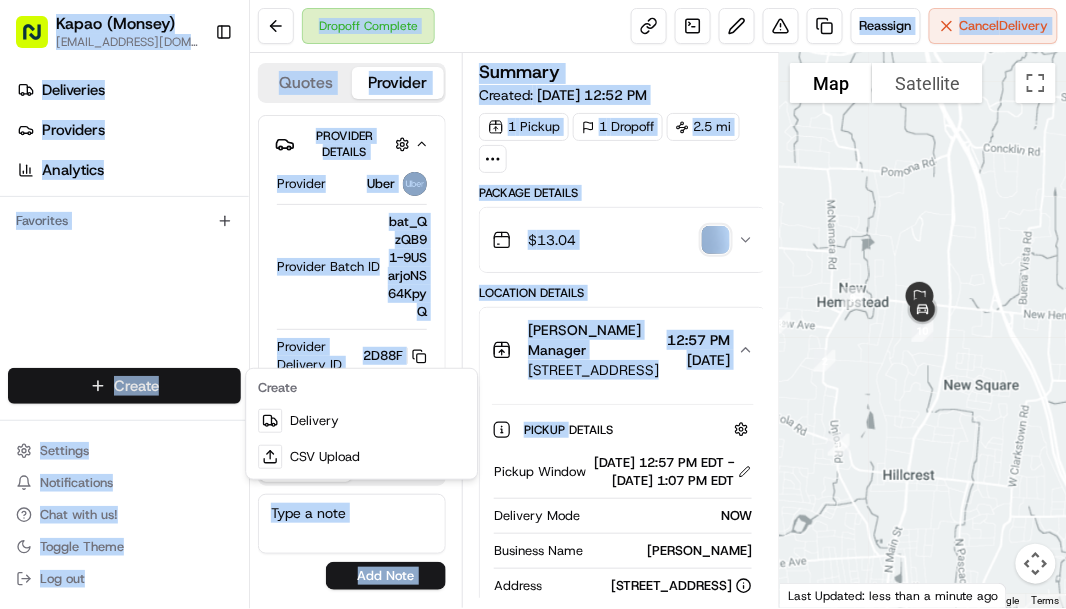 scroll, scrollTop: 0, scrollLeft: 0, axis: both 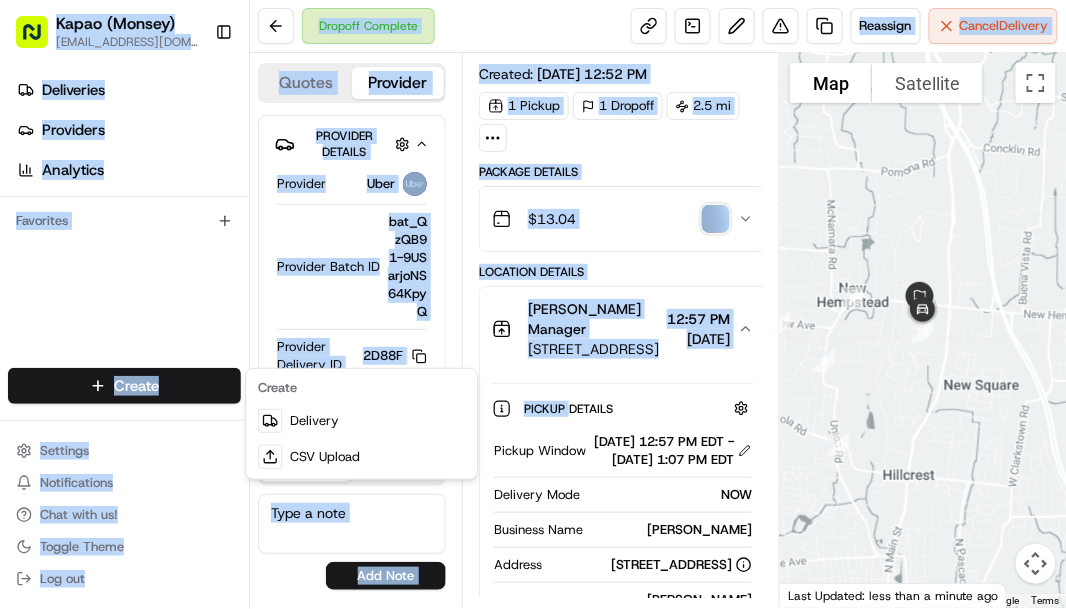 click on "Kapao (Monsey) [EMAIL_ADDRESS][DOMAIN_NAME] Toggle Sidebar Deliveries Providers Analytics Favorites Main Menu Members & Organization Organization Users Roles Preferences Customization Tracking Orchestration Automations Dispatch Strategy Locations Pickup Locations Dropoff Locations Billing Billing Refund Requests Integrations Notification Triggers Webhooks API Keys Request Logs Create Settings Notifications Chat with us! Toggle Theme Log out Dropoff Complete Reassign Cancel  Delivery Quotes Provider Provider Details Provider Uber   Provider Batch ID bat_QzQB91-9USarjoNS64KpyQ Provider Delivery ID 2D88F Copy  del_1__NlZcHR8WmlCmIUTLYjw 2D88F Price $5.10 Pickup ETA Dropoff ETA Customer Support Driver Details Hidden ( 5 ) Name [PERSON_NAME] Pickup Phone Number +1 312 766 6835 ext. 39652818 Dropoff Phone Number [PHONE_NUMBER] Tip $0.00 Type car Make Hyundai Model Elantra Color dimgray License Plate Number ***2412 Notes Flags [EMAIL_ADDRESS][DOMAIN_NAME] [EMAIL_ADDRESS][DOMAIN_NAME] [EMAIL_ADDRESS][DOMAIN_NAME] Add Note Add Flag" at bounding box center (533, 304) 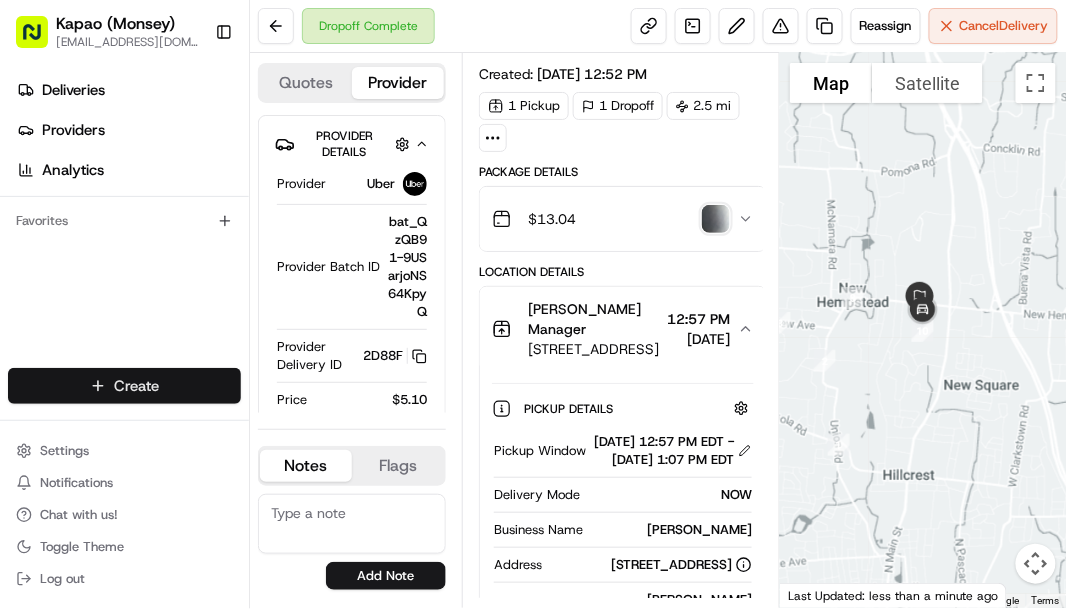 click on "Kapao (Monsey) [EMAIL_ADDRESS][DOMAIN_NAME] Toggle Sidebar Deliveries Providers Analytics Favorites Main Menu Members & Organization Organization Users Roles Preferences Customization Tracking Orchestration Automations Dispatch Strategy Locations Pickup Locations Dropoff Locations Billing Billing Refund Requests Integrations Notification Triggers Webhooks API Keys Request Logs Create Settings Notifications Chat with us! Toggle Theme Log out Dropoff Complete Reassign Cancel  Delivery Quotes Provider Provider Details Provider Uber   Provider Batch ID bat_QzQB91-9USarjoNS64KpyQ Provider Delivery ID 2D88F Copy  del_1__NlZcHR8WmlCmIUTLYjw 2D88F Price $5.10 Pickup ETA Dropoff ETA Customer Support Driver Details Hidden ( 5 ) Name [PERSON_NAME] Pickup Phone Number +1 312 766 6835 ext. 39652818 Dropoff Phone Number [PHONE_NUMBER] Tip $0.00 Type car Make Hyundai Model Elantra Color dimgray License Plate Number ***2412 Notes Flags [EMAIL_ADDRESS][DOMAIN_NAME] [EMAIL_ADDRESS][DOMAIN_NAME] [EMAIL_ADDRESS][DOMAIN_NAME] Add Note Add Flag" at bounding box center (533, 304) 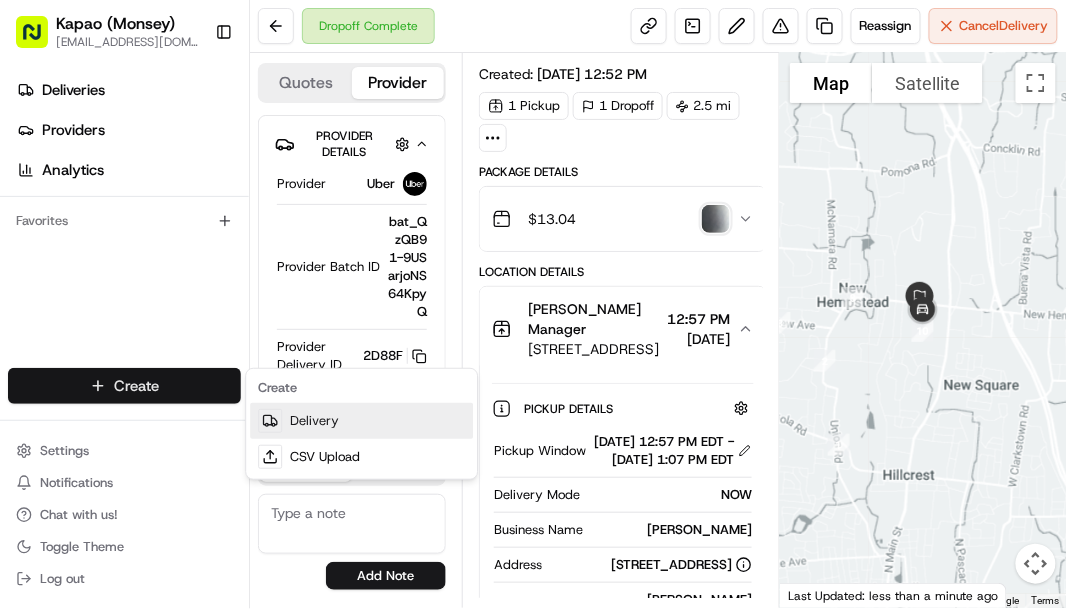 click on "Delivery" at bounding box center (361, 421) 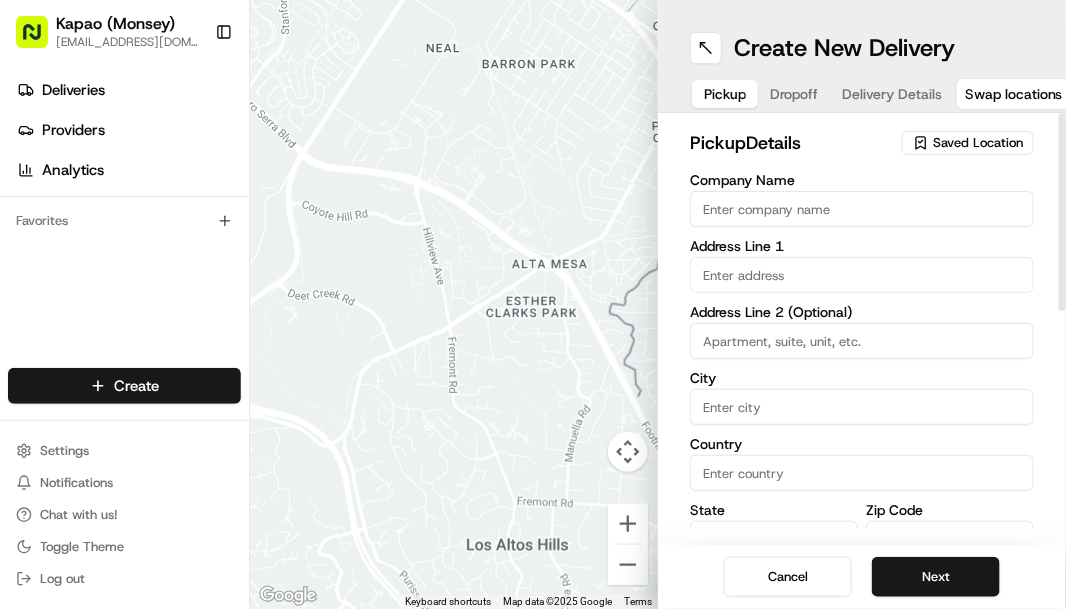 click at bounding box center (862, 275) 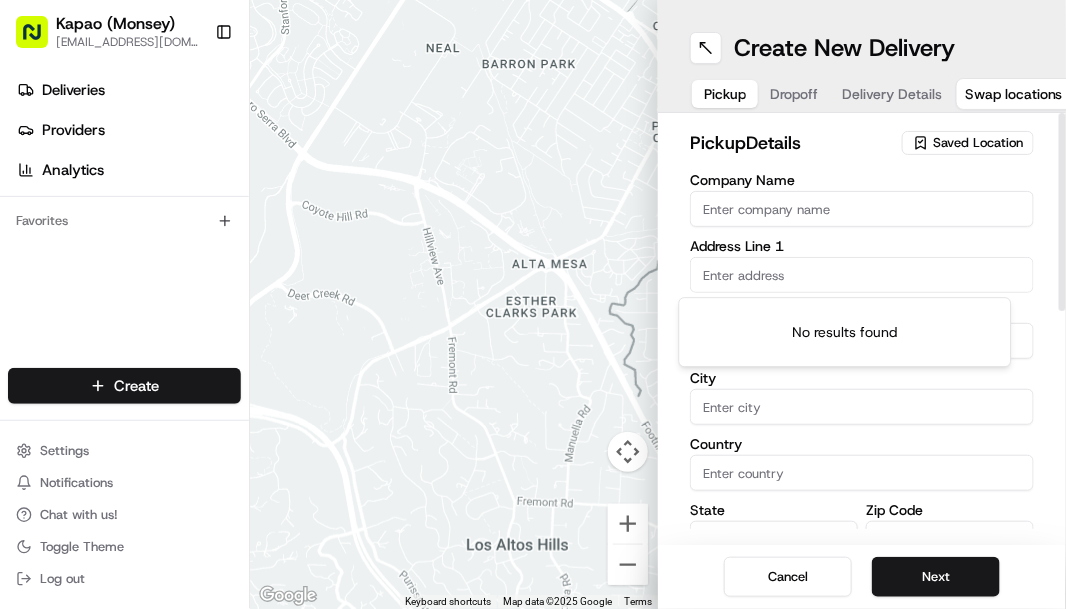 type on "455 NY-306" 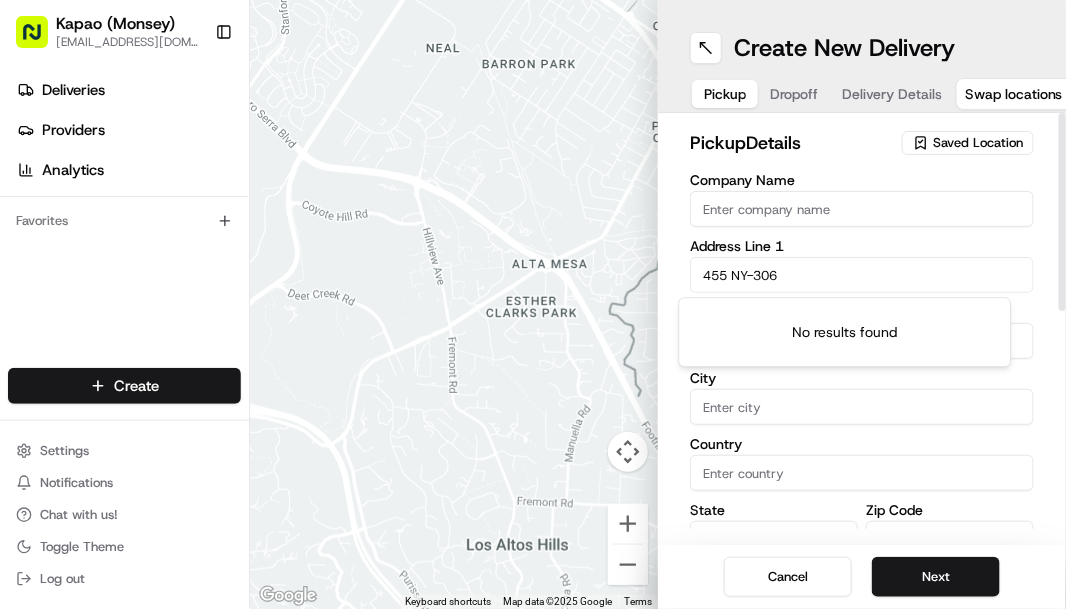 type on "[PERSON_NAME]" 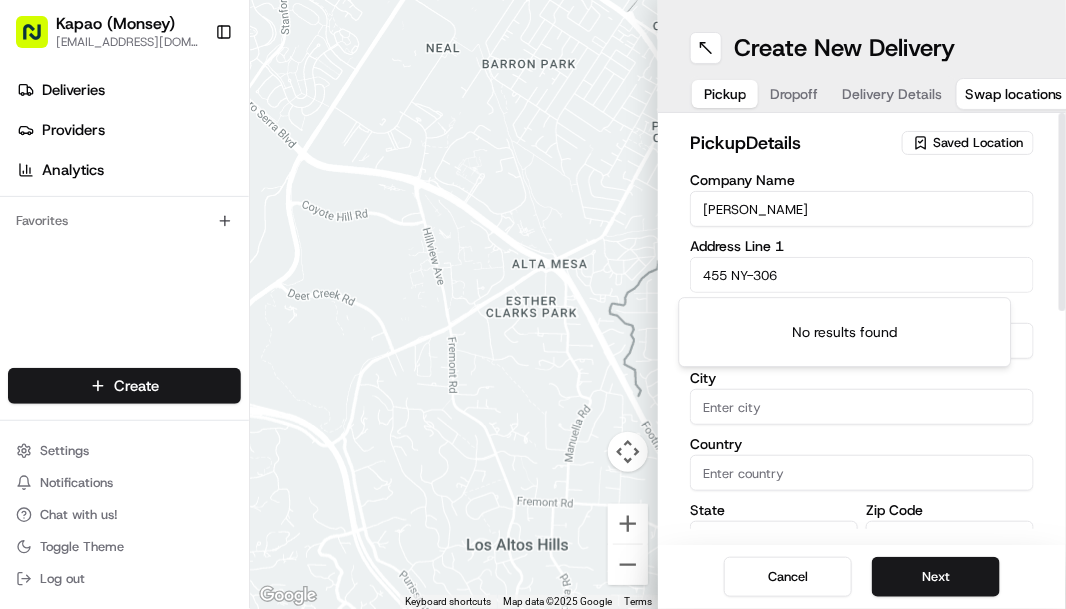 type on "Monsey" 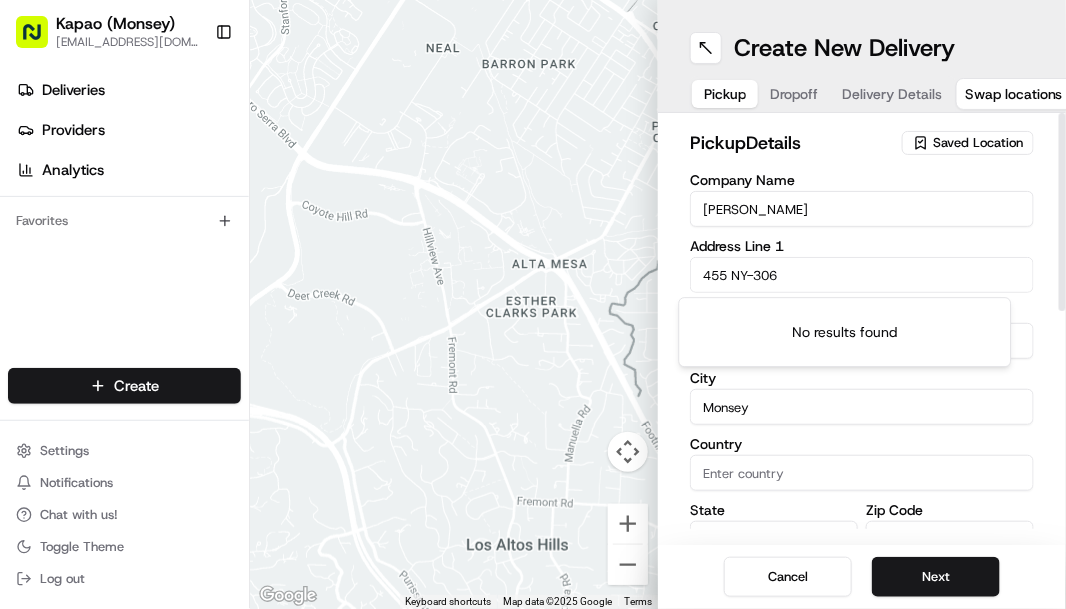 type on "[GEOGRAPHIC_DATA]" 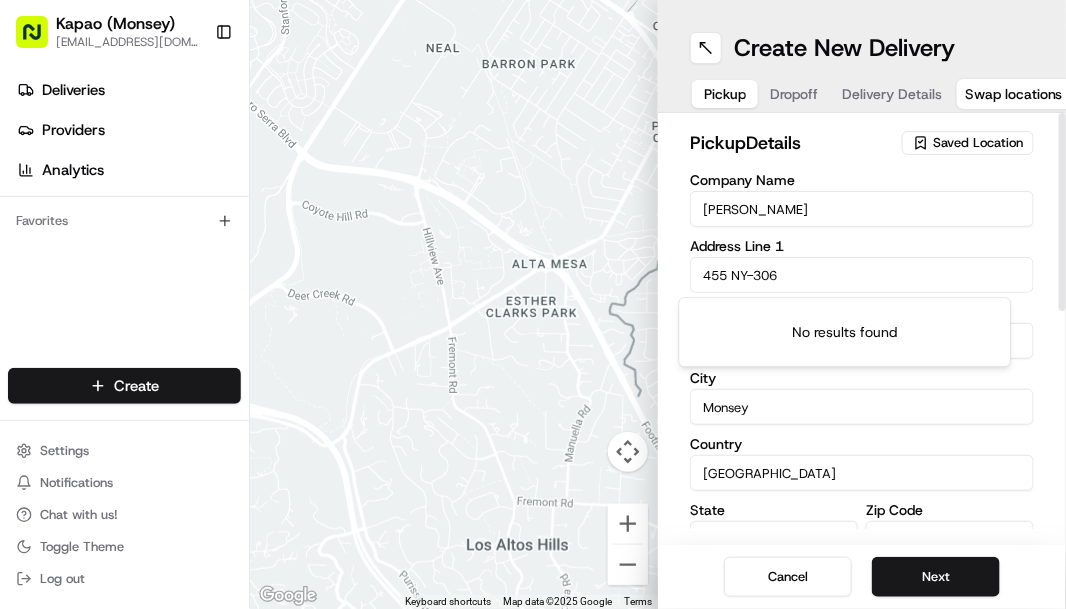 type on "NY" 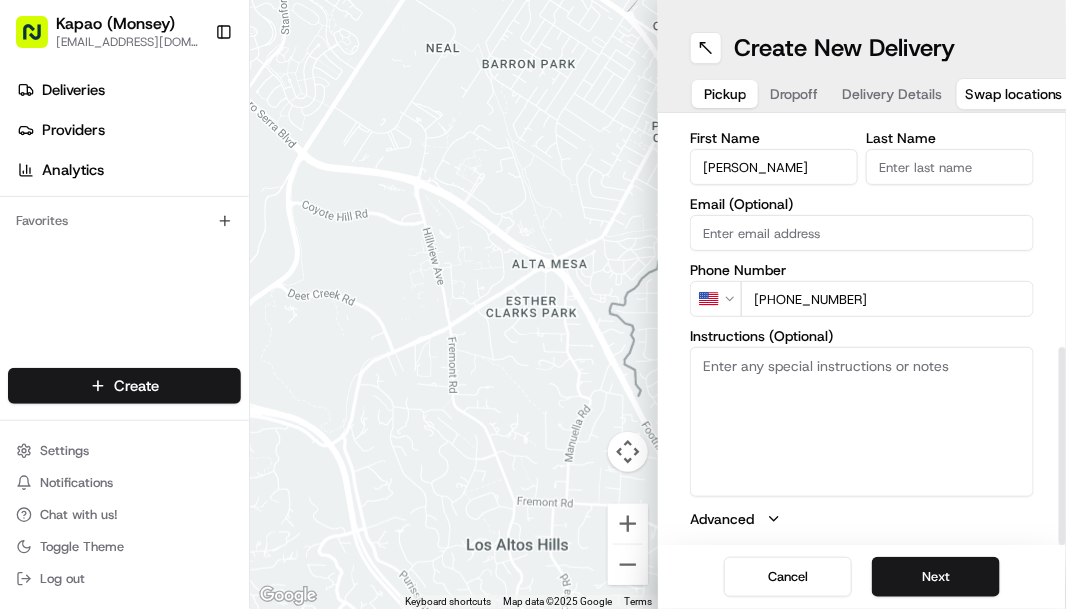 scroll, scrollTop: 341, scrollLeft: 0, axis: vertical 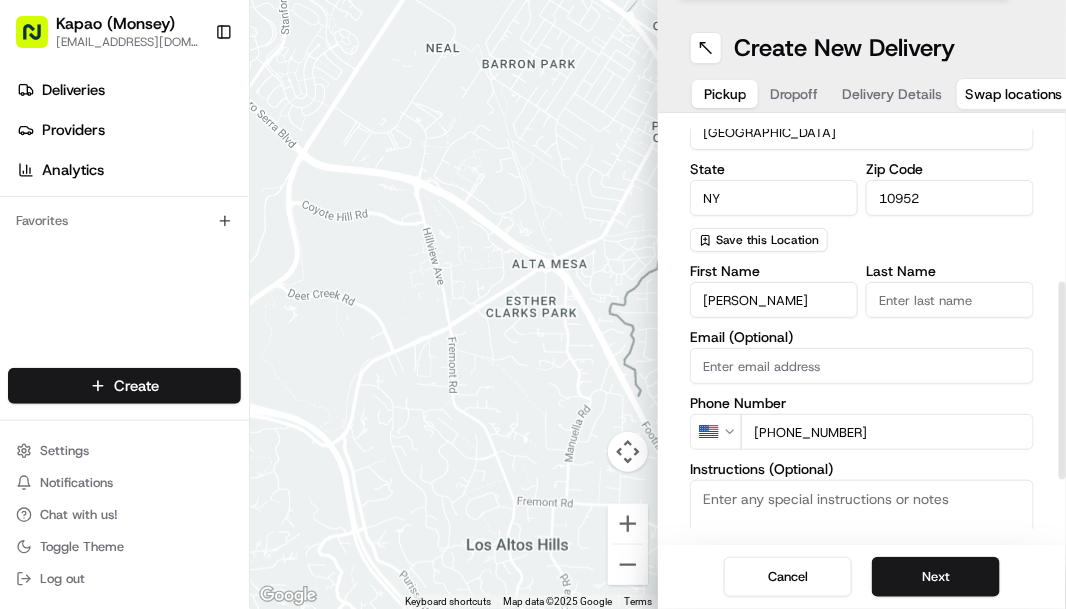 click on "Last Name" at bounding box center (950, 300) 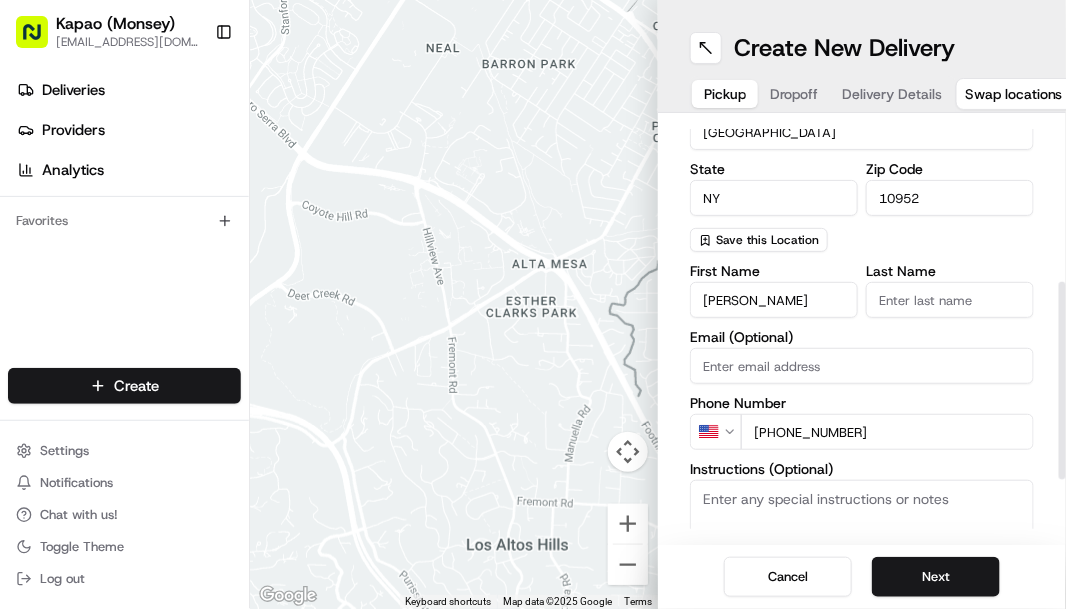 type on "Manager" 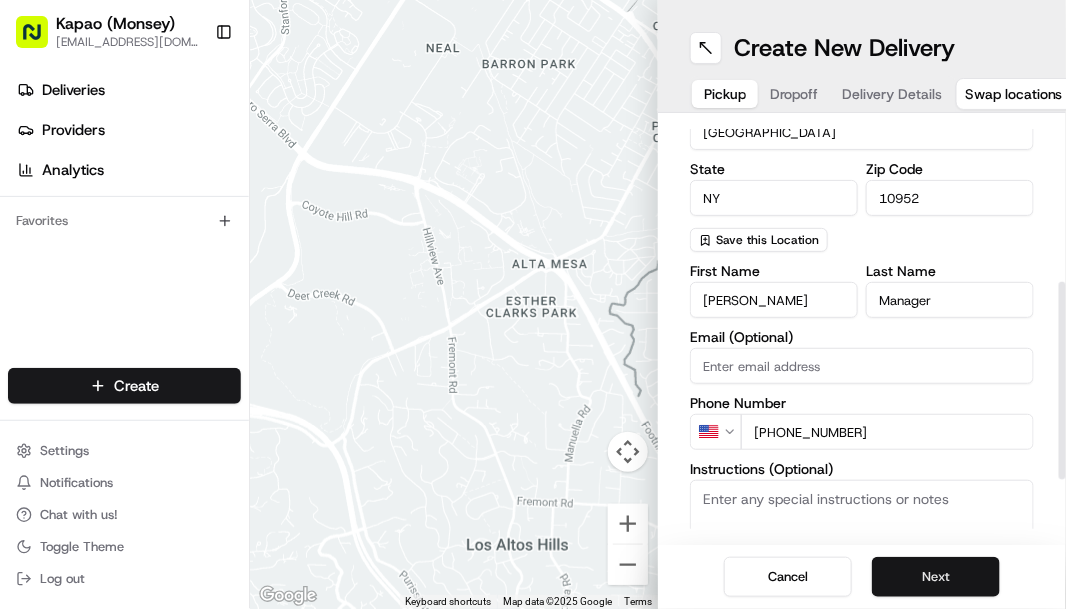 click on "Next" at bounding box center (936, 577) 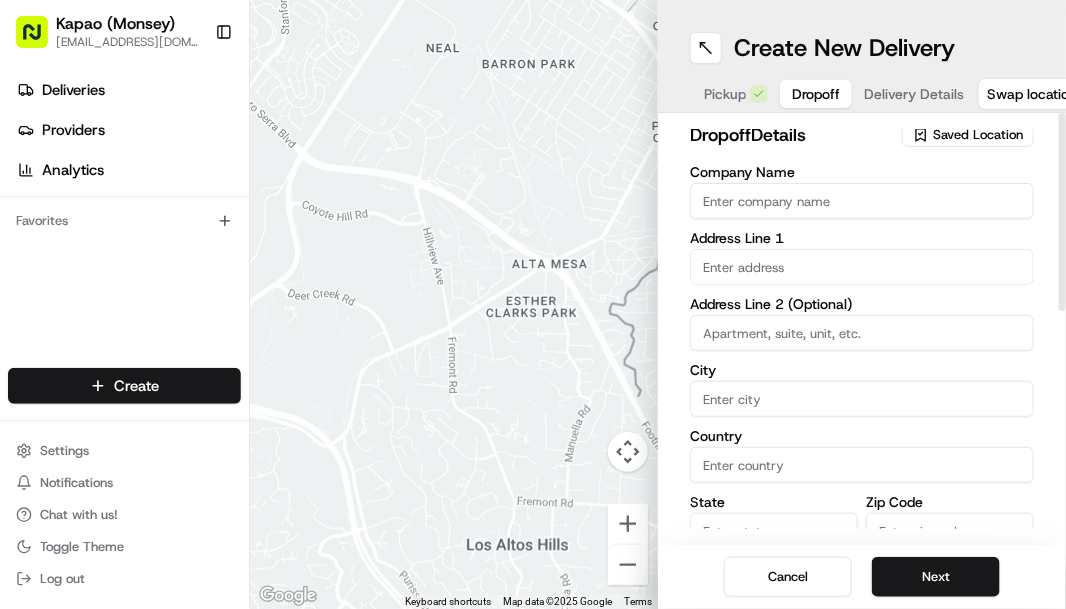 scroll, scrollTop: 0, scrollLeft: 0, axis: both 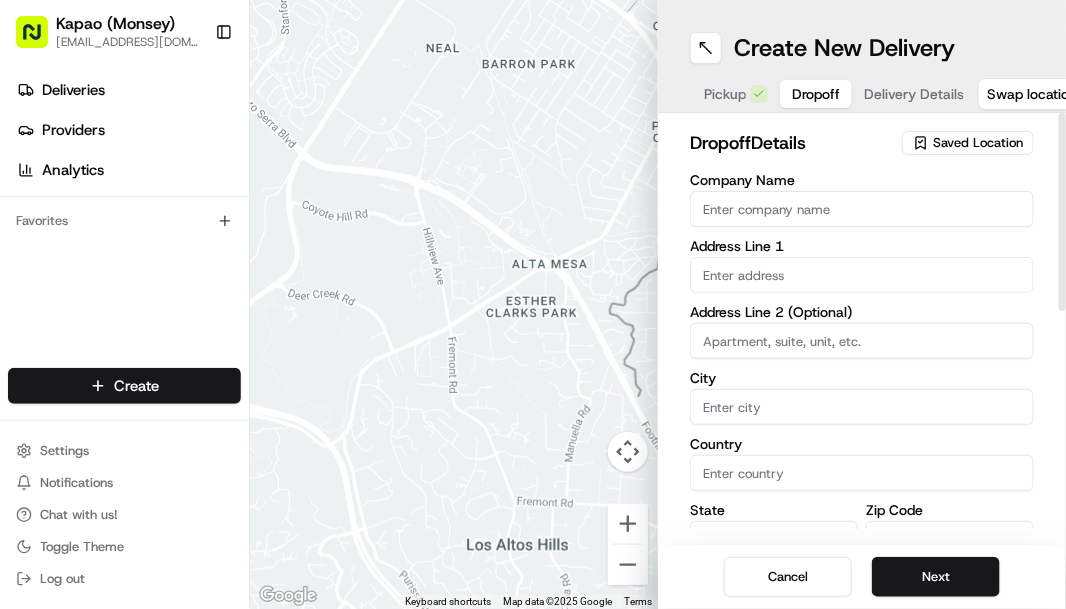 click at bounding box center [862, 275] 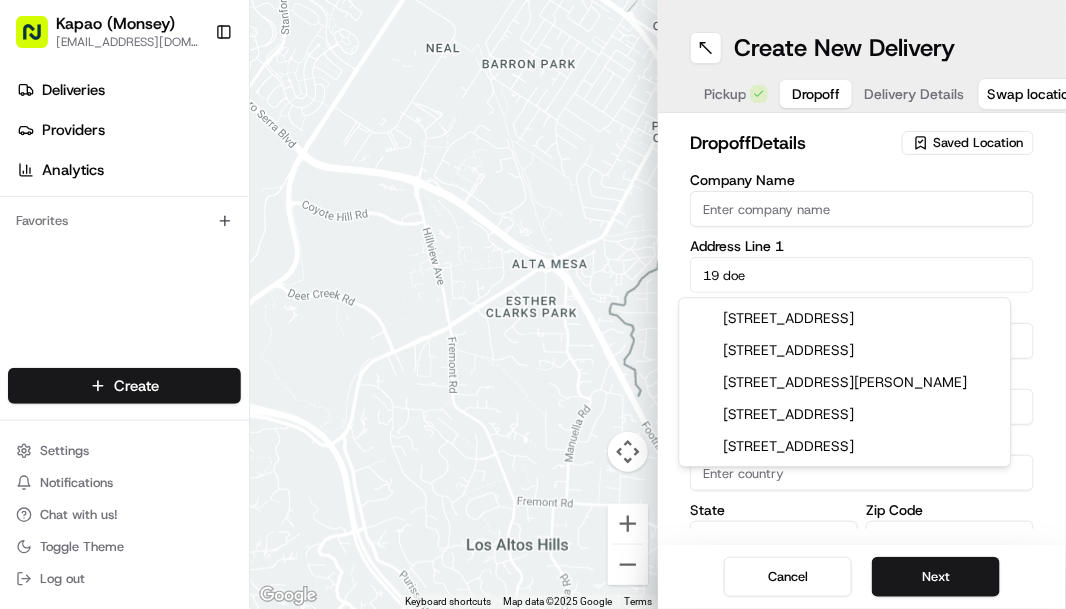 click on "[STREET_ADDRESS]" at bounding box center (845, 318) 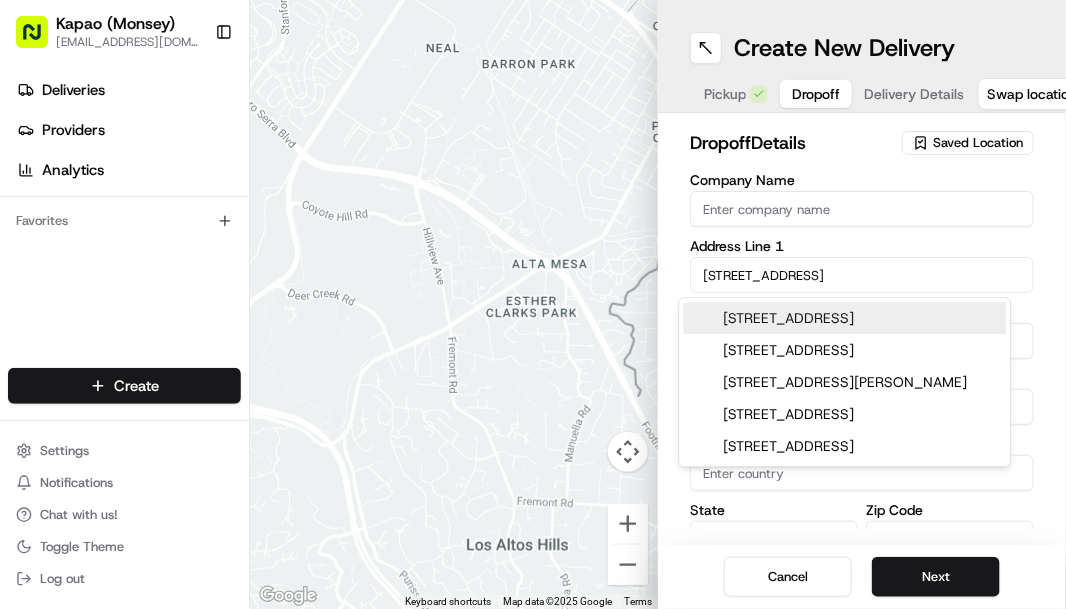 type on "[STREET_ADDRESS][PERSON_NAME]" 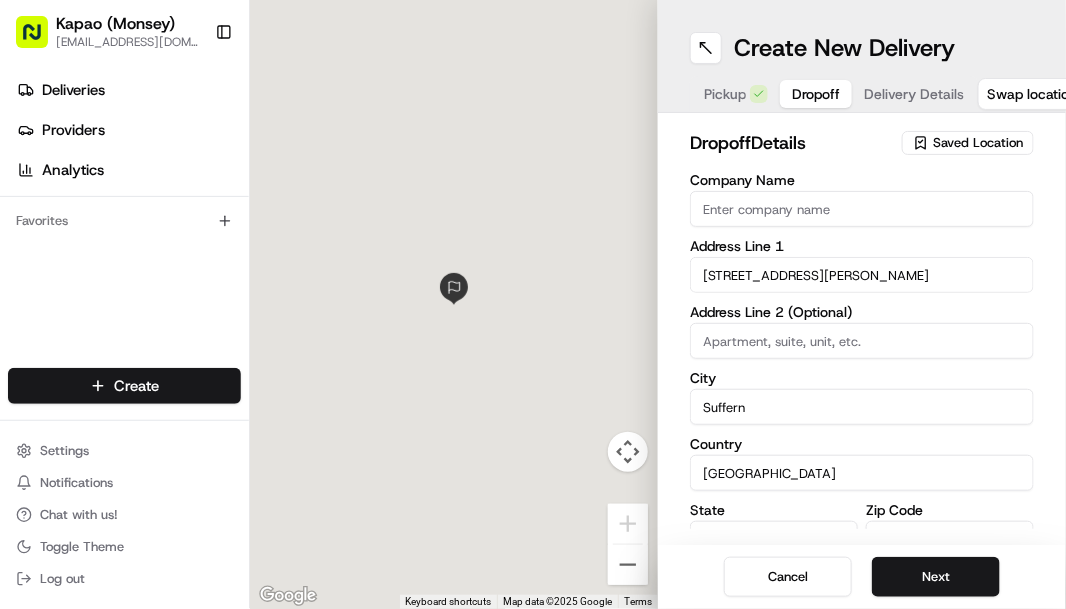 type on "[STREET_ADDRESS]" 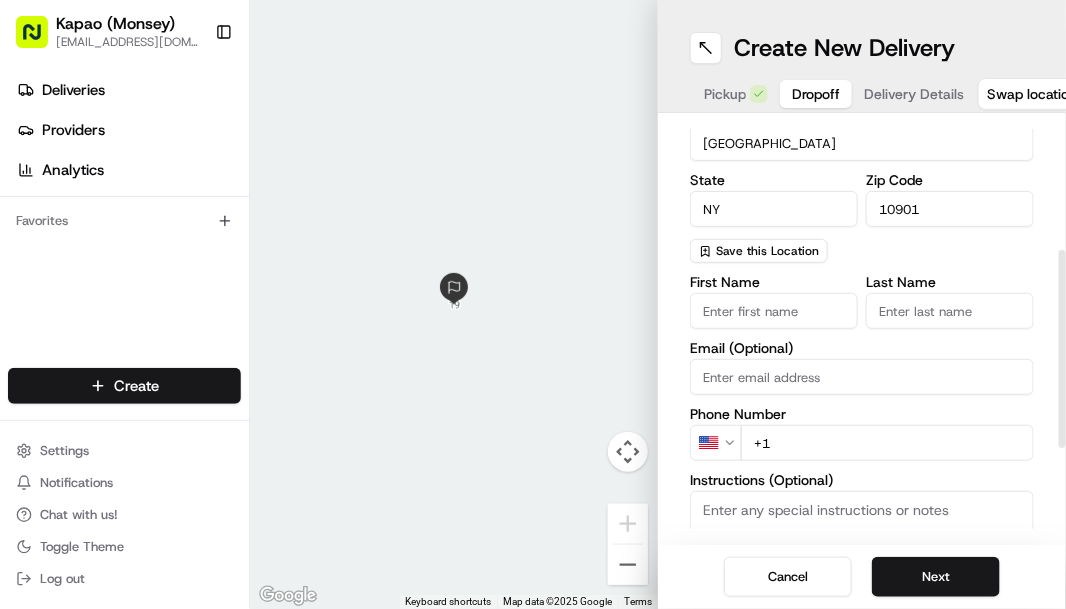 scroll, scrollTop: 400, scrollLeft: 0, axis: vertical 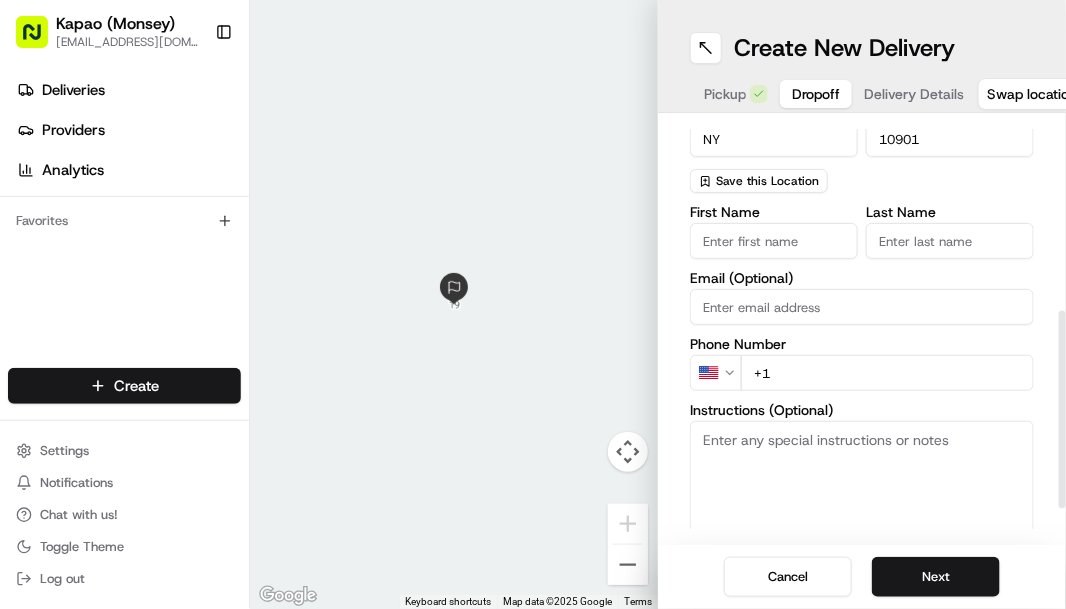 click on "+1" at bounding box center (887, 373) 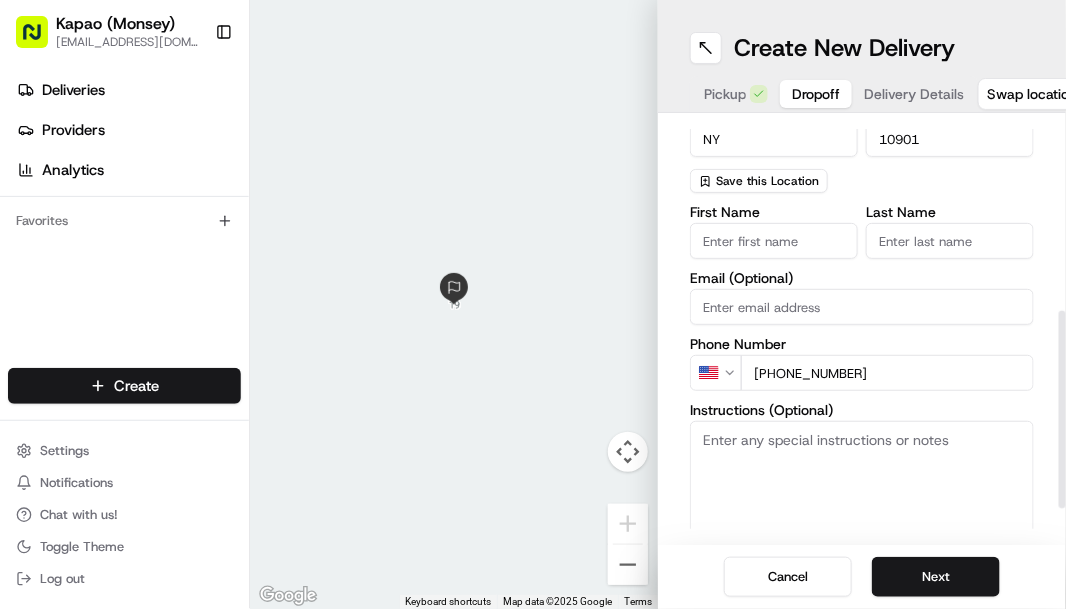 type on "[PHONE_NUMBER]" 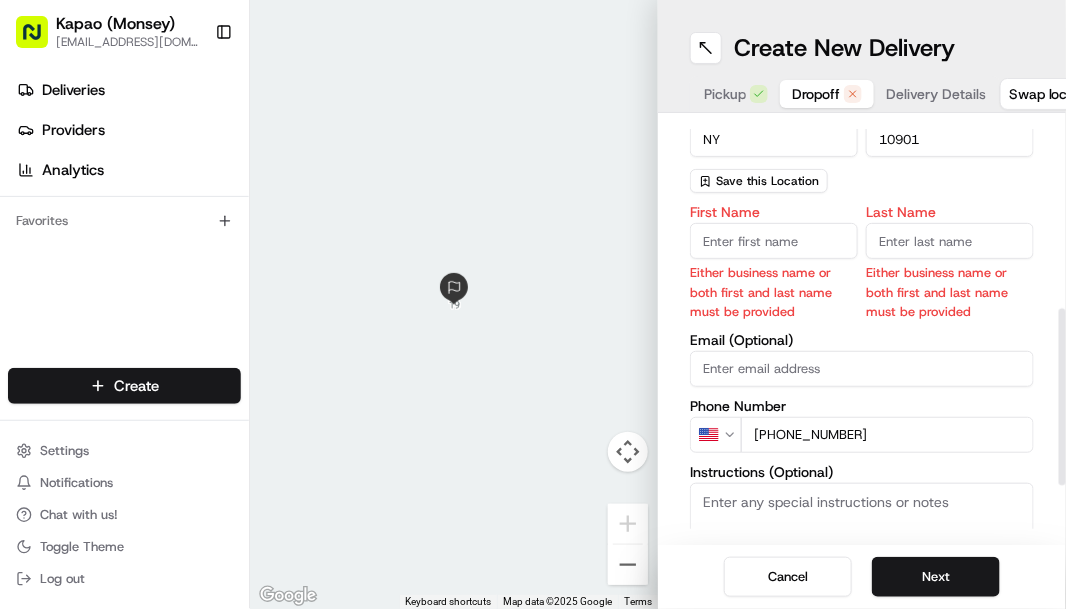 click on "First Name" at bounding box center [774, 241] 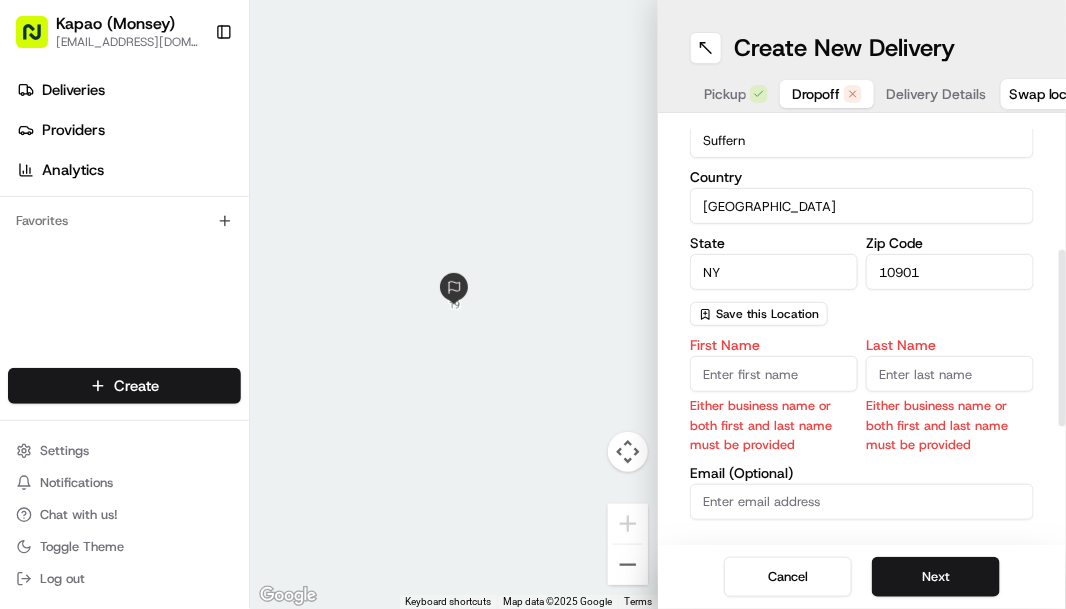 click on "Email (Optional)" at bounding box center (862, 473) 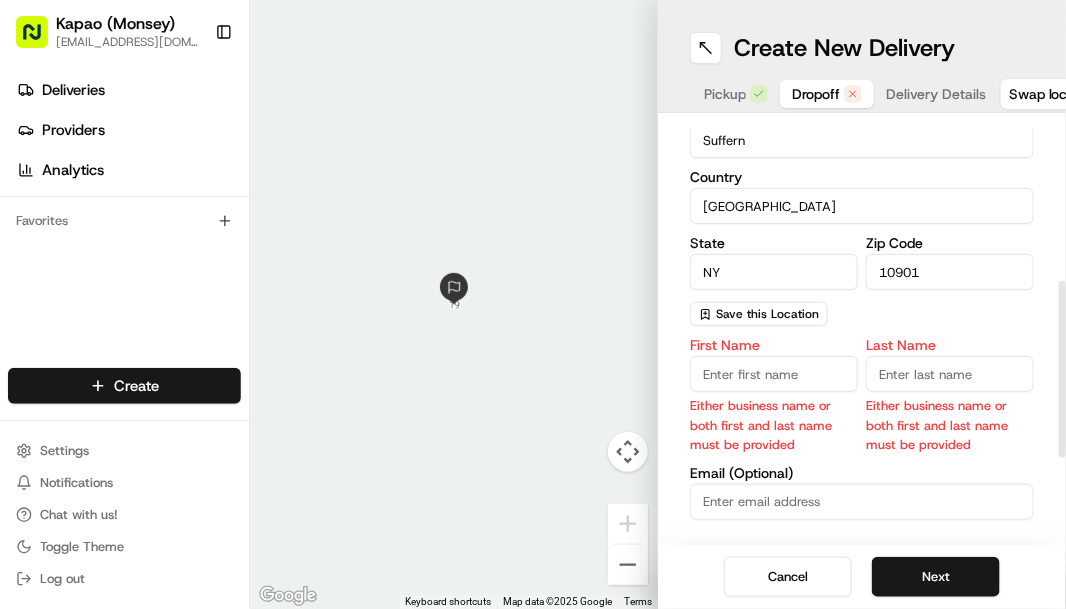 scroll, scrollTop: 380, scrollLeft: 0, axis: vertical 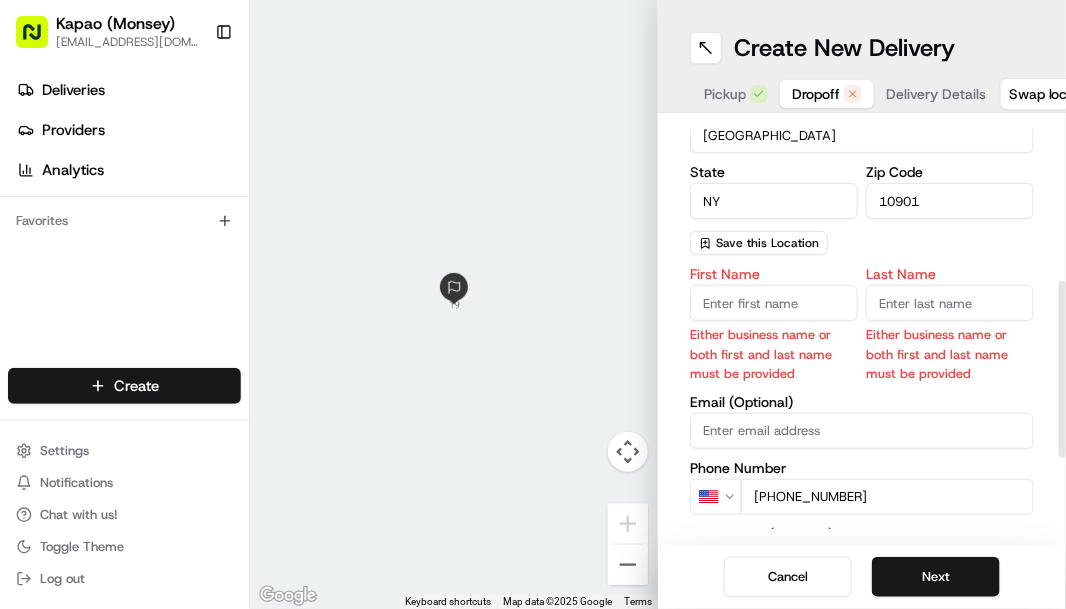 click on "First Name" at bounding box center [774, 303] 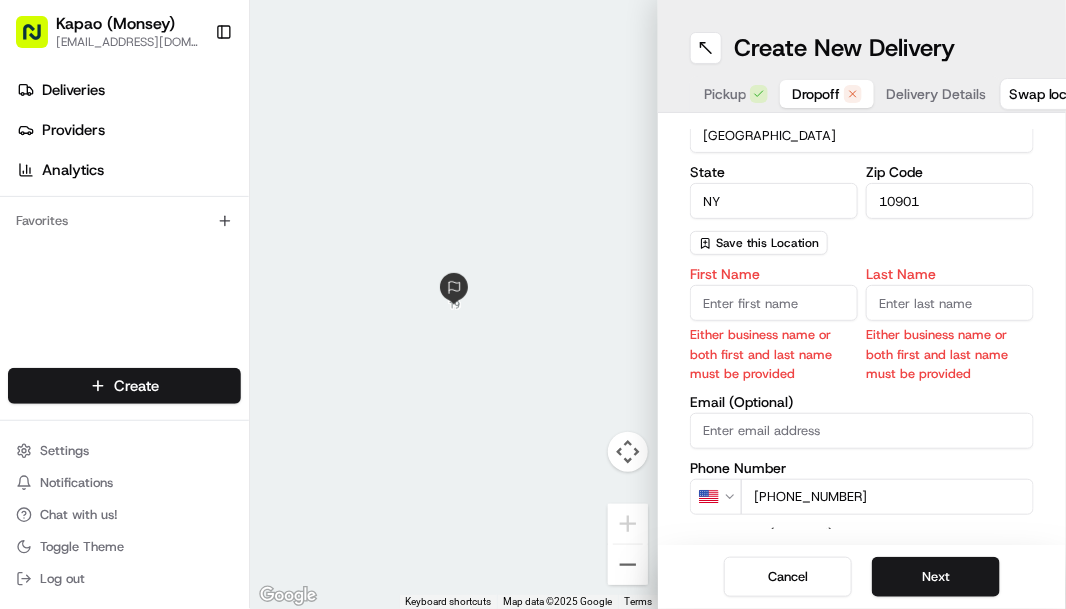 click on "dropoff  Details Saved Location Company Name Either business name or both first and last name must be provided Address Line 1 [STREET_ADDRESS] Address Line 2 (Optional) City Suffern Country [GEOGRAPHIC_DATA] [US_STATE] Zip Code 10901 Save this Location First Name Either business name or both first and last name must be provided Last Name Either business name or both first and last name must be provided Email (Optional) Phone Number US [PHONE_NUMBER] Instructions (Optional) Advanced" at bounding box center (862, 329) 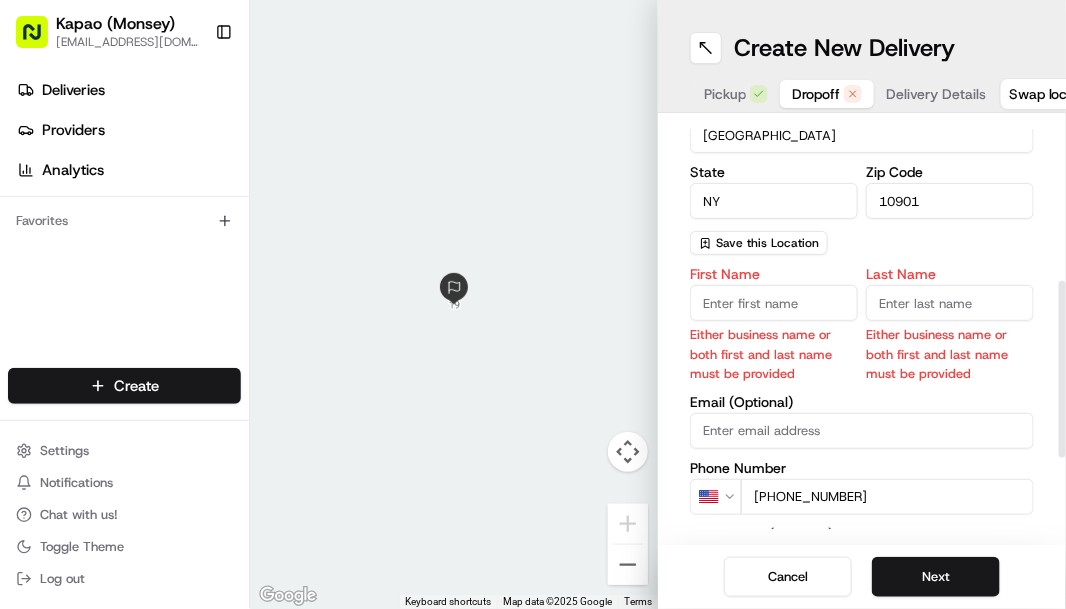 scroll, scrollTop: 22, scrollLeft: 0, axis: vertical 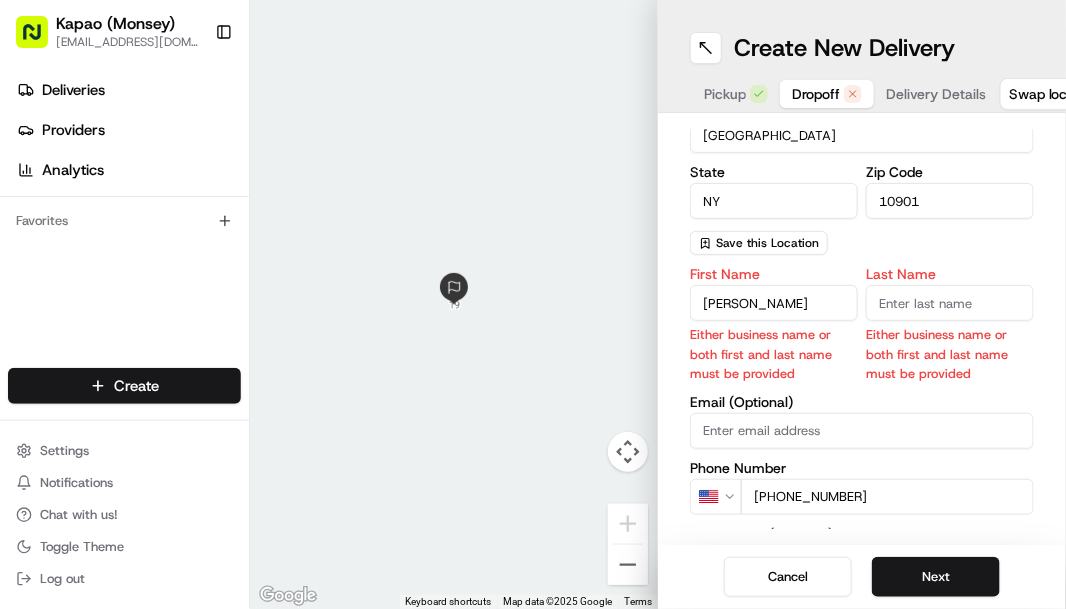 type on "[PERSON_NAME]" 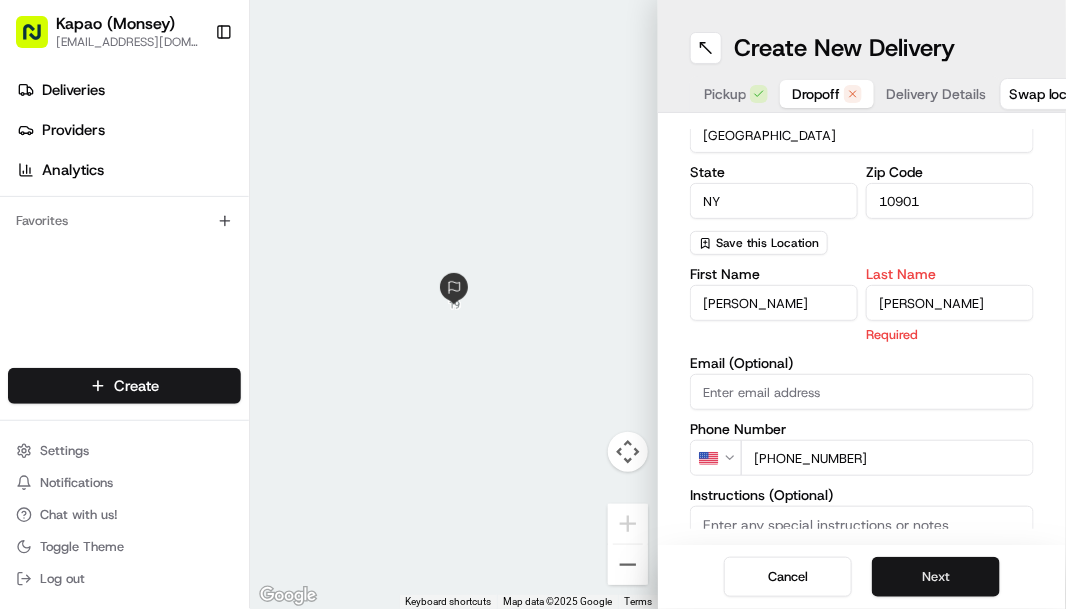 type on "[PERSON_NAME]" 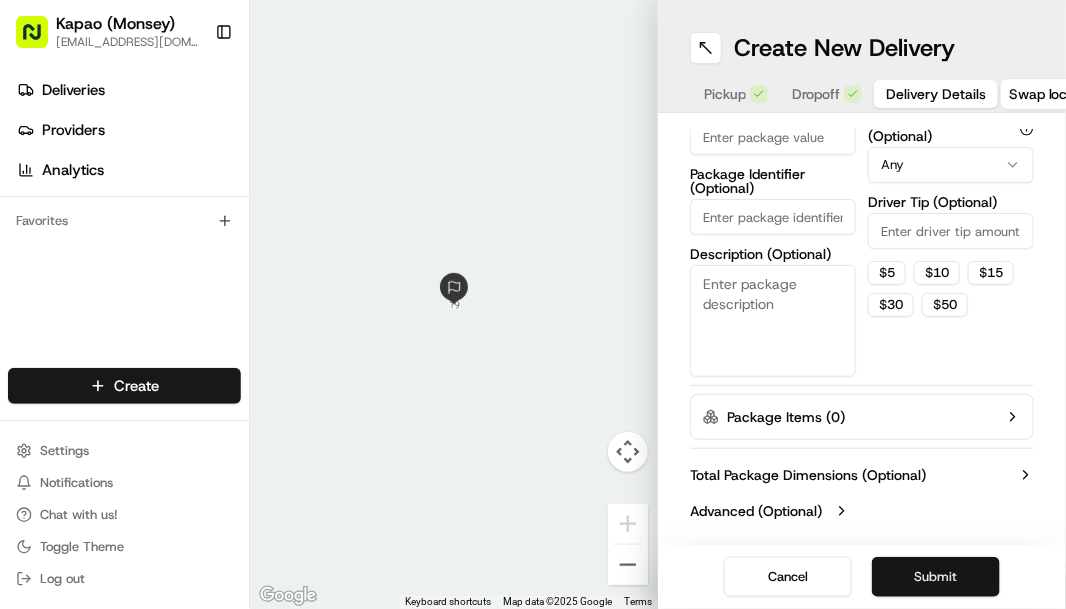 scroll, scrollTop: 245, scrollLeft: 0, axis: vertical 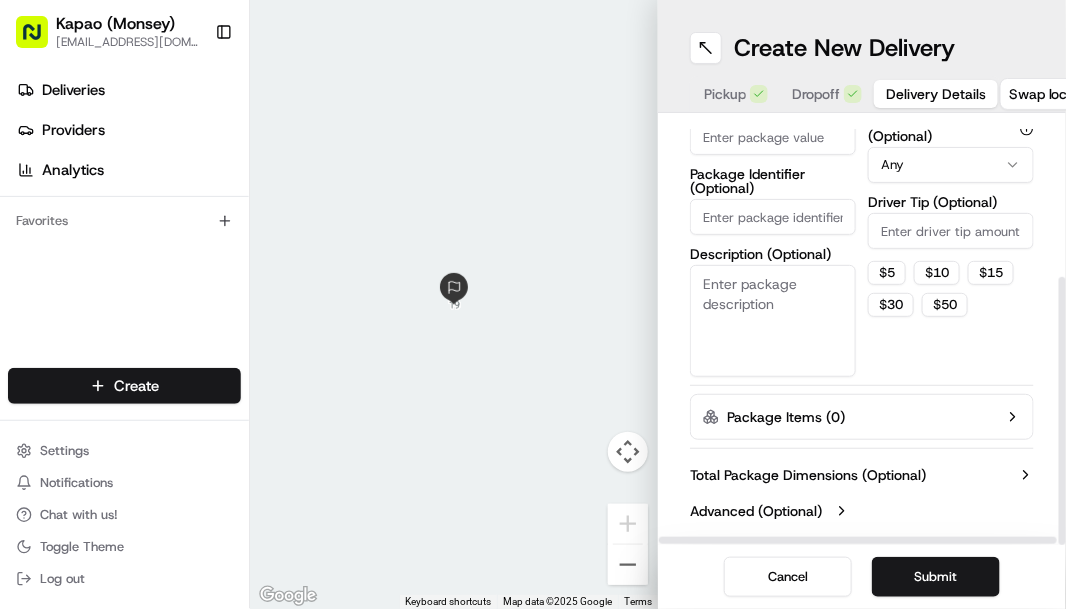 click on "Package Value" at bounding box center (773, 137) 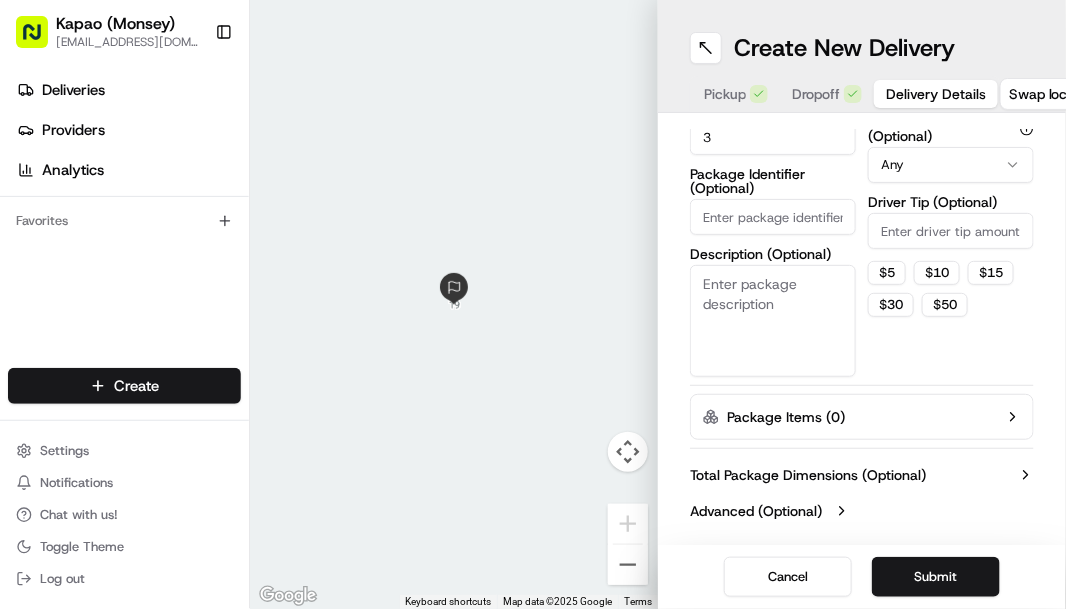 scroll, scrollTop: 244, scrollLeft: 0, axis: vertical 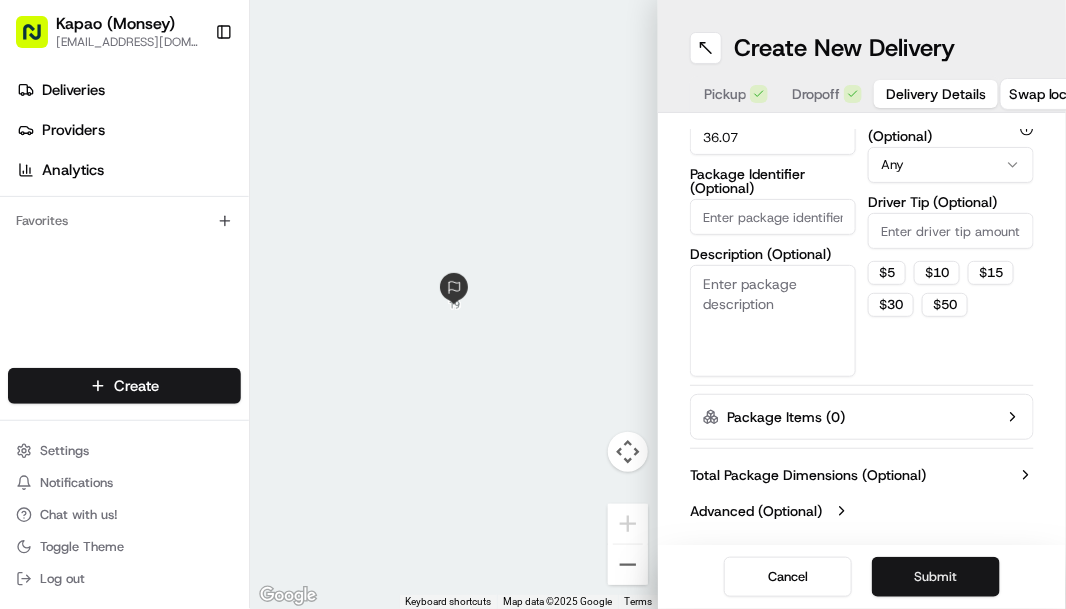 type on "36.07" 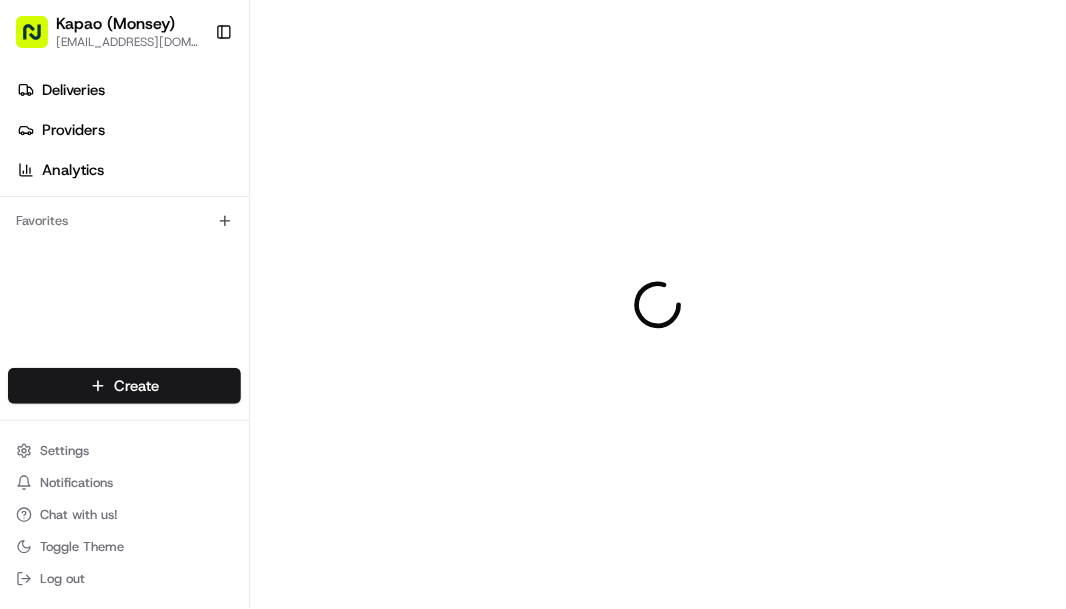 scroll, scrollTop: 0, scrollLeft: 0, axis: both 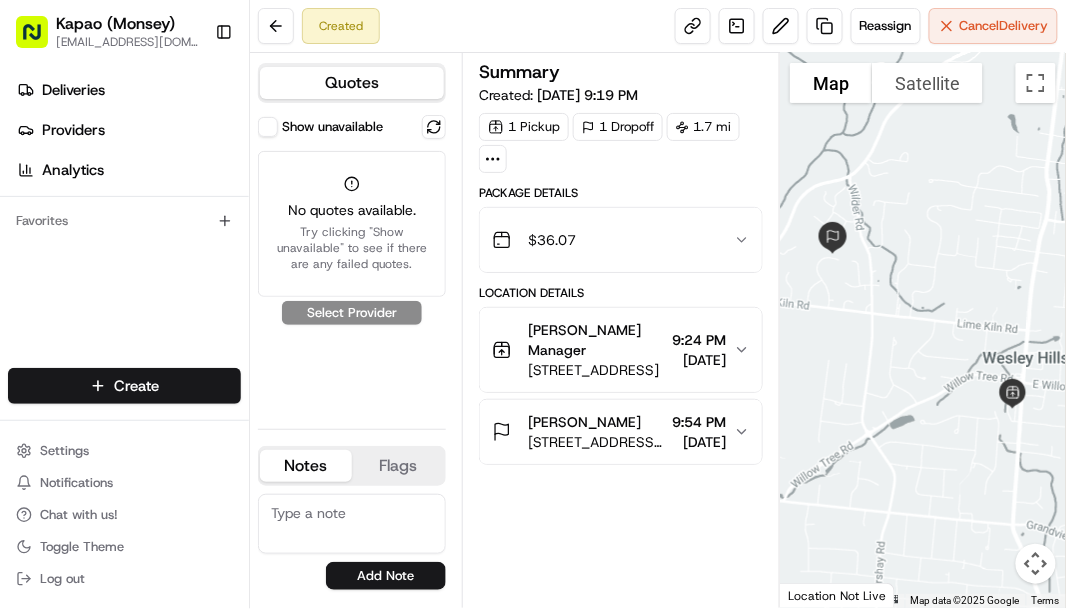 click on "Show unavailable No quotes available. Try clicking "Show unavailable" to see if there are any failed quotes. Select Provider" at bounding box center (352, 264) 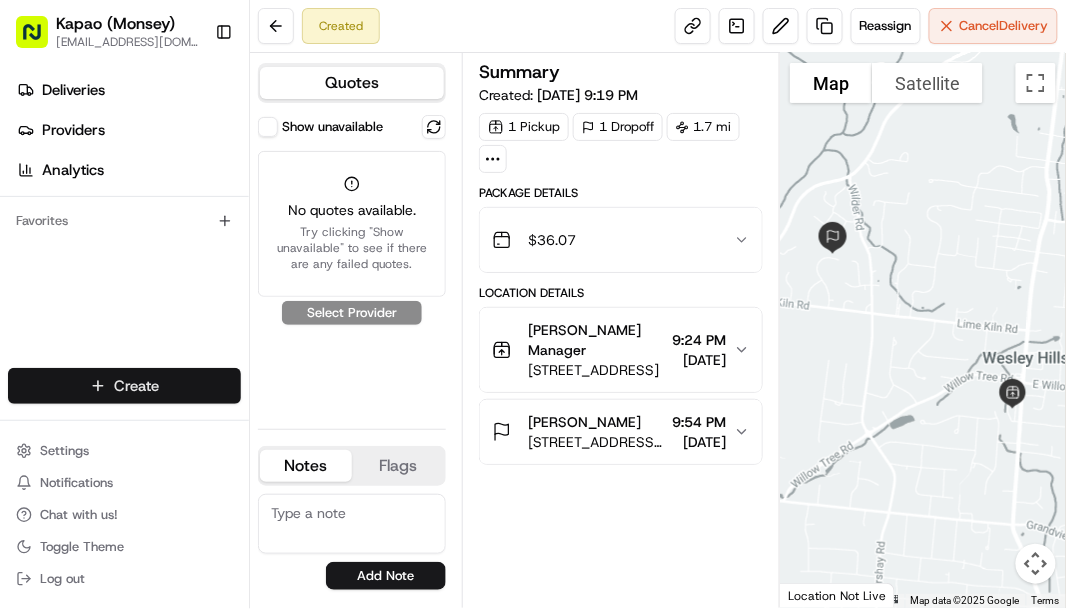 click on "Kapao (Monsey) [EMAIL_ADDRESS][DOMAIN_NAME] Toggle Sidebar Deliveries Providers Analytics Favorites Main Menu Members & Organization Organization Users Roles Preferences Customization Tracking Orchestration Automations Dispatch Strategy Locations Pickup Locations Dropoff Locations Billing Billing Refund Requests Integrations Notification Triggers Webhooks API Keys Request Logs Create Settings Notifications Chat with us! Toggle Theme Log out Created Reassign Cancel  Delivery Quotes Show unavailable No quotes available. Try clicking "Show unavailable" to see if there are any failed quotes. Select Provider Notes Flags [EMAIL_ADDRESS][DOMAIN_NAME] [EMAIL_ADDRESS][DOMAIN_NAME] [EMAIL_ADDRESS][DOMAIN_NAME] Add Note [EMAIL_ADDRESS][DOMAIN_NAME] [EMAIL_ADDRESS][DOMAIN_NAME] [EMAIL_ADDRESS][DOMAIN_NAME] Add Flag Summary Created:   [DATE] 9:19 PM 1   Pickup 1   Dropoff 1.7 mi Package Details $ 36.07 Location Details [GEOGRAPHIC_DATA][PERSON_NAME] [GEOGRAPHIC_DATA] Manager [STREET_ADDRESS], [GEOGRAPHIC_DATA] 9:24 PM [DATE]  [PERSON_NAME] 9:54 PM [DATE] ← → ↑" at bounding box center (533, 304) 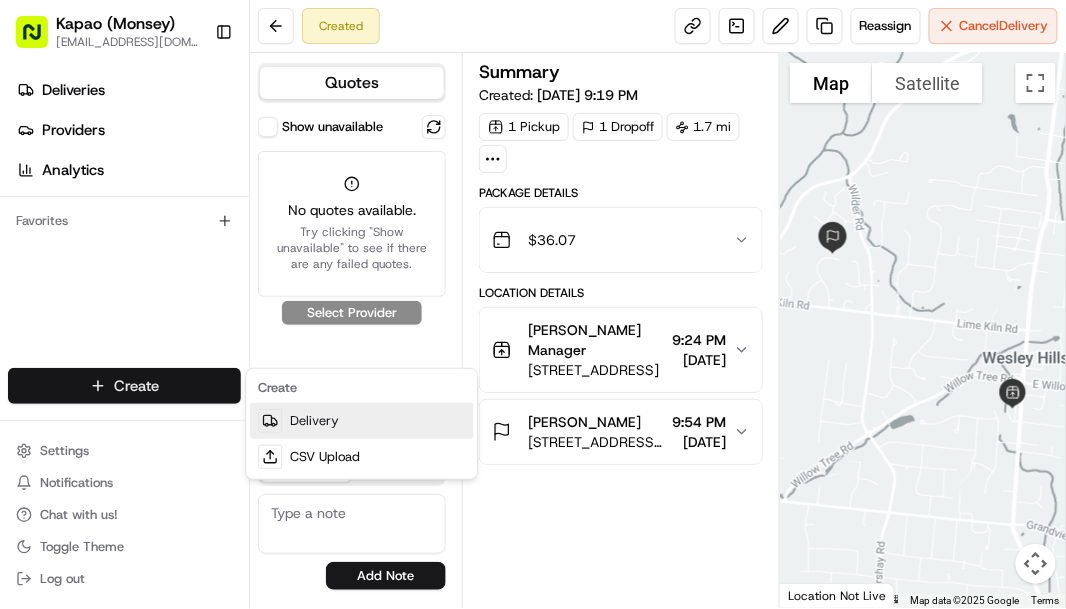 drag, startPoint x: 324, startPoint y: 422, endPoint x: 370, endPoint y: 408, distance: 48.08326 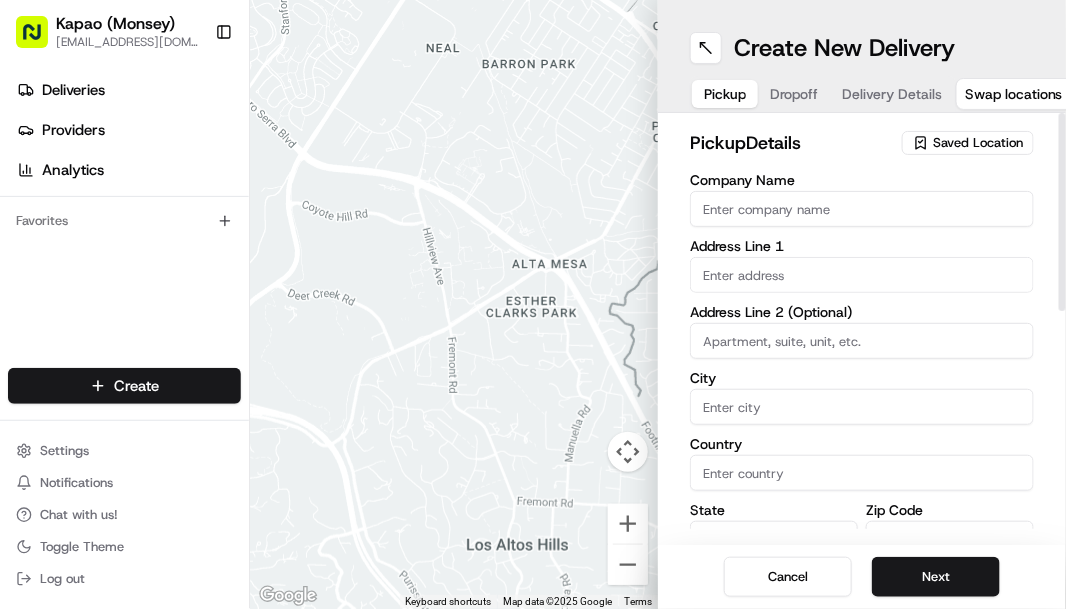 click at bounding box center (862, 275) 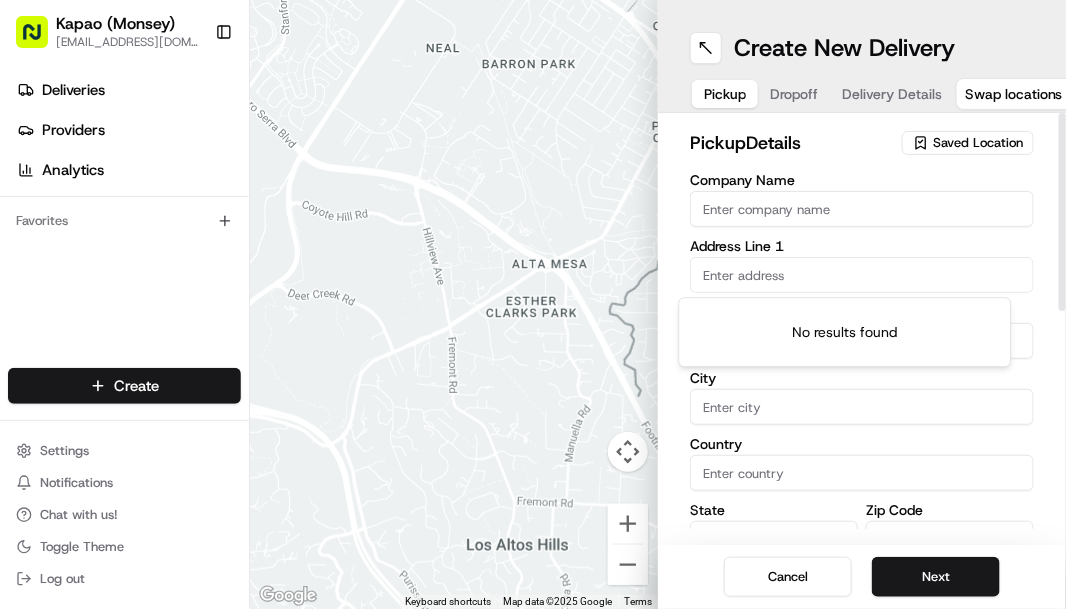 type on "455 NY-306" 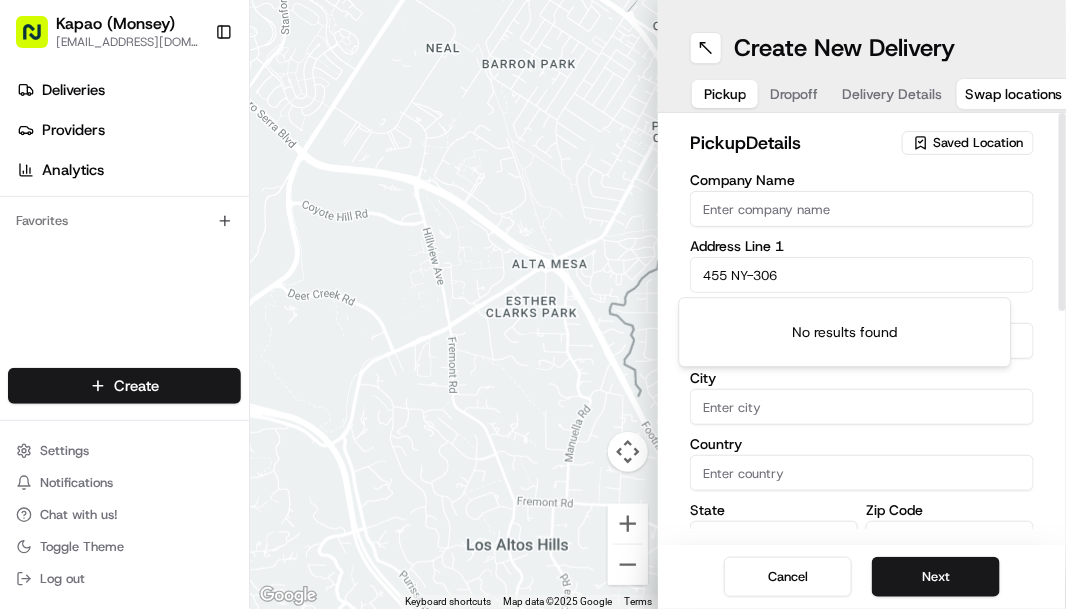 type on "[PERSON_NAME]" 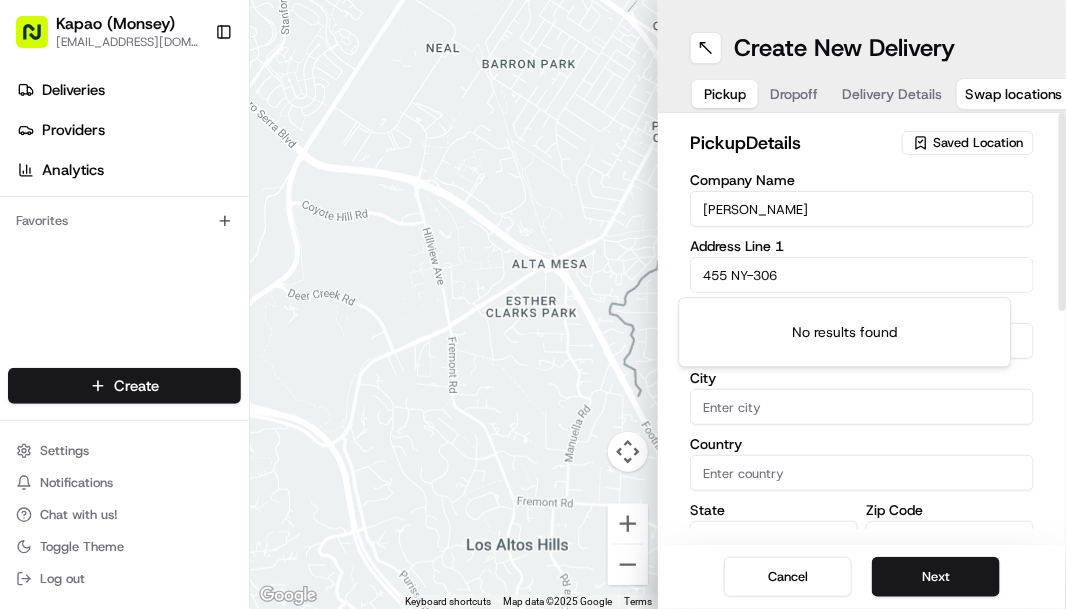 type on "Monsey" 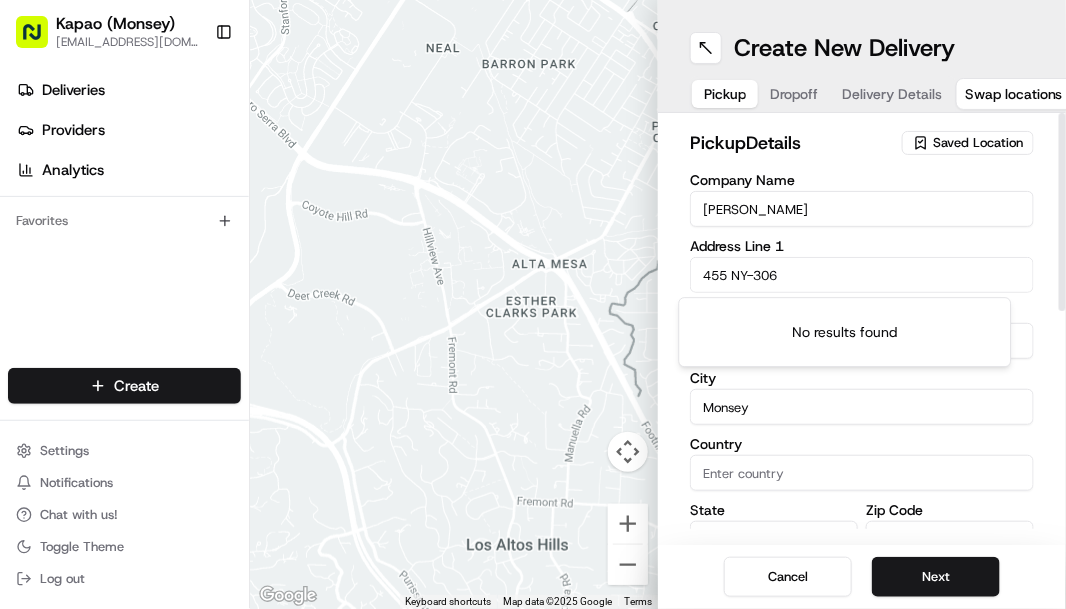 type on "[GEOGRAPHIC_DATA]" 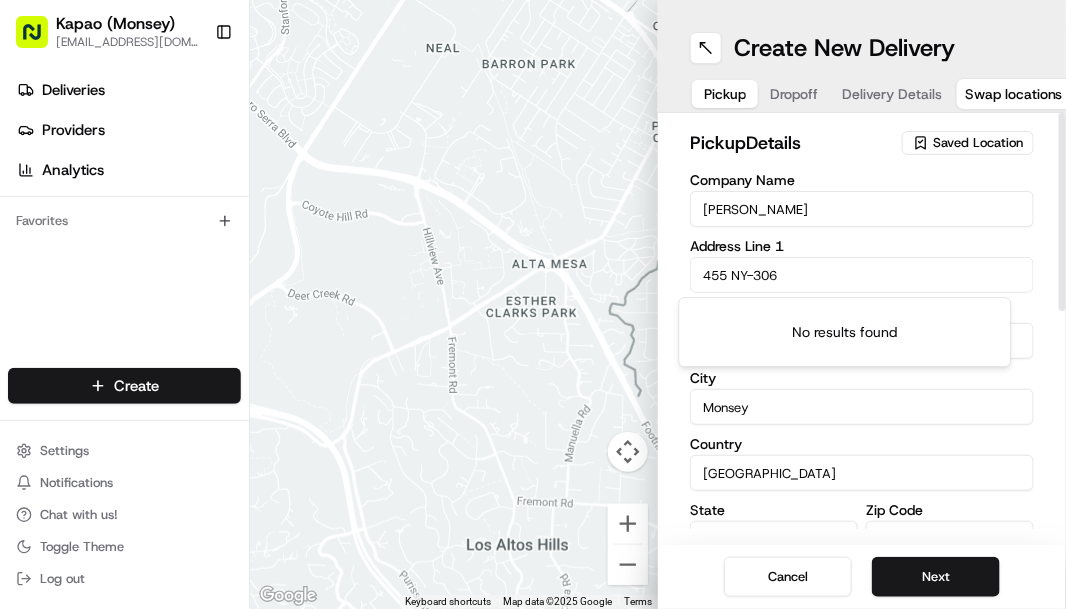 type on "NY" 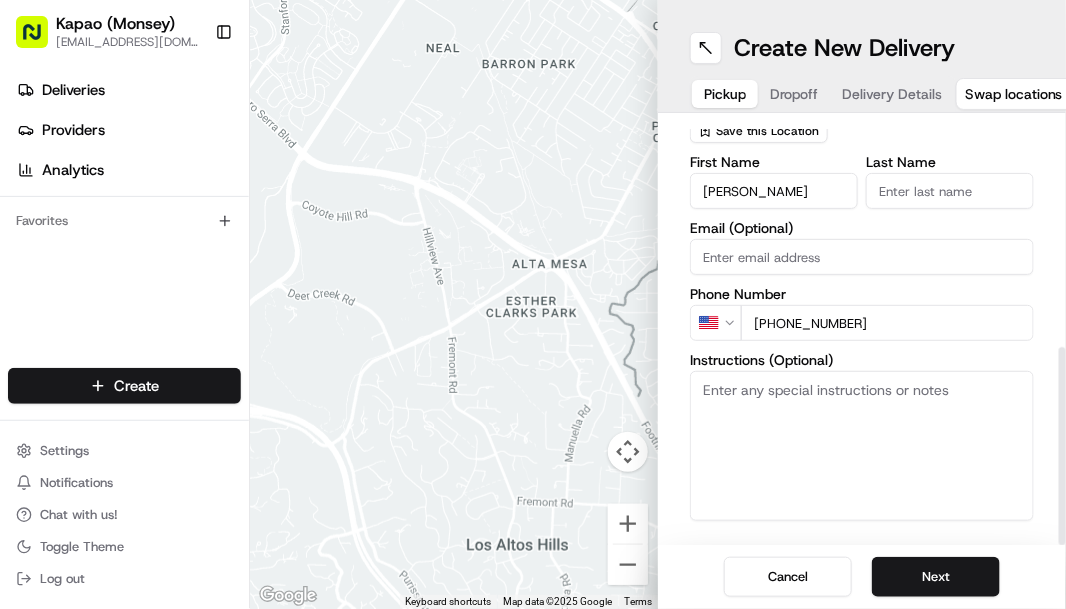 scroll, scrollTop: 474, scrollLeft: 0, axis: vertical 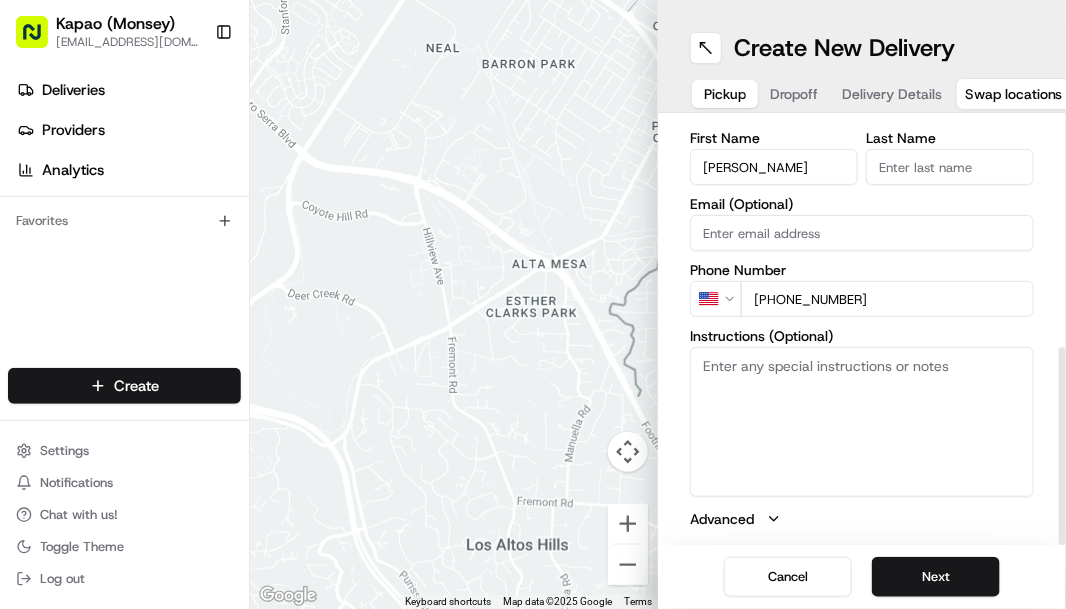 click on "Last Name" at bounding box center [950, 167] 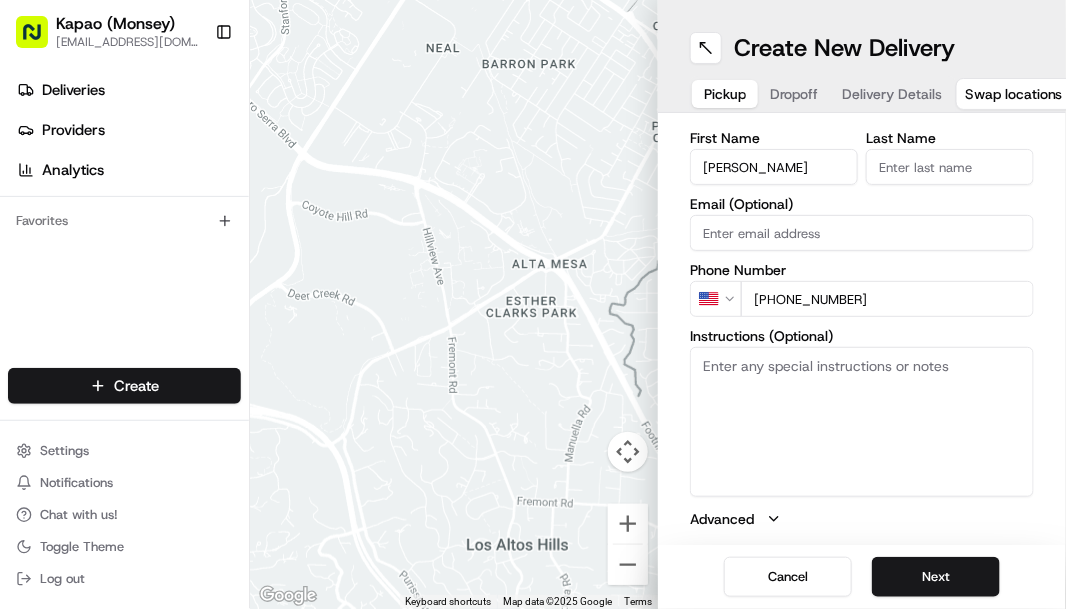 type on "Manager" 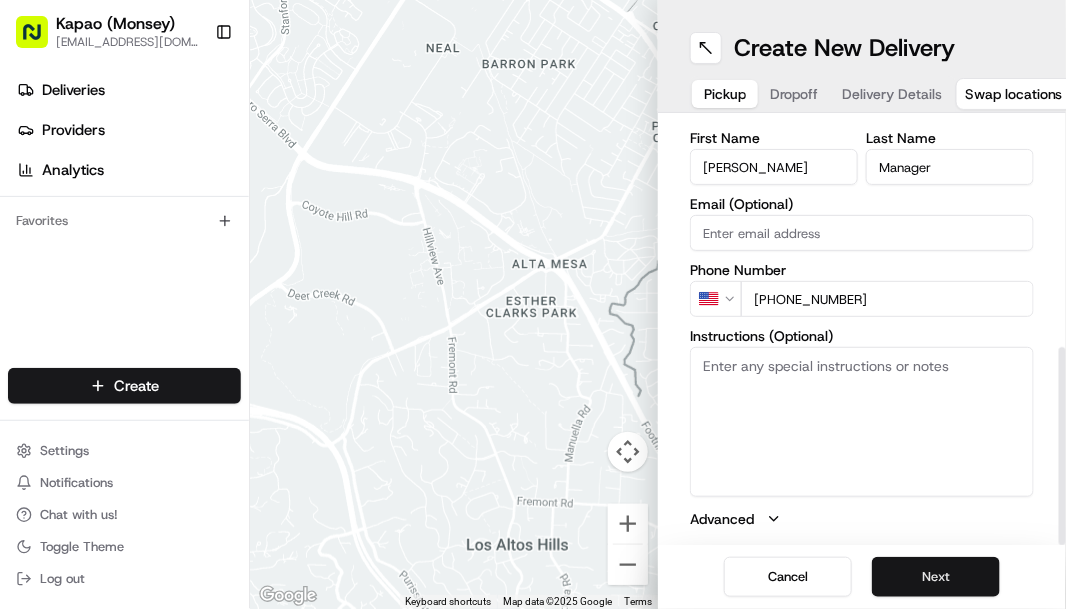 click on "Next" at bounding box center (936, 577) 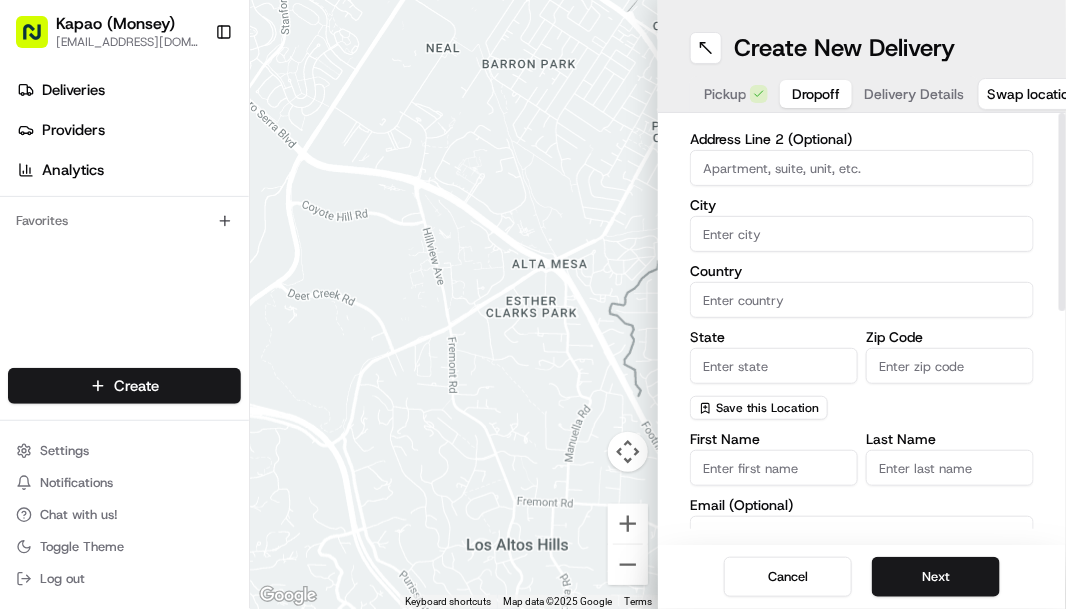 scroll, scrollTop: 0, scrollLeft: 0, axis: both 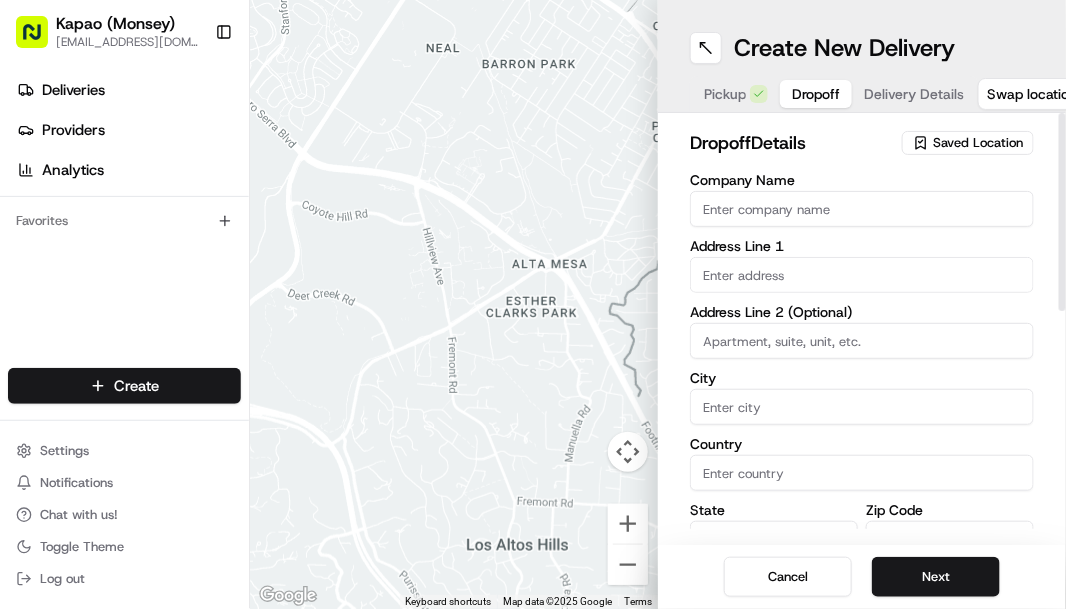 click at bounding box center (862, 275) 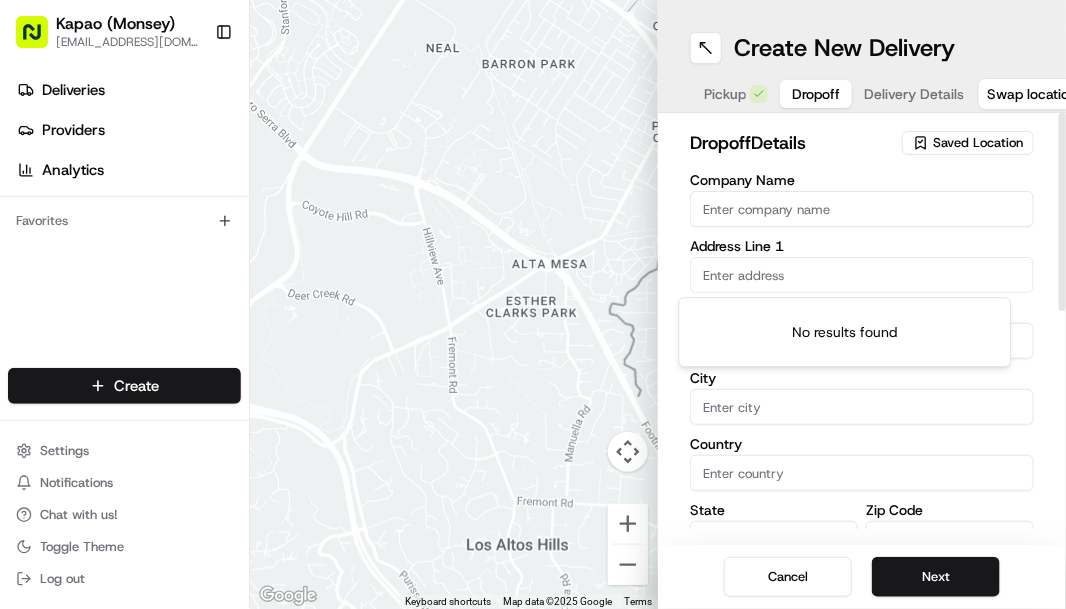 click at bounding box center (862, 275) 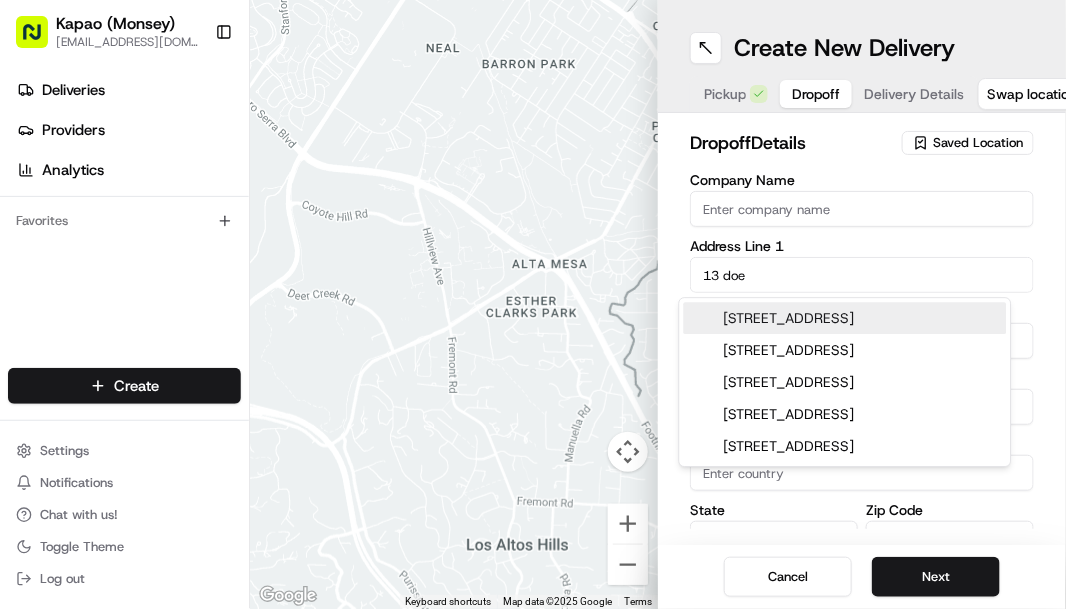 click on "[STREET_ADDRESS]" at bounding box center [845, 318] 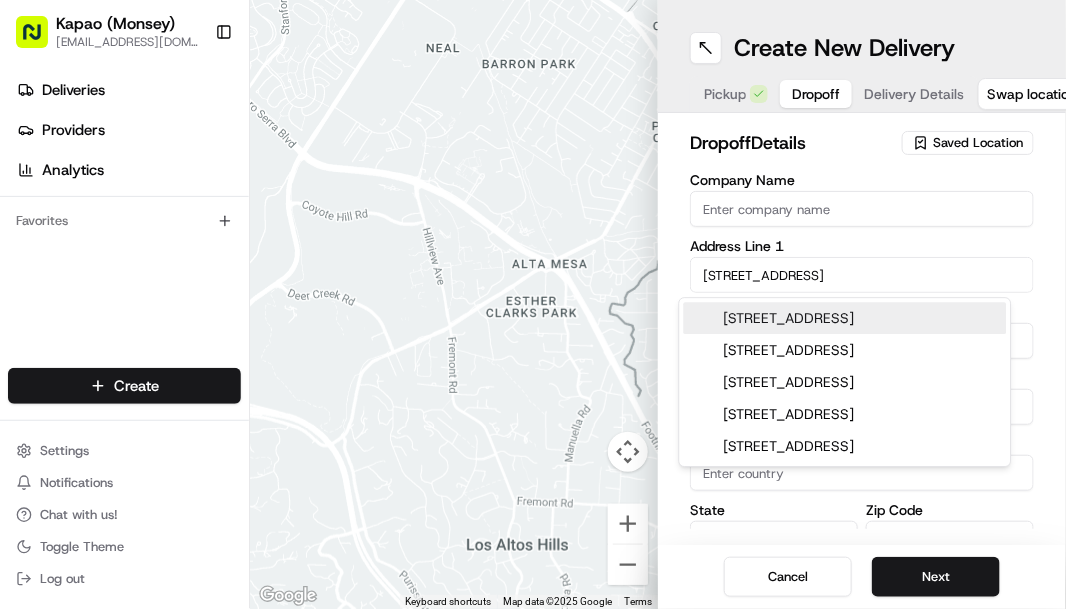 type on "[STREET_ADDRESS][PERSON_NAME]" 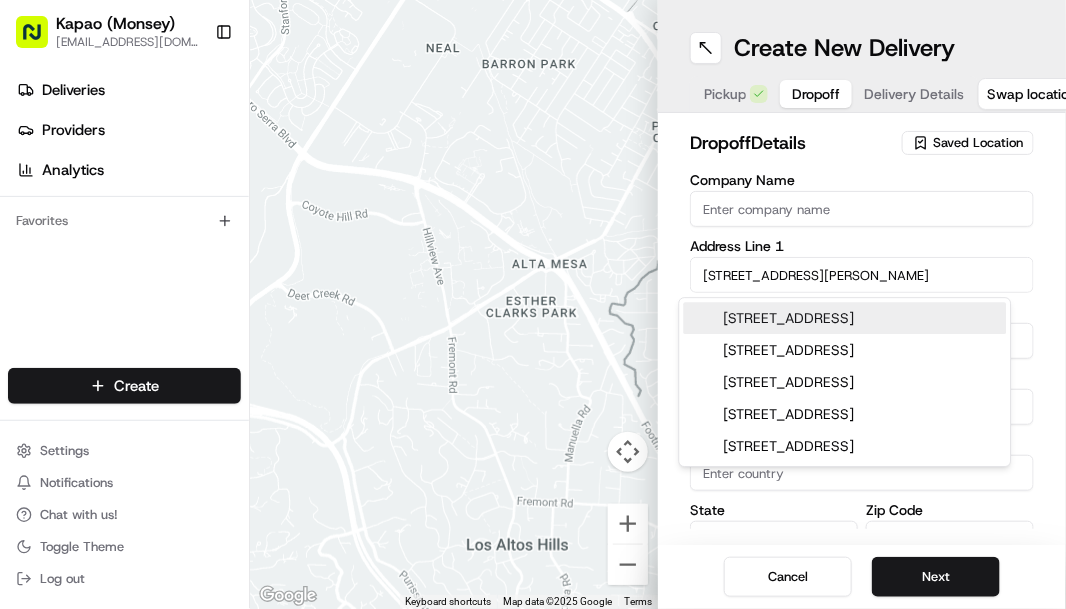 type on "Suffern" 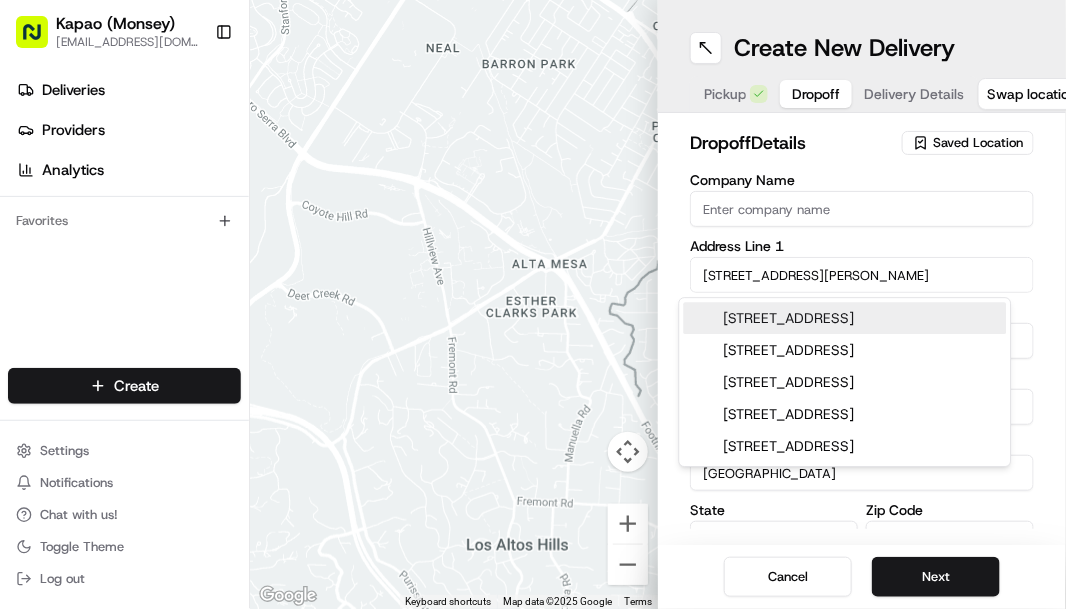 type on "[STREET_ADDRESS]" 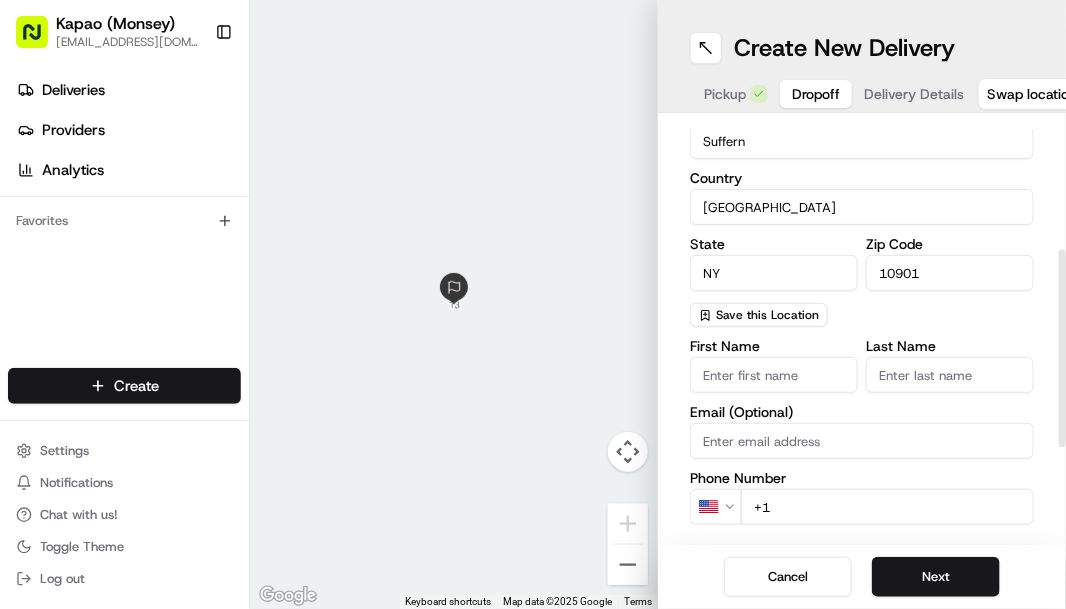 scroll, scrollTop: 400, scrollLeft: 0, axis: vertical 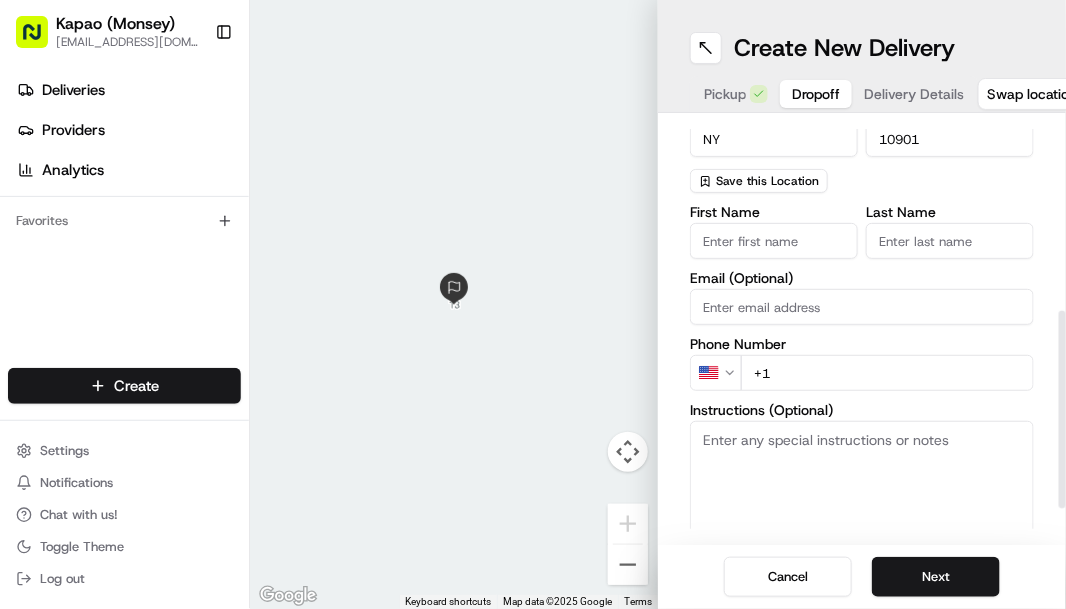 click on "First Name" at bounding box center (774, 241) 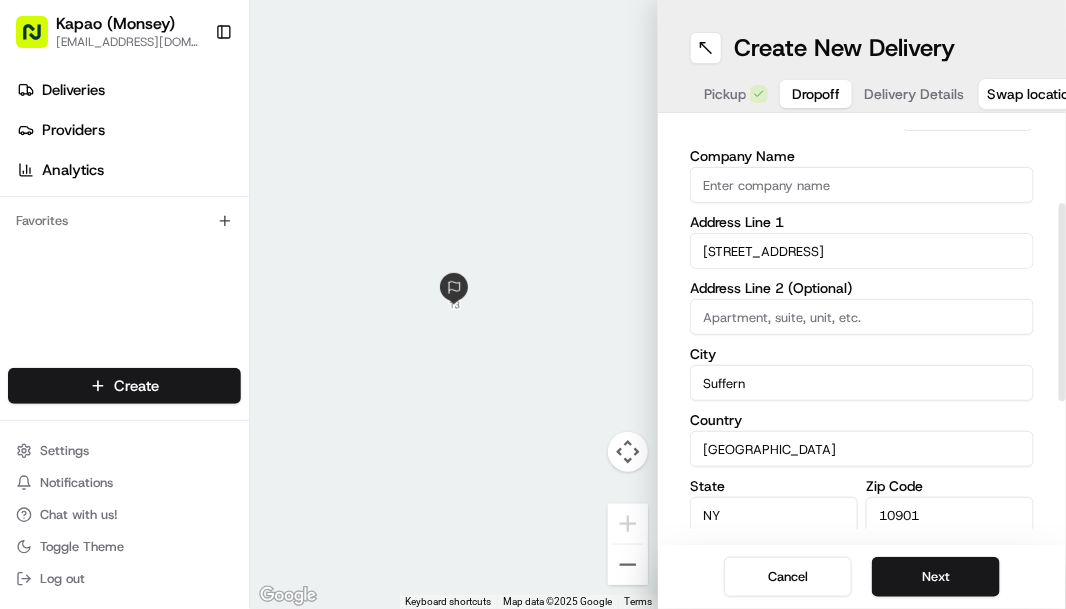 scroll, scrollTop: 0, scrollLeft: 0, axis: both 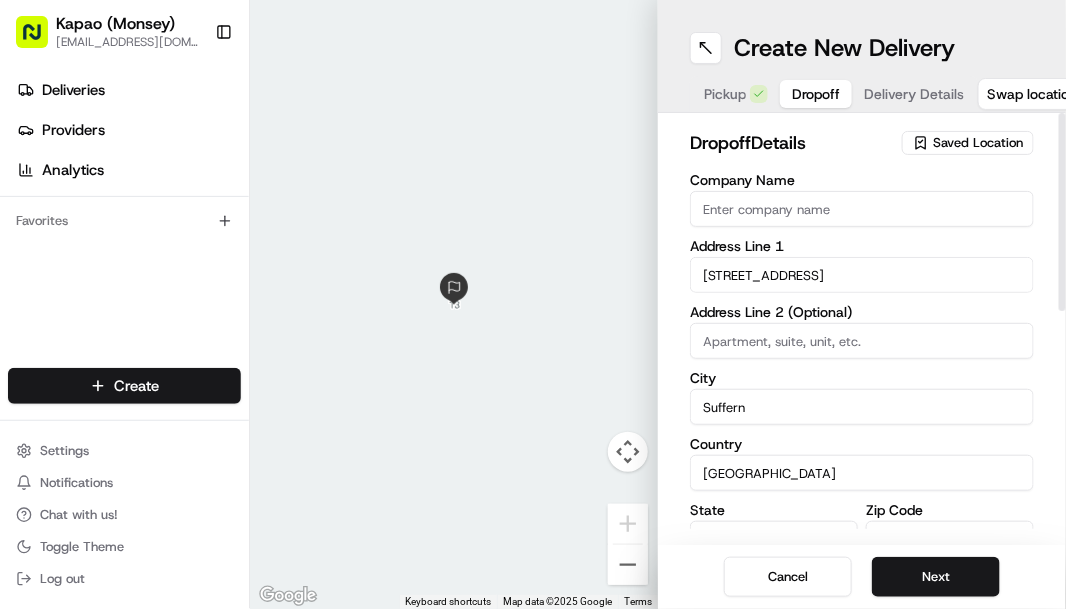 type on "k" 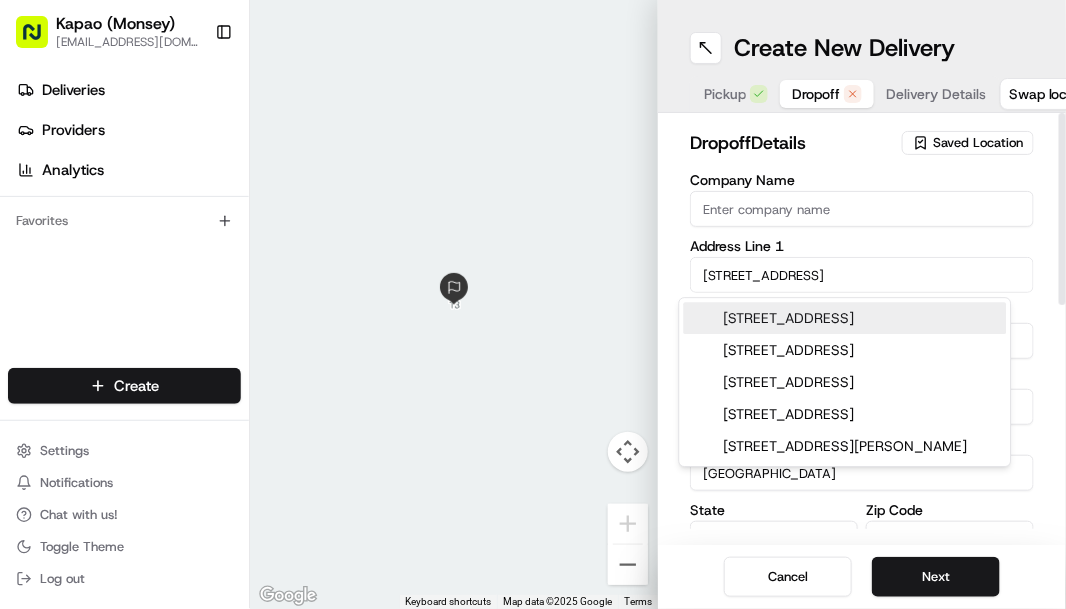 drag, startPoint x: 714, startPoint y: 270, endPoint x: 701, endPoint y: 276, distance: 14.3178215 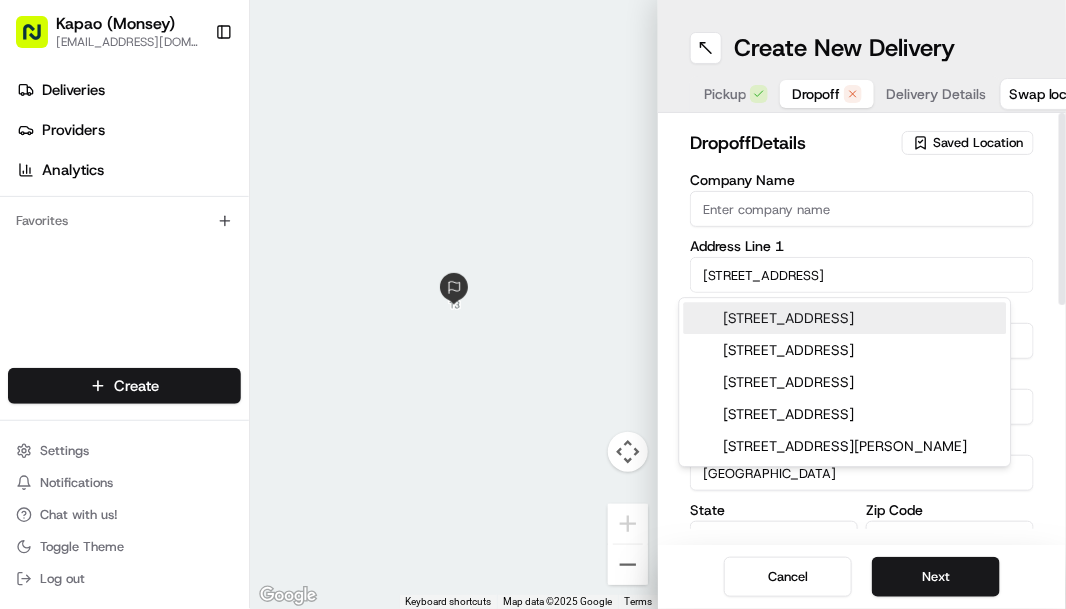 click on "[STREET_ADDRESS]" at bounding box center (862, 275) 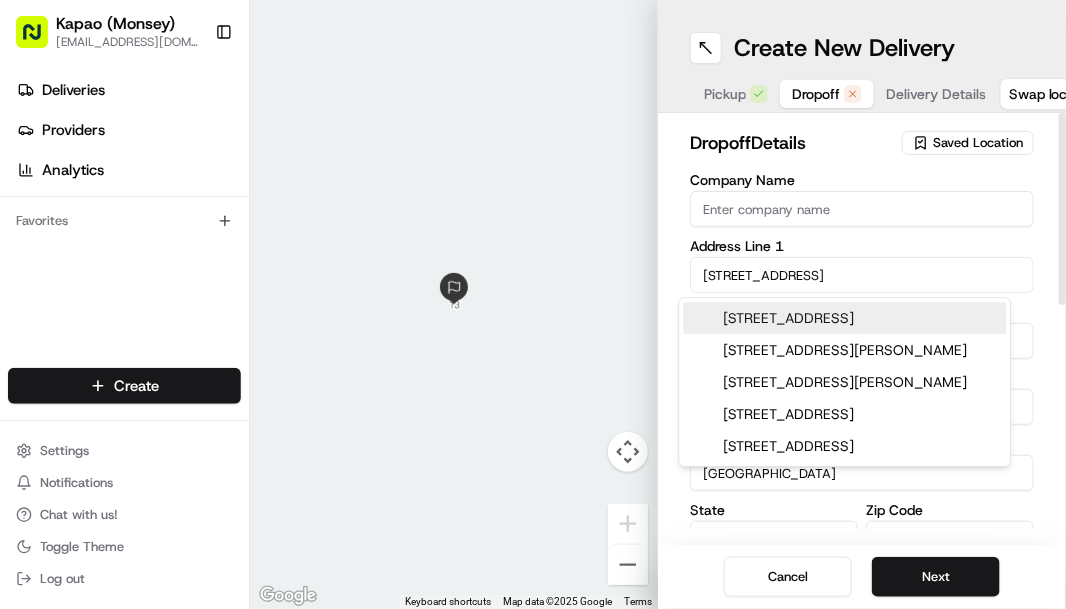 click on "[STREET_ADDRESS]" at bounding box center (845, 318) 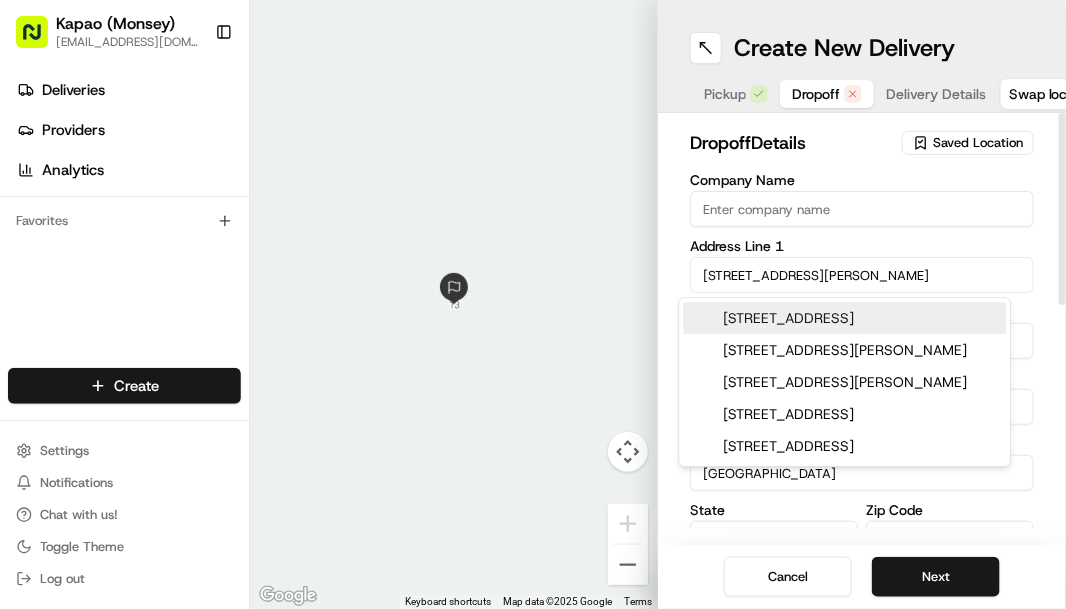 type on "[STREET_ADDRESS]" 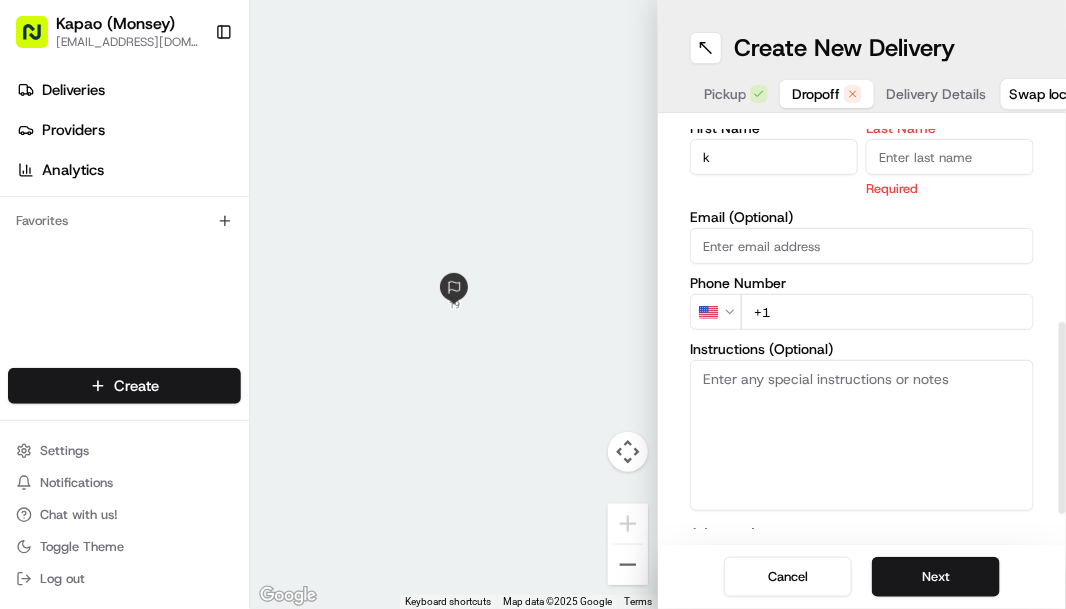 scroll, scrollTop: 497, scrollLeft: 0, axis: vertical 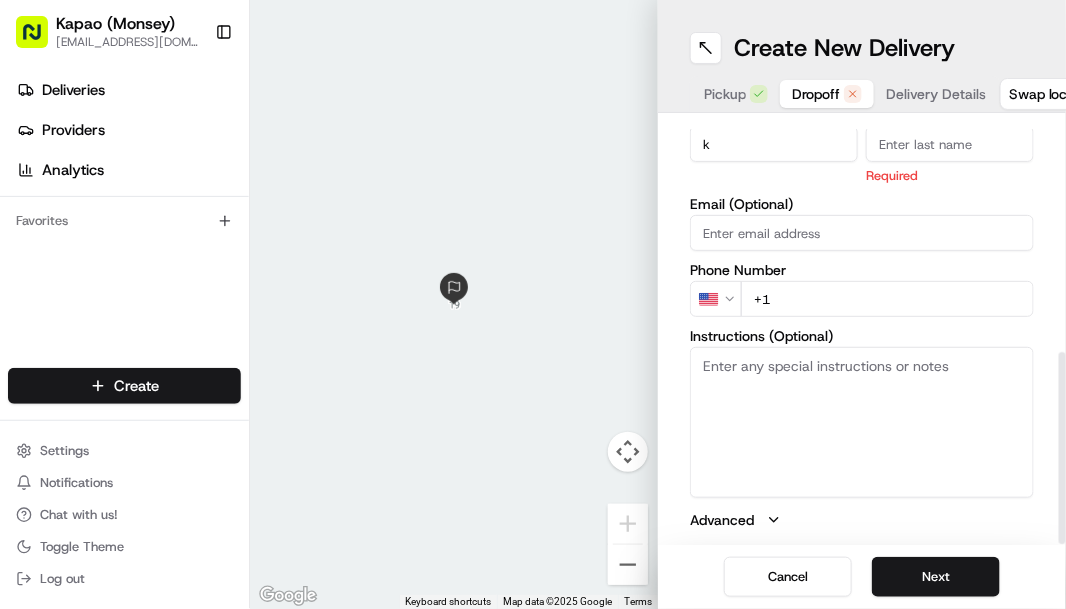click on "k" at bounding box center (774, 144) 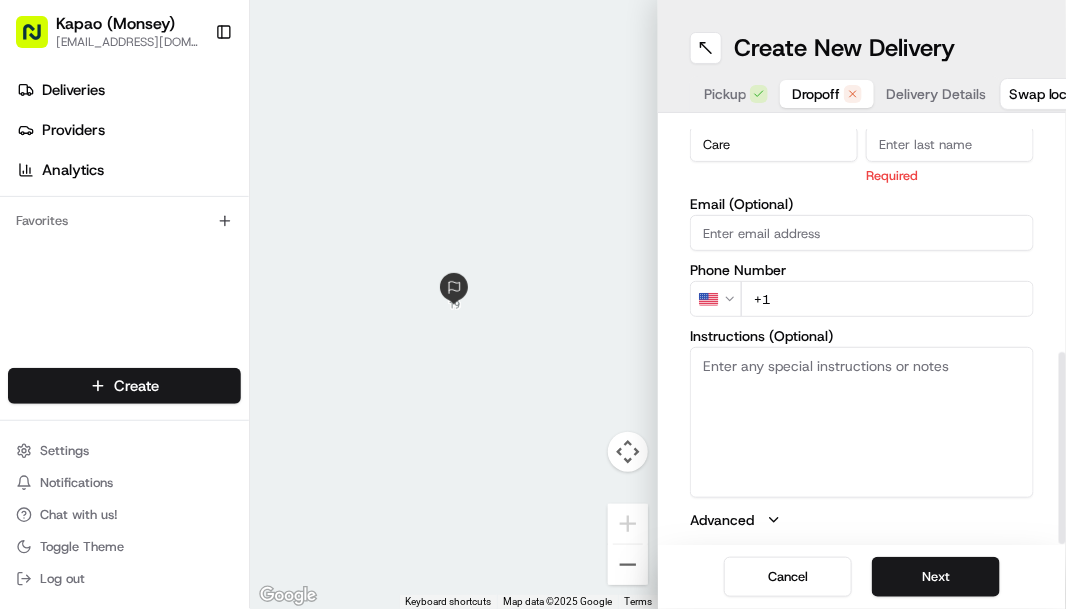 type on "Care" 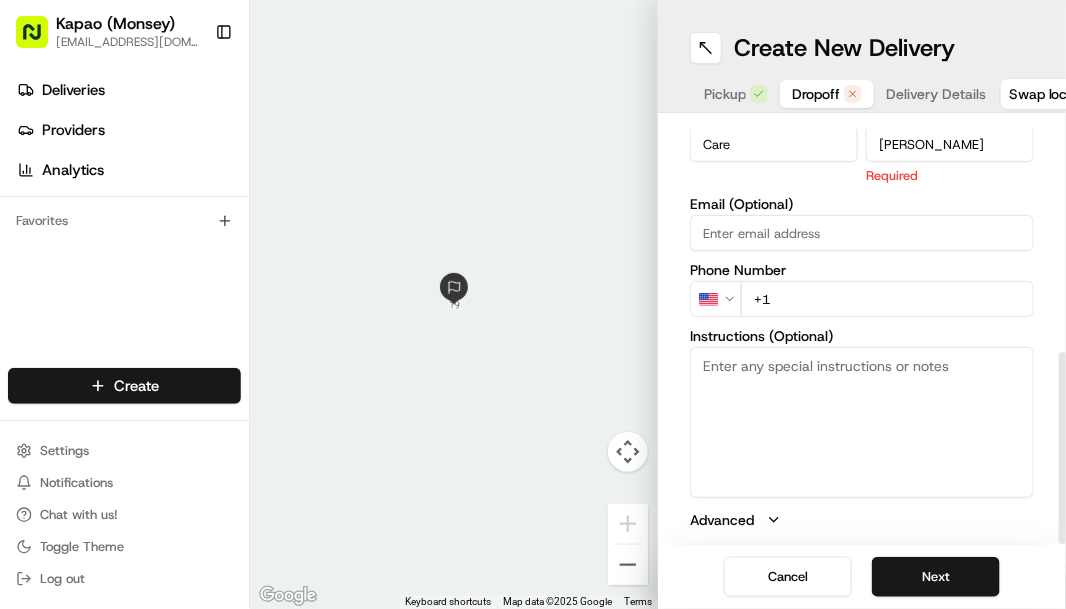 type on "[PERSON_NAME]" 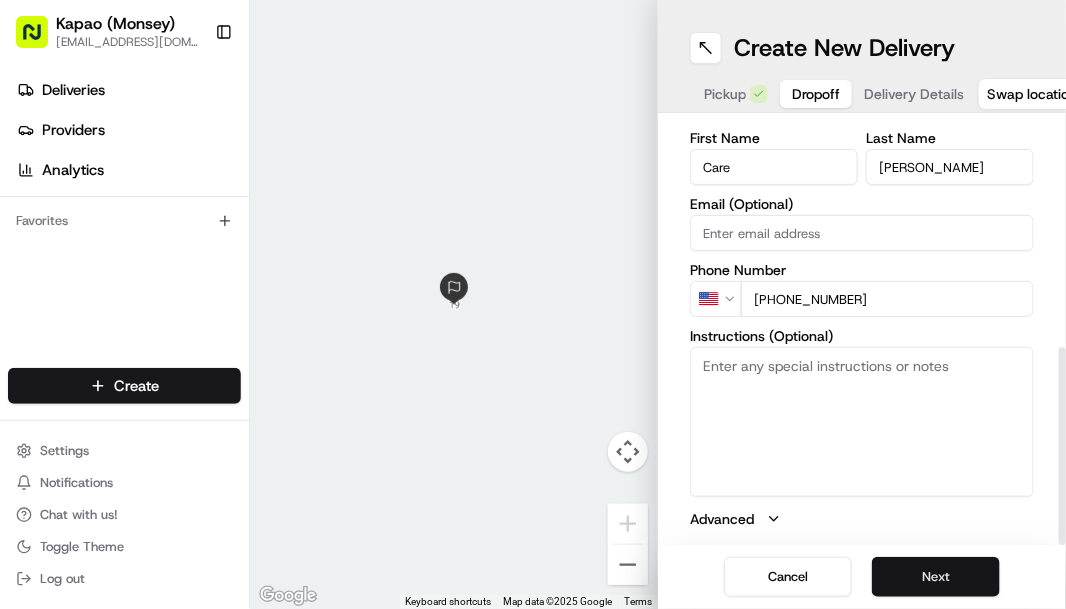 type on "[PHONE_NUMBER]" 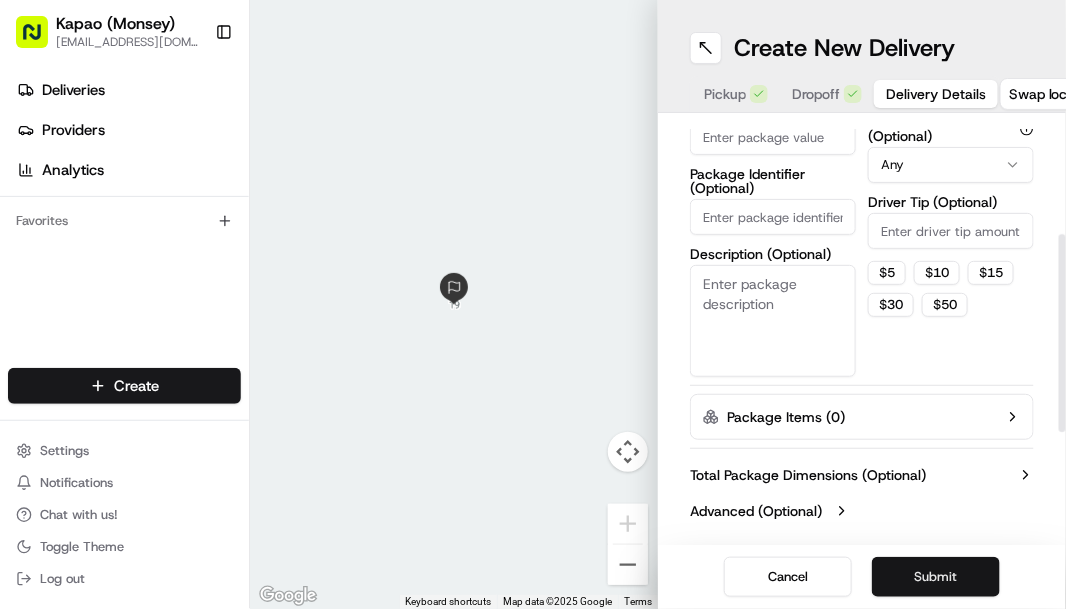 scroll, scrollTop: 245, scrollLeft: 0, axis: vertical 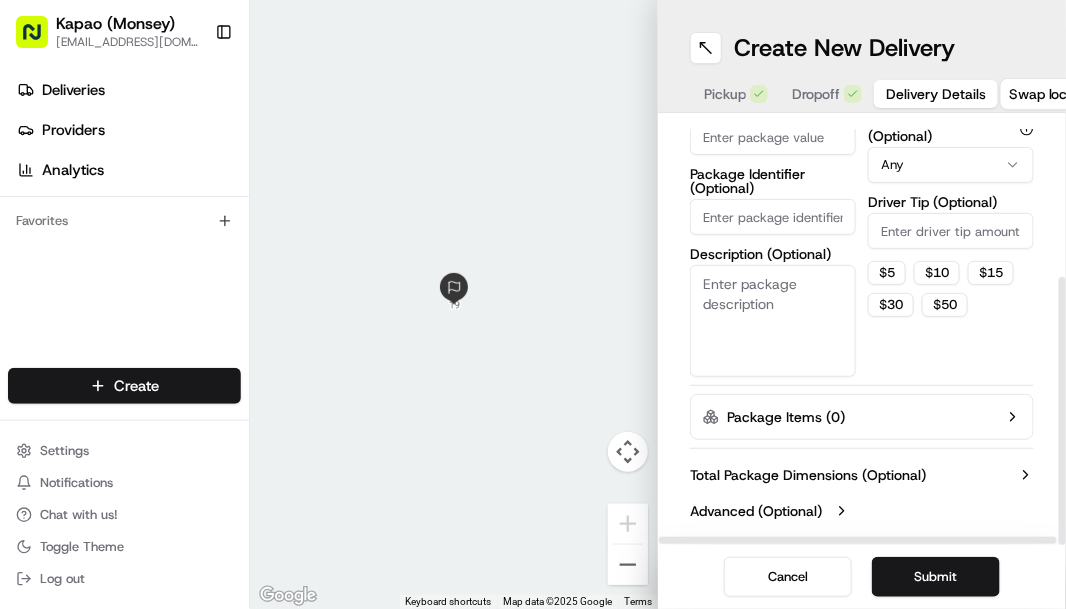 click on "Package Value" at bounding box center [773, 137] 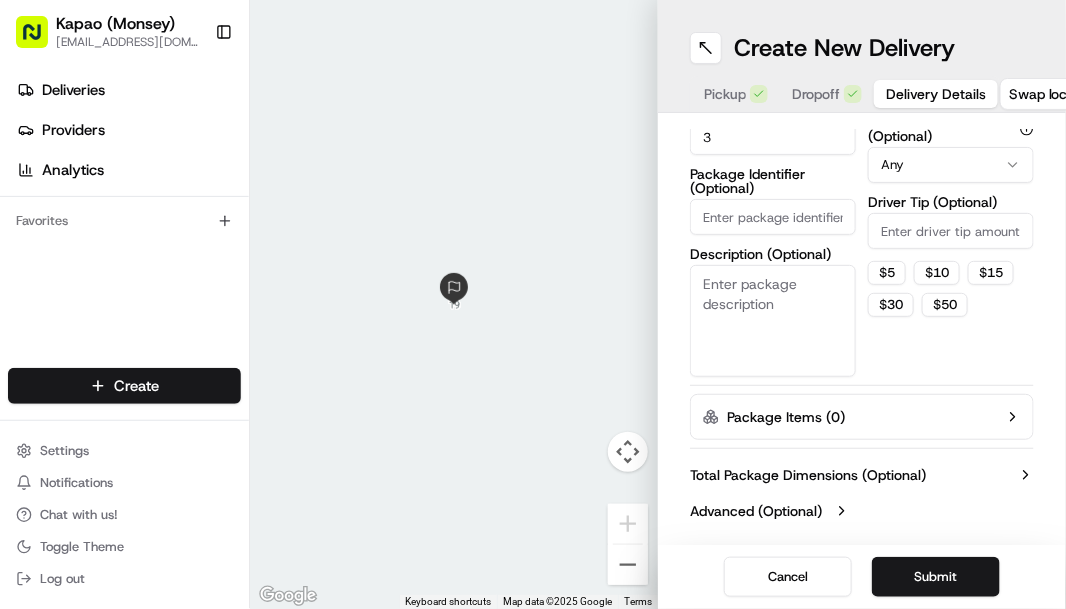 scroll, scrollTop: 244, scrollLeft: 0, axis: vertical 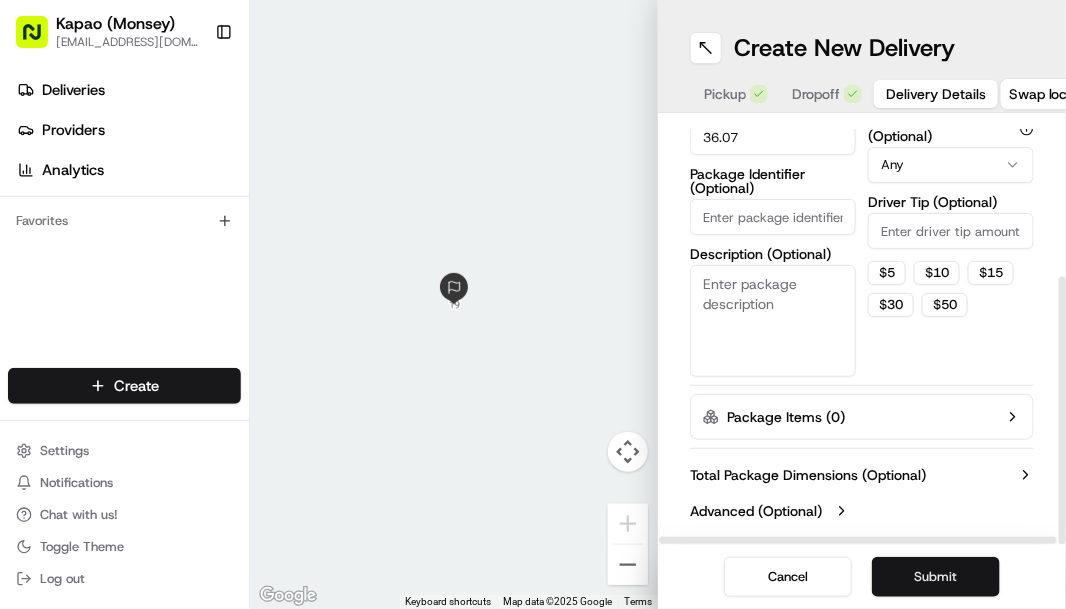 type on "36.07" 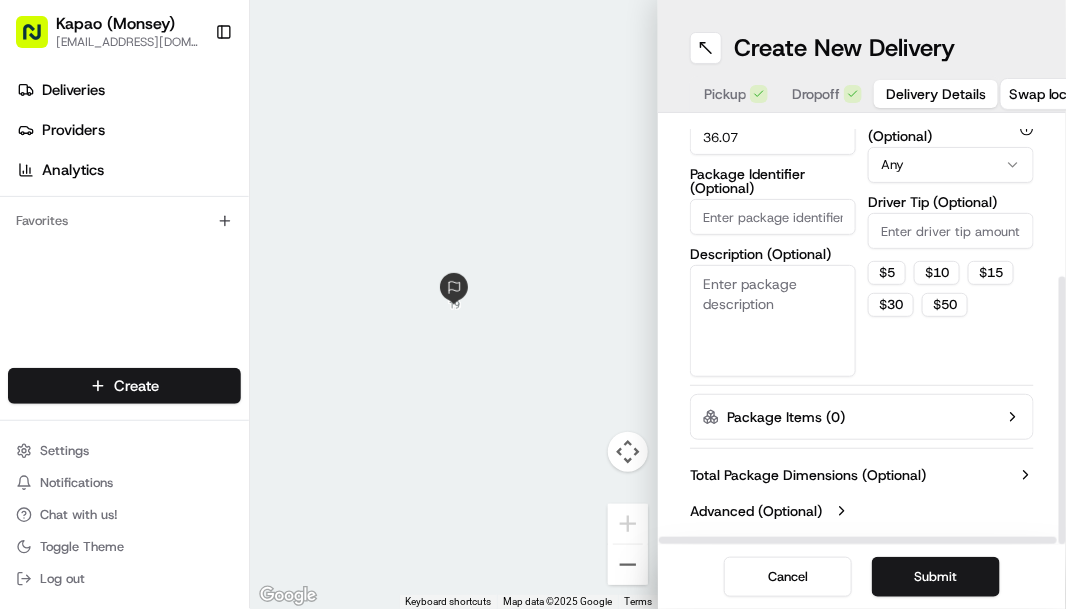 click on "Submit" at bounding box center (936, 577) 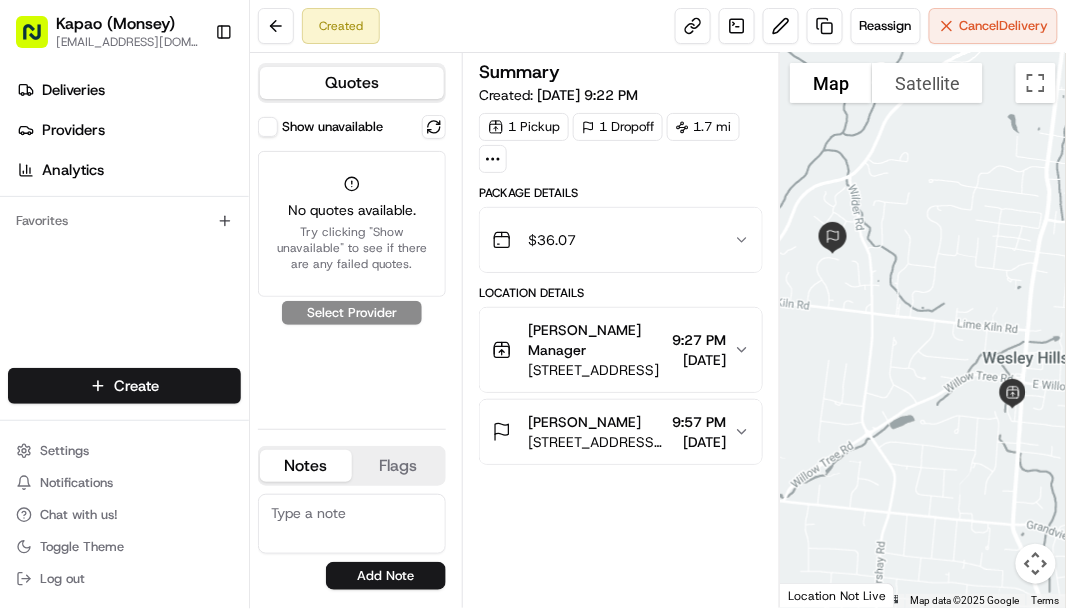 click on "Try clicking "Show unavailable" to see if there are any failed quotes." at bounding box center [352, 248] 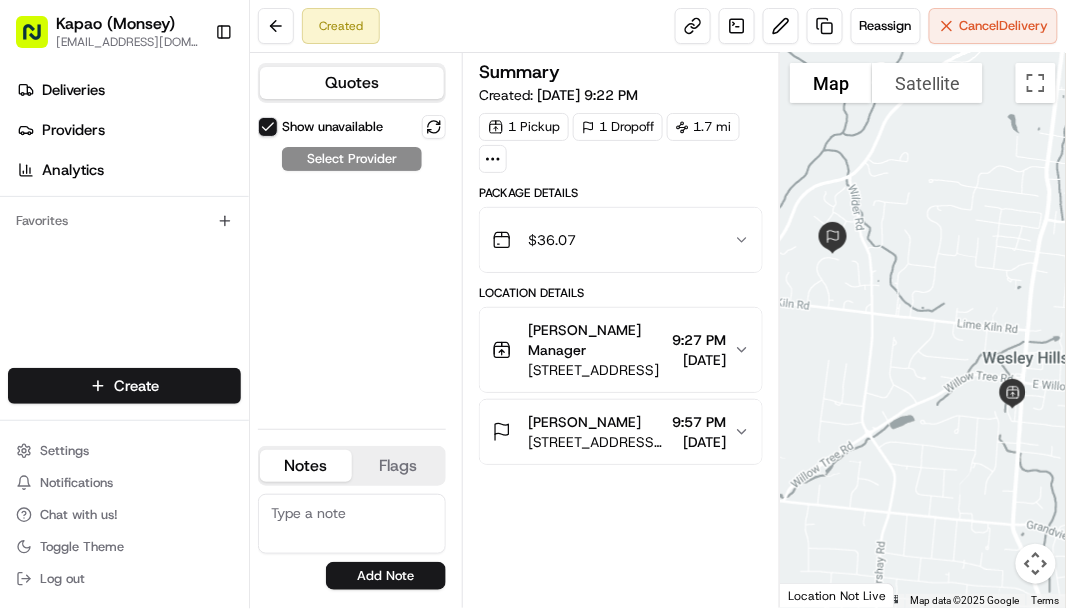 click on "Show unavailable Select Provider" at bounding box center [352, 264] 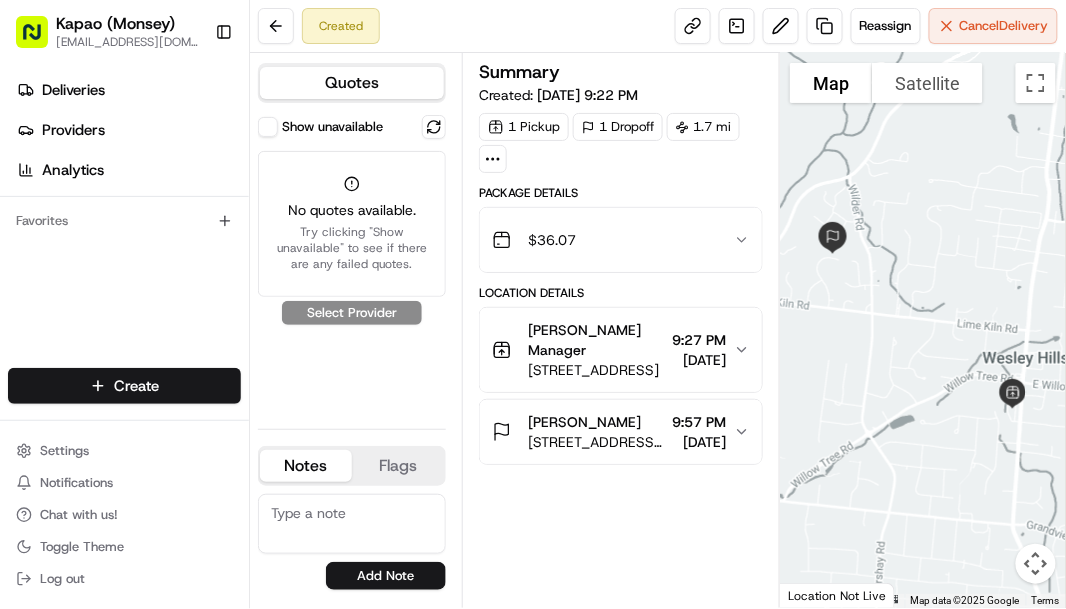 drag, startPoint x: 345, startPoint y: 202, endPoint x: 376, endPoint y: 273, distance: 77.47257 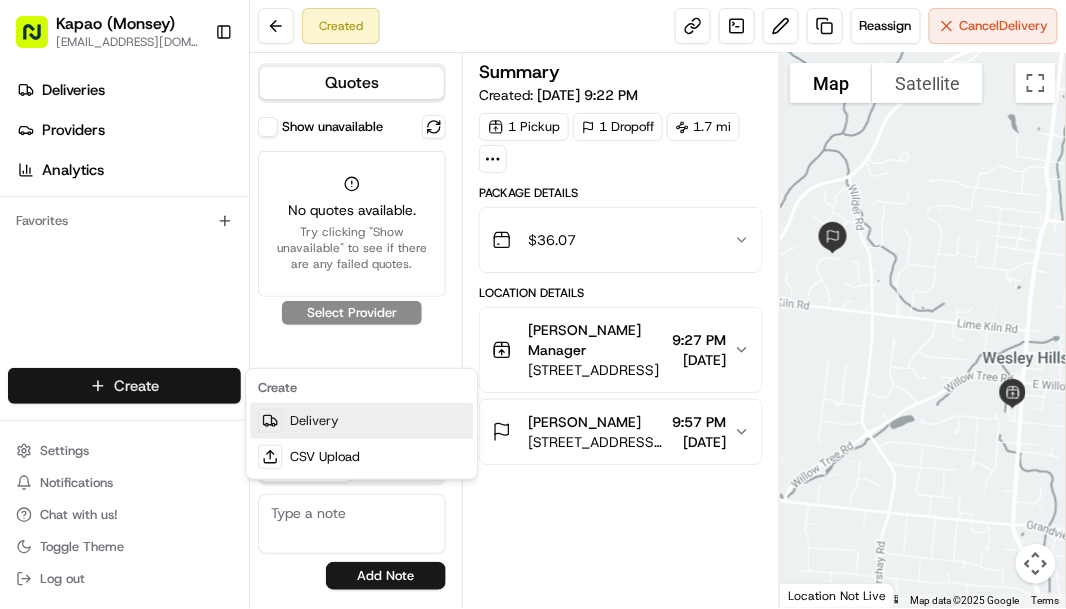 click on "Delivery" at bounding box center [361, 421] 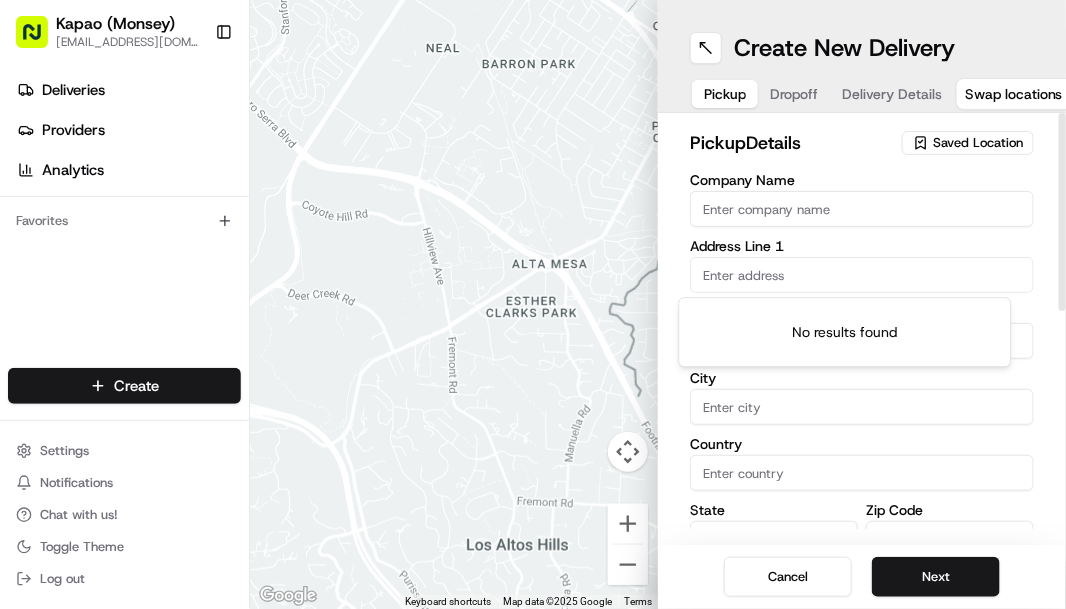 click at bounding box center (862, 275) 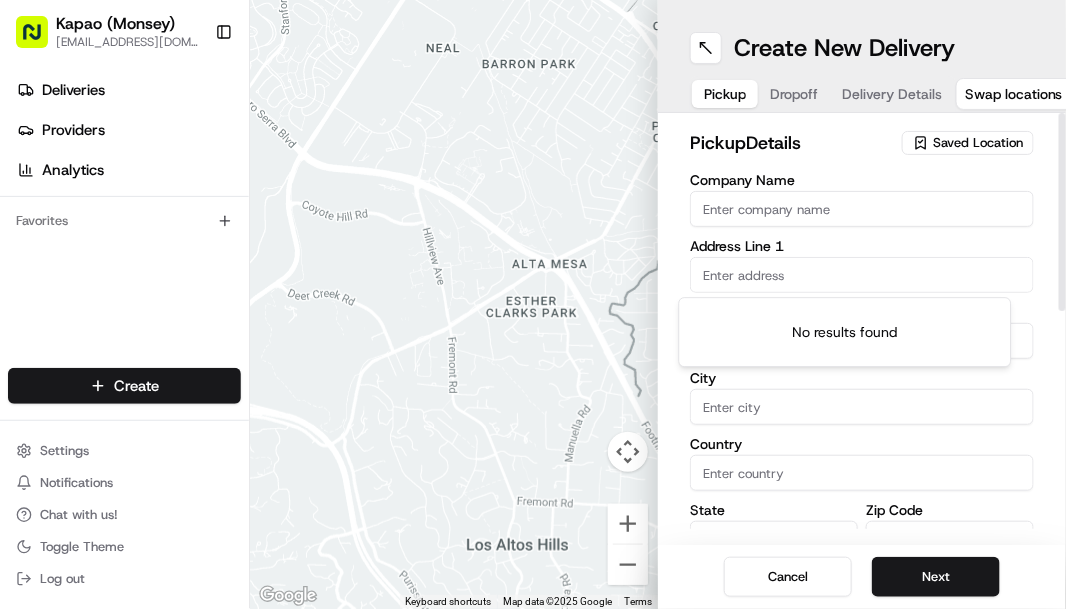 type on "455 NY-306" 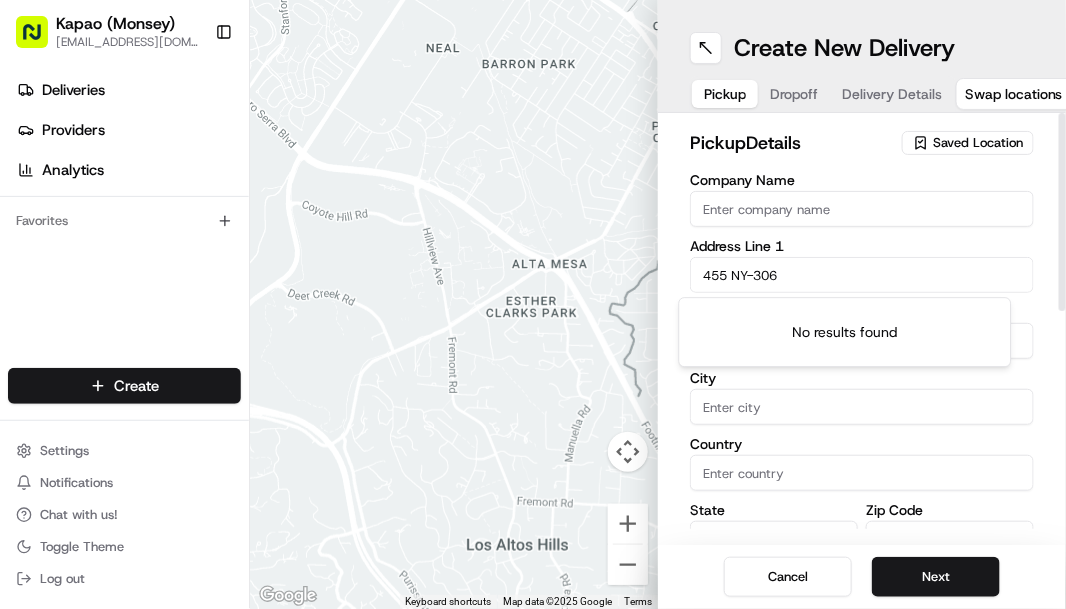 type on "[PERSON_NAME]" 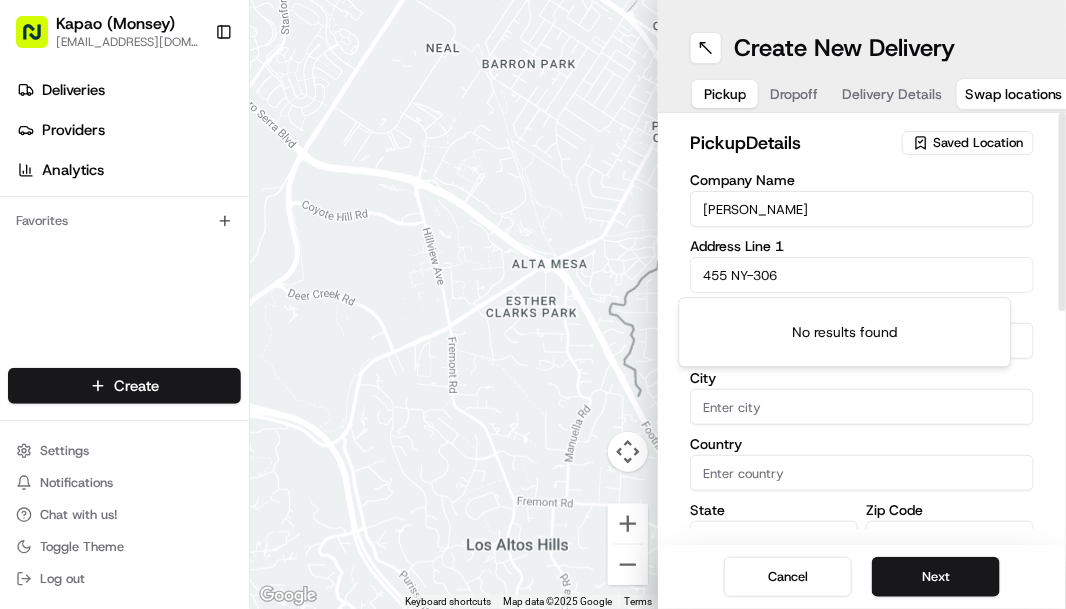 type on "Monsey" 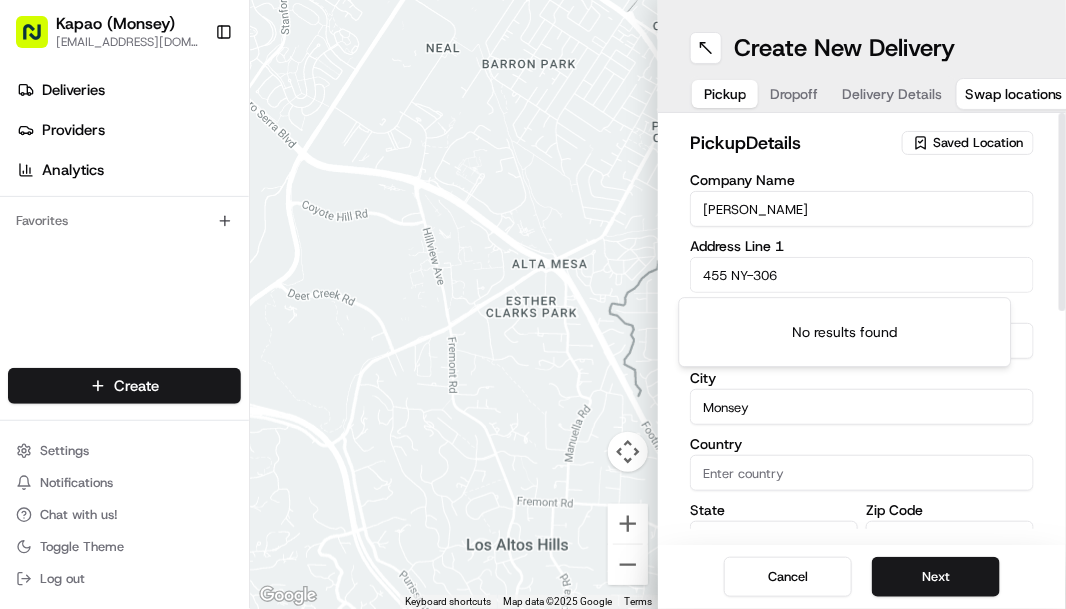 type on "[GEOGRAPHIC_DATA]" 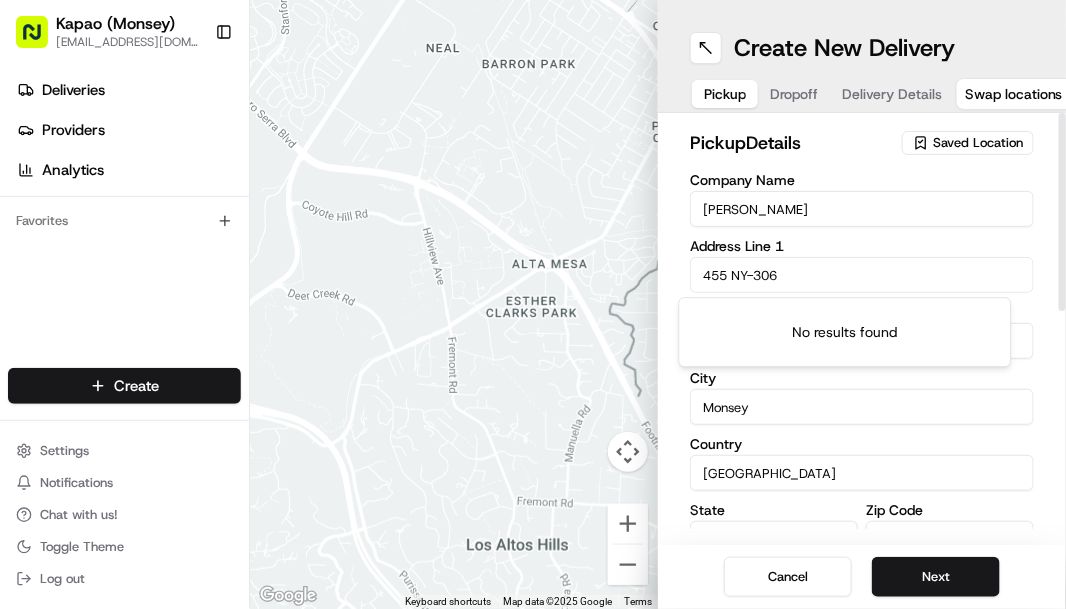 type on "NY" 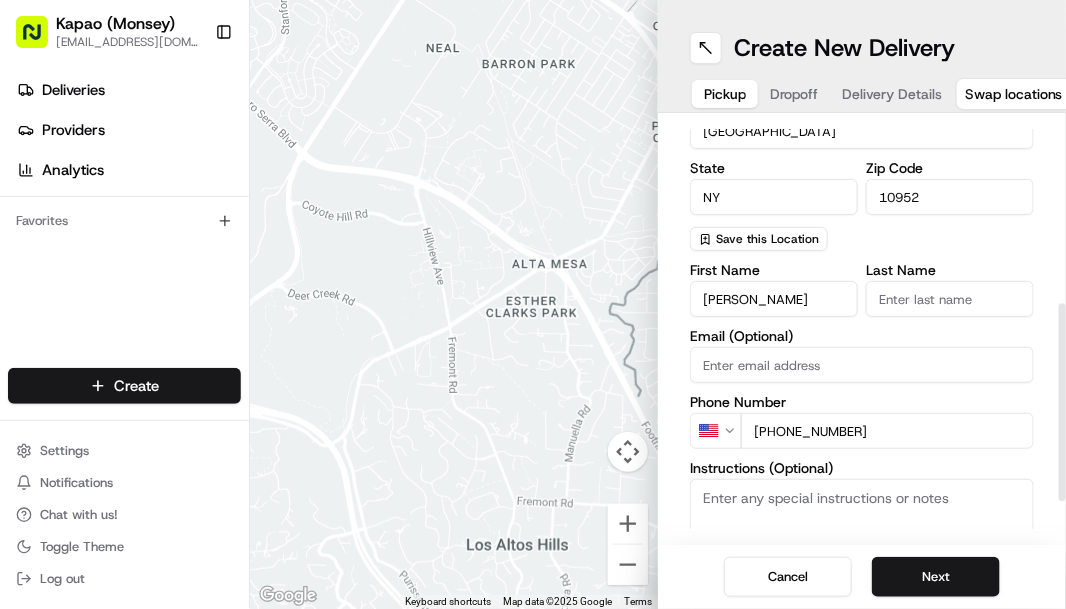 scroll, scrollTop: 400, scrollLeft: 0, axis: vertical 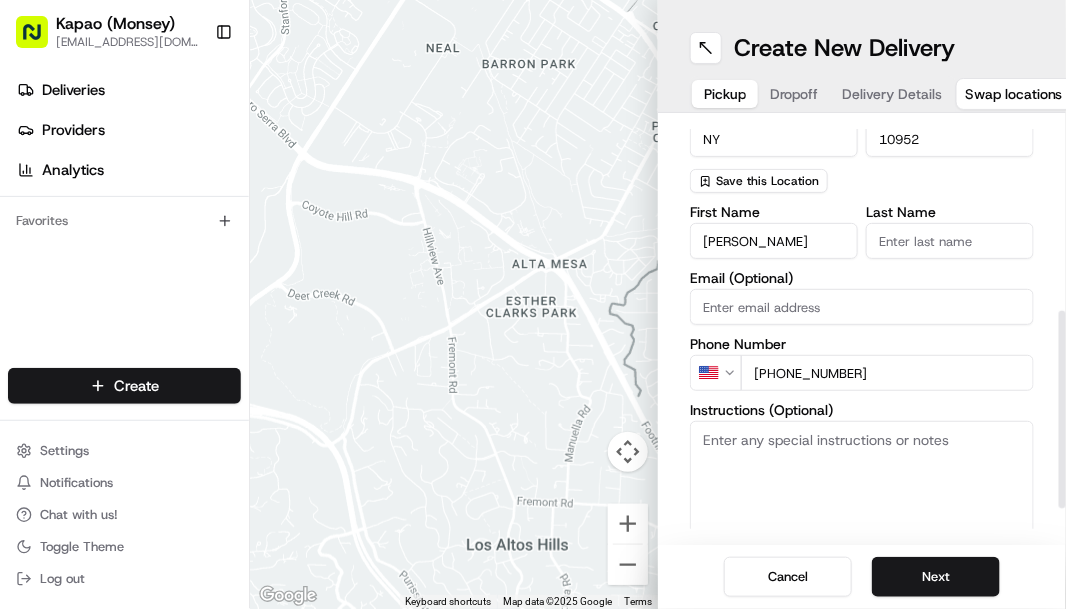 click on "Last Name" at bounding box center (950, 241) 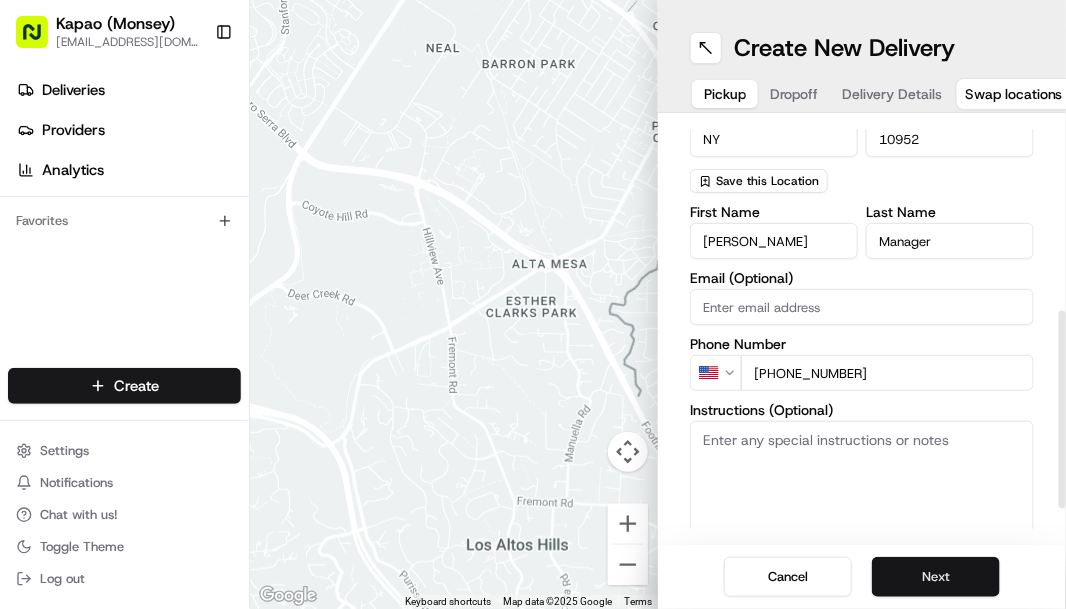 click on "Next" at bounding box center (936, 577) 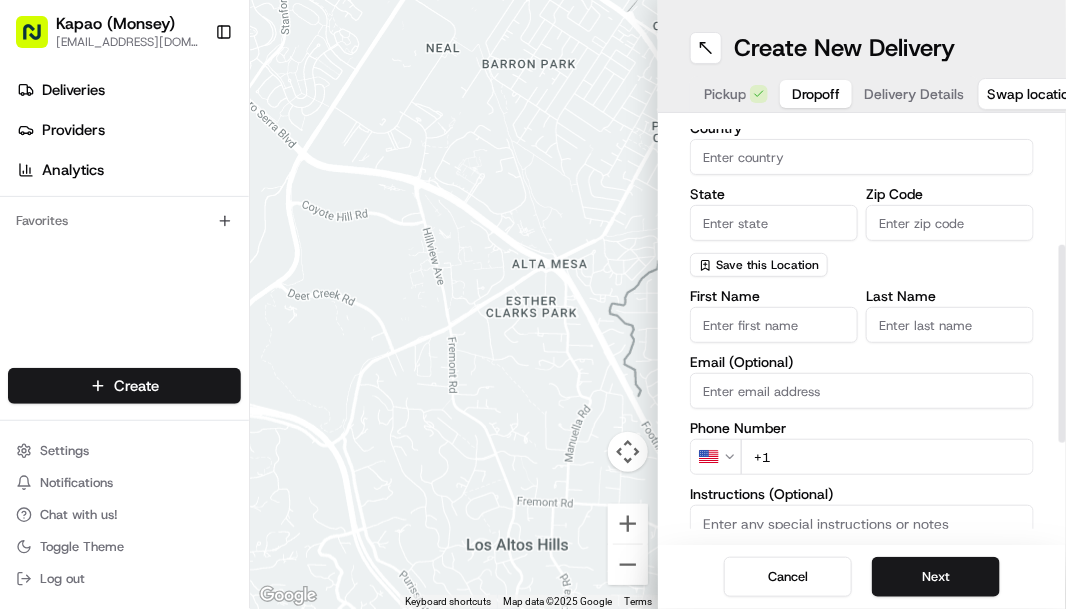 scroll, scrollTop: 266, scrollLeft: 0, axis: vertical 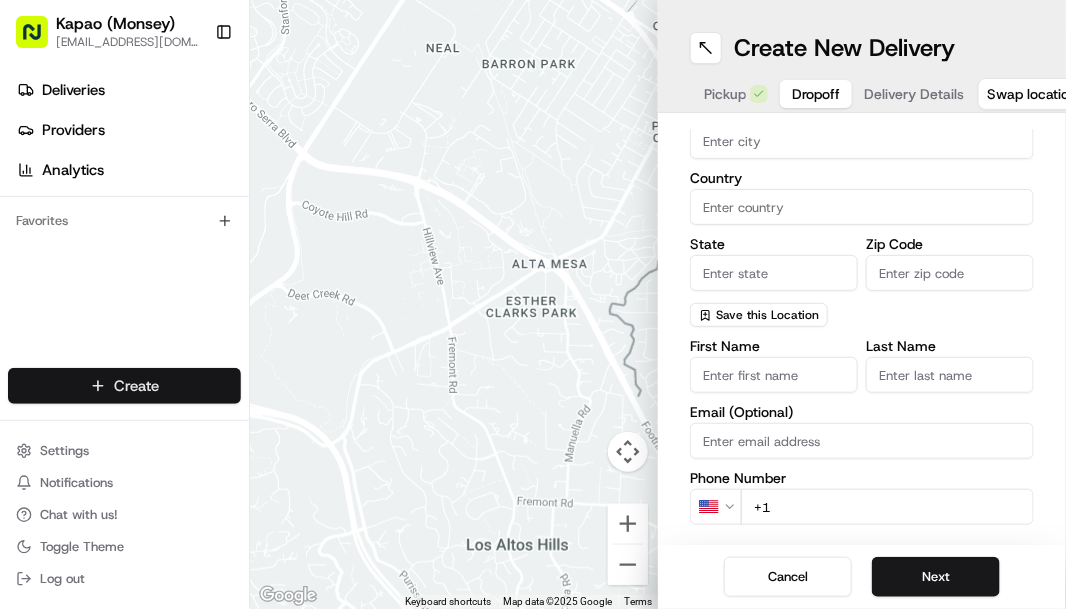 click on "Kapao (Monsey) [EMAIL_ADDRESS][DOMAIN_NAME] Toggle Sidebar Deliveries Providers Analytics Favorites Main Menu Members & Organization Organization Users Roles Preferences Customization Tracking Orchestration Automations Dispatch Strategy Locations Pickup Locations Dropoff Locations Billing Billing Refund Requests Integrations Notification Triggers Webhooks API Keys Request Logs Create Settings Notifications Chat with us! Toggle Theme Log out To navigate the map with touch gestures double-tap and hold your finger on the map, then drag the map. ← Move left → Move right ↑ Move up ↓ Move down + Zoom in - Zoom out Home Jump left by 75% End Jump right by 75% Page Up Jump up by 75% Page Down Jump down by 75% To navigate, press the arrow keys. Keyboard shortcuts Map Data Map data ©2025 Google Map data ©2025 Google 500 m  Click to toggle between metric and imperial units Terms Report a map error Create New Delivery Pickup Dropoff Delivery Details Swap locations dropoff  Details Saved Location City" at bounding box center [533, 304] 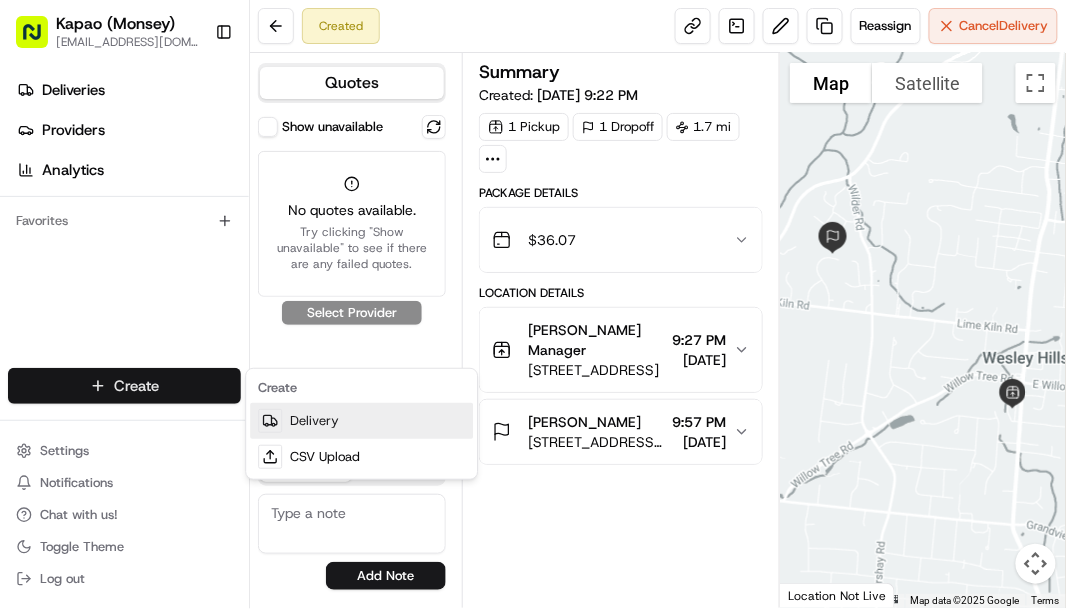 drag, startPoint x: 301, startPoint y: 425, endPoint x: 316, endPoint y: 432, distance: 16.552946 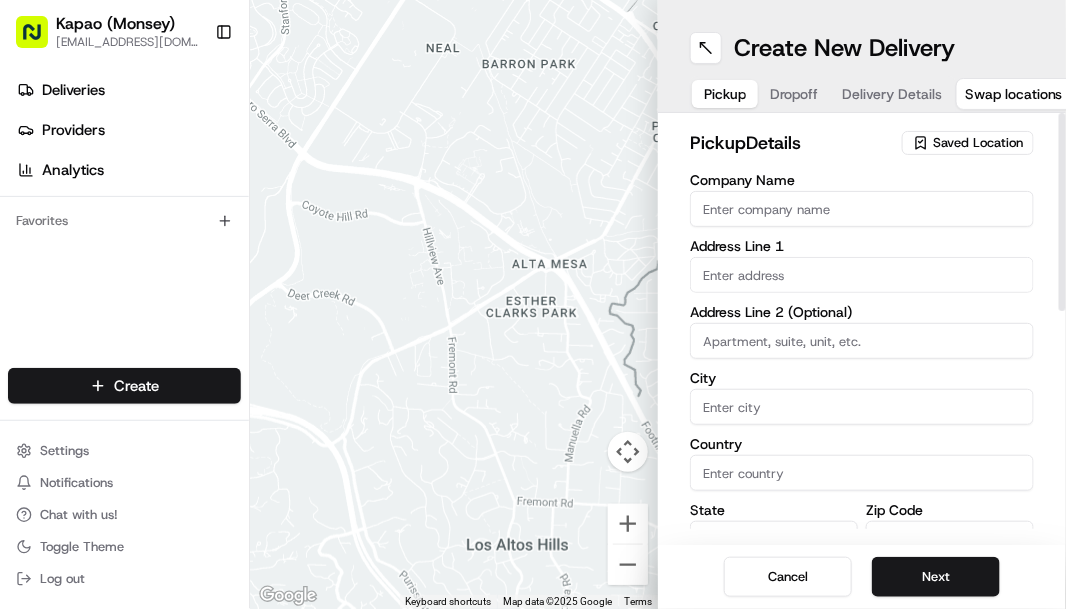 click at bounding box center [862, 275] 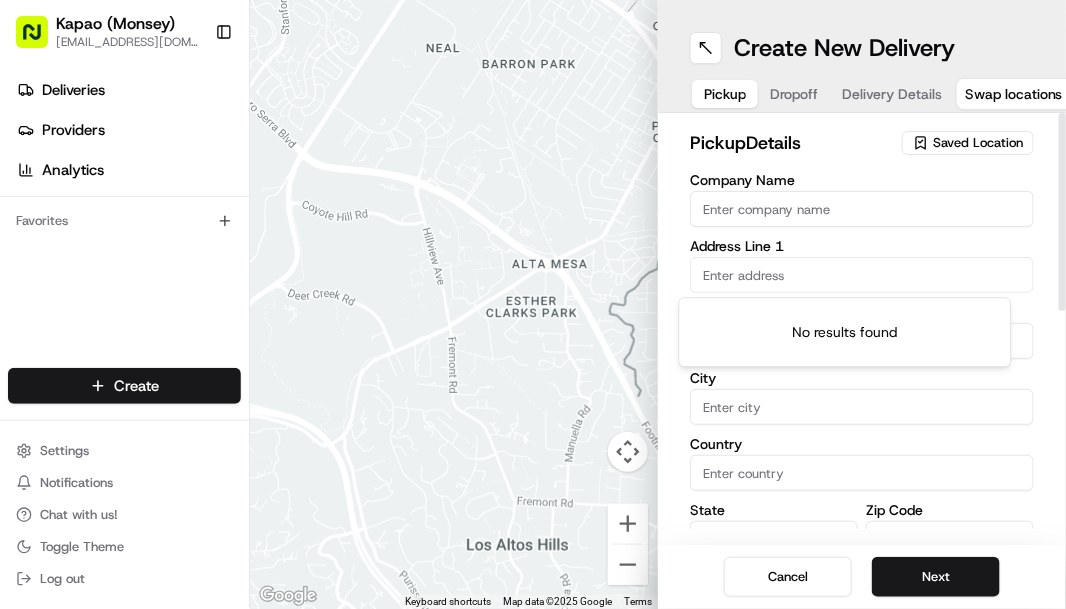 type on "455 NY-306" 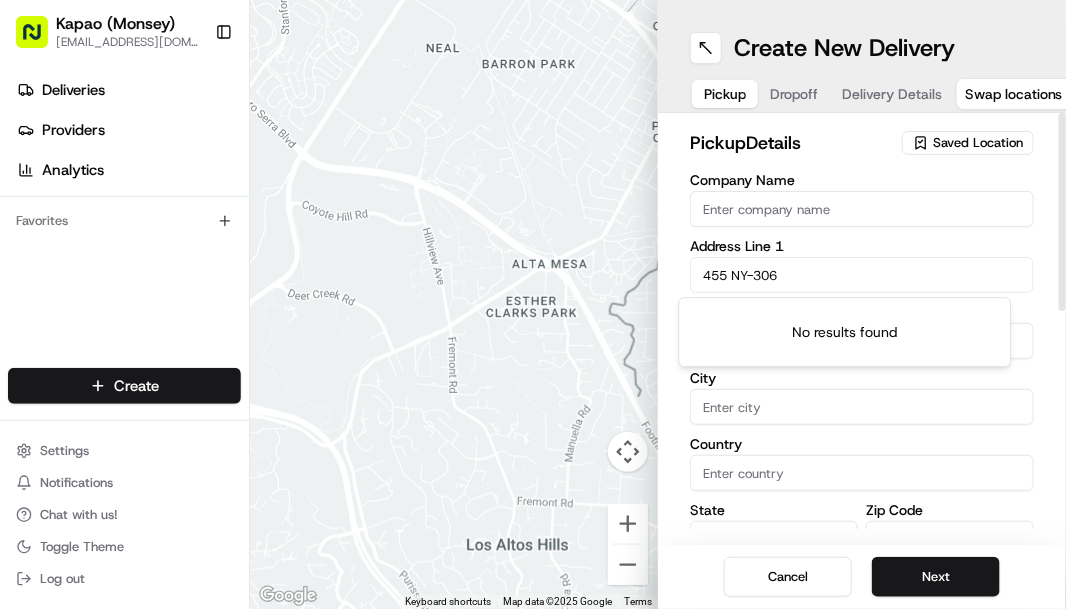 type on "[PERSON_NAME]" 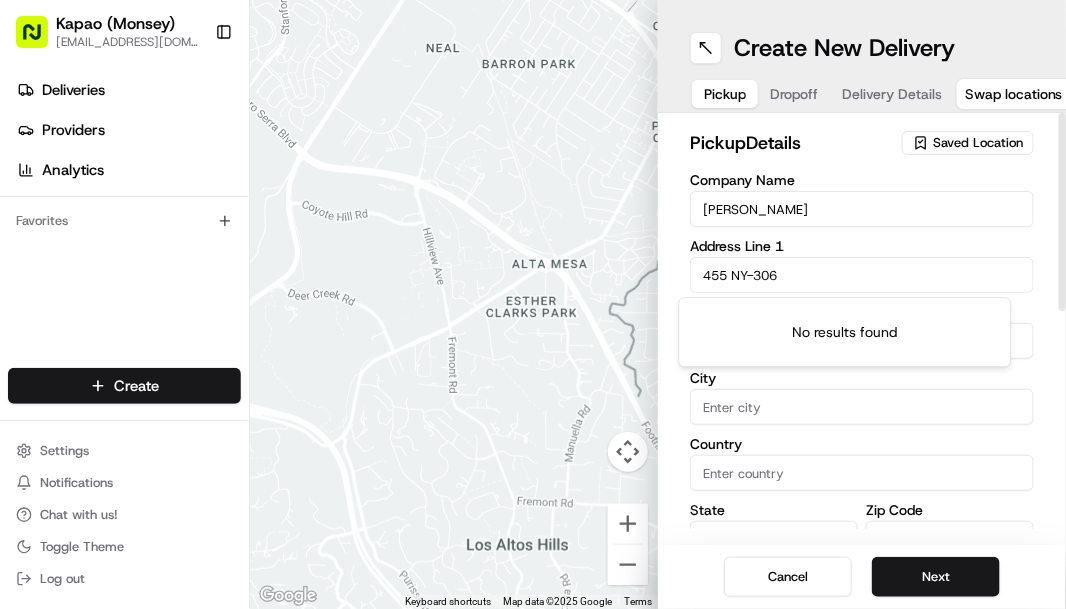 type on "Monsey" 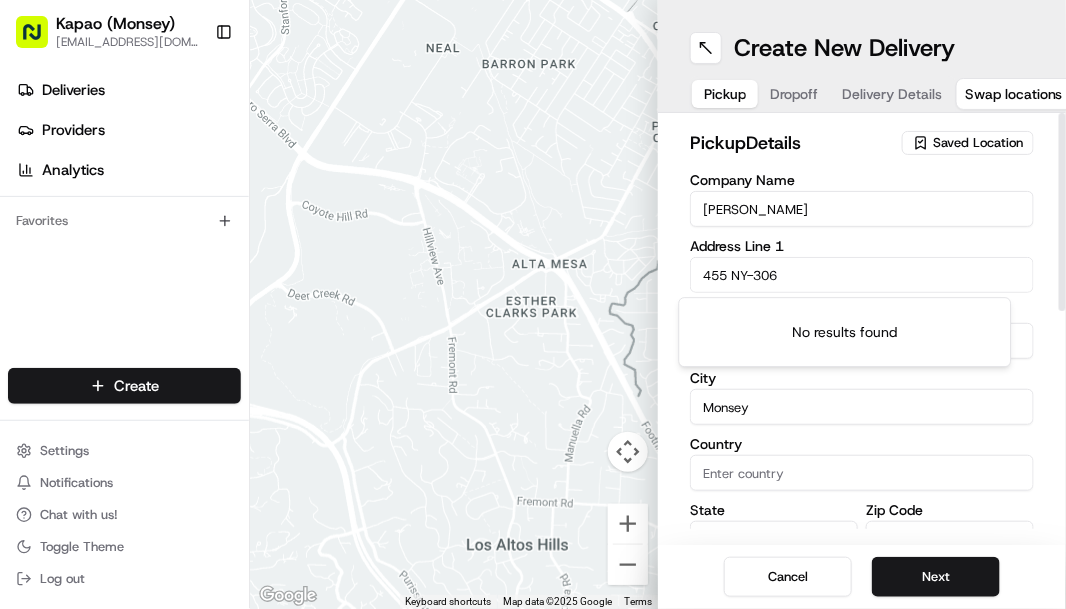 type on "[GEOGRAPHIC_DATA]" 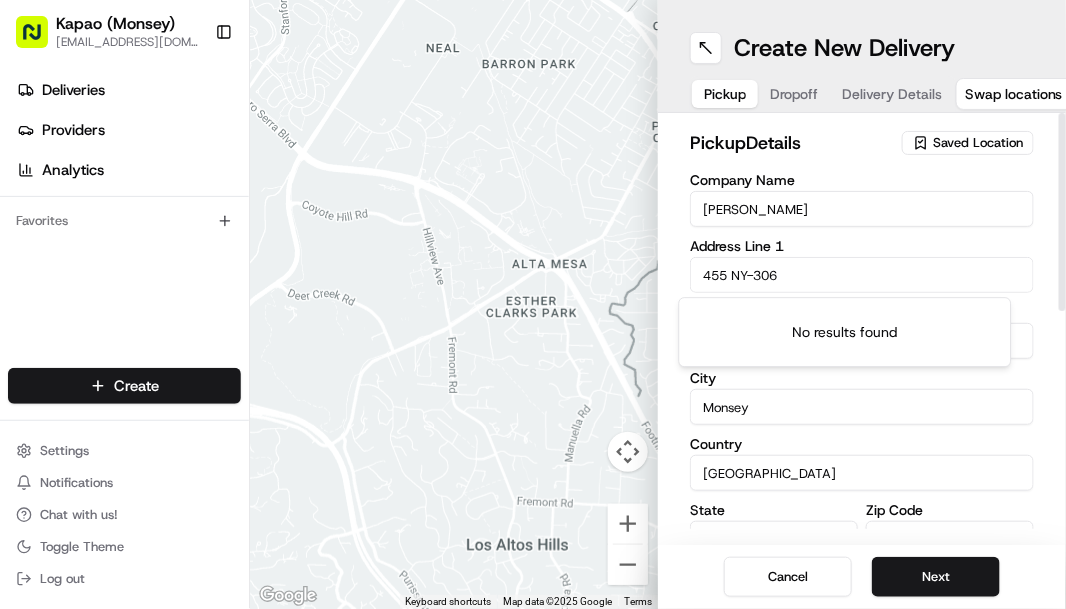 type on "NY" 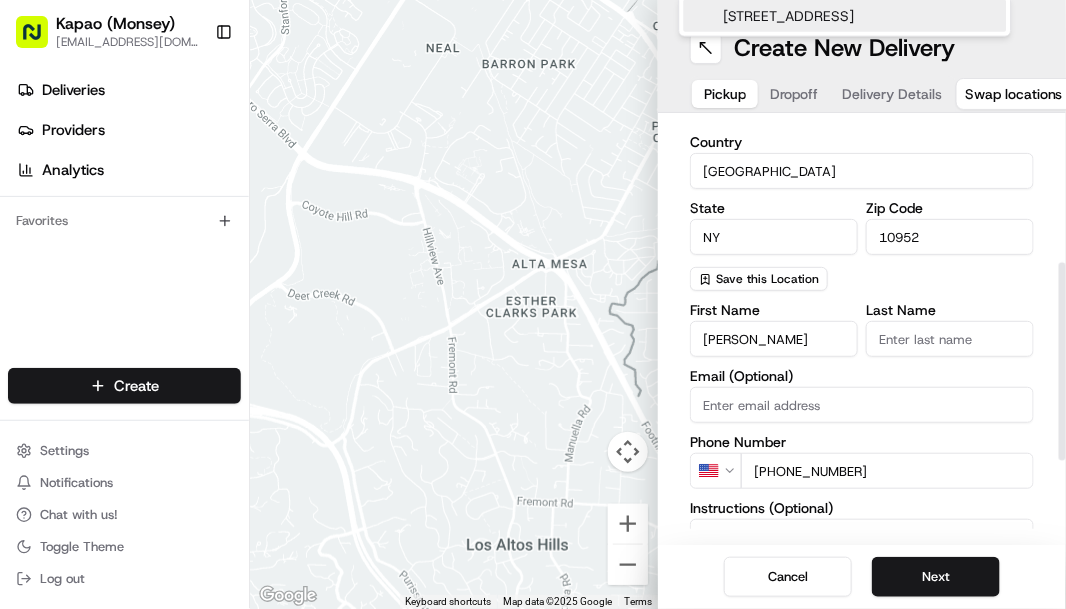 scroll, scrollTop: 266, scrollLeft: 0, axis: vertical 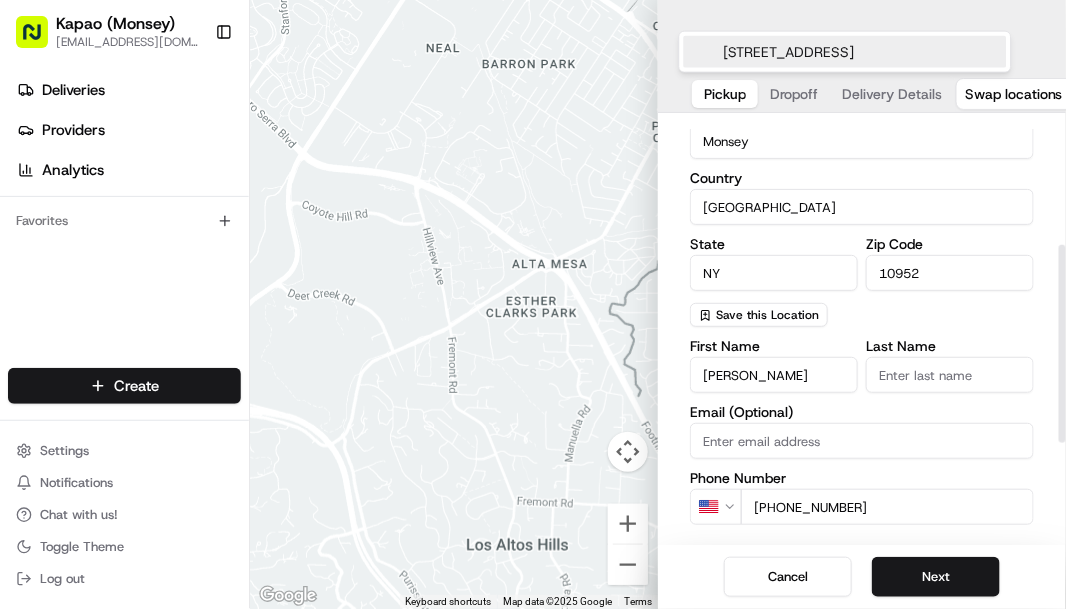 click on "Last Name" at bounding box center (950, 375) 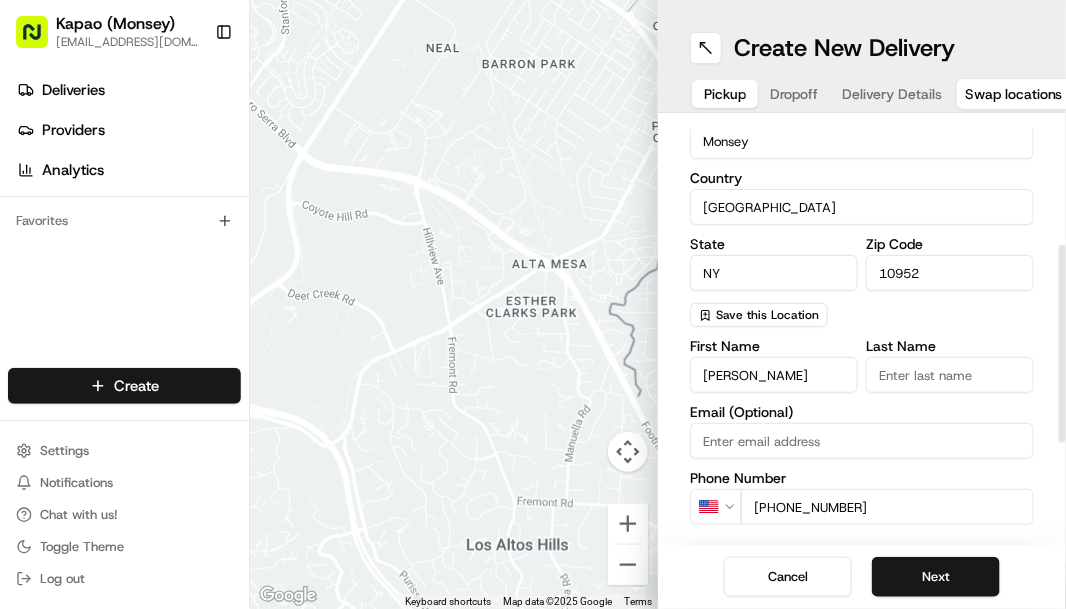 type on "Manager" 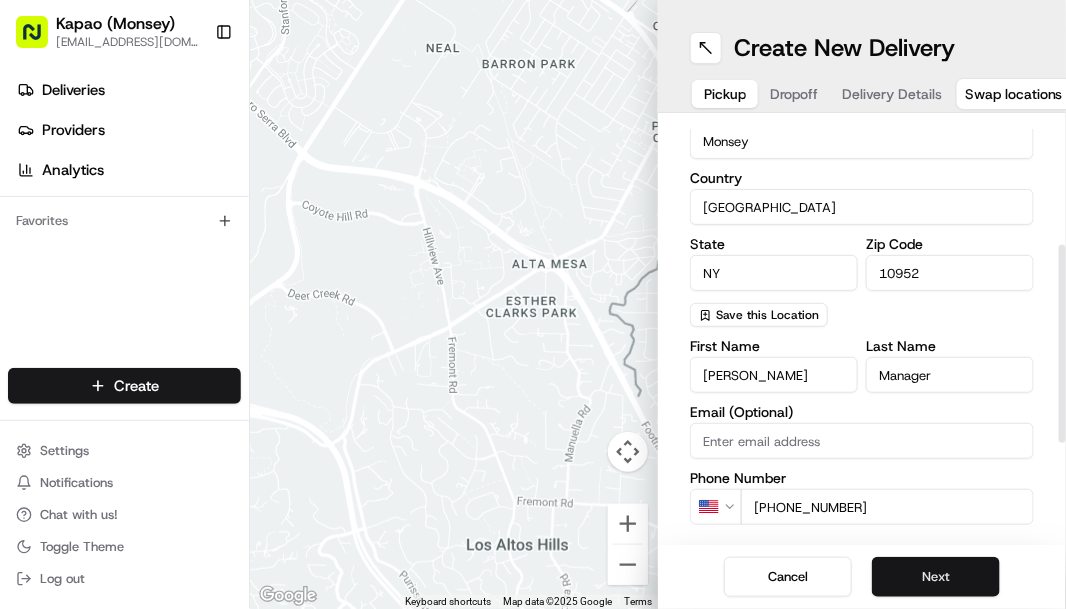 click on "Next" at bounding box center [936, 577] 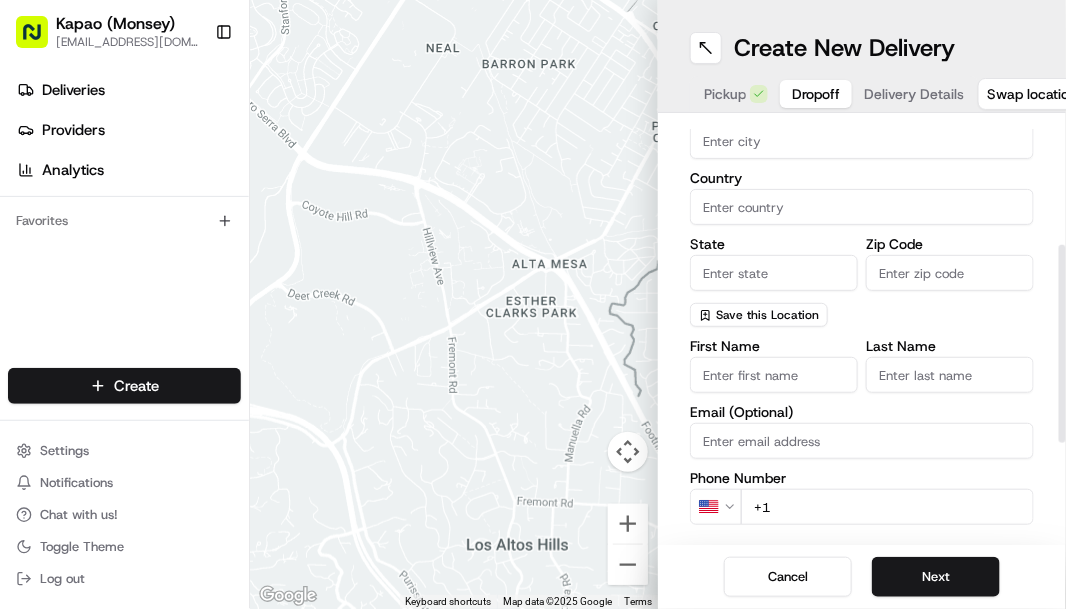 click on "Country" at bounding box center [862, 207] 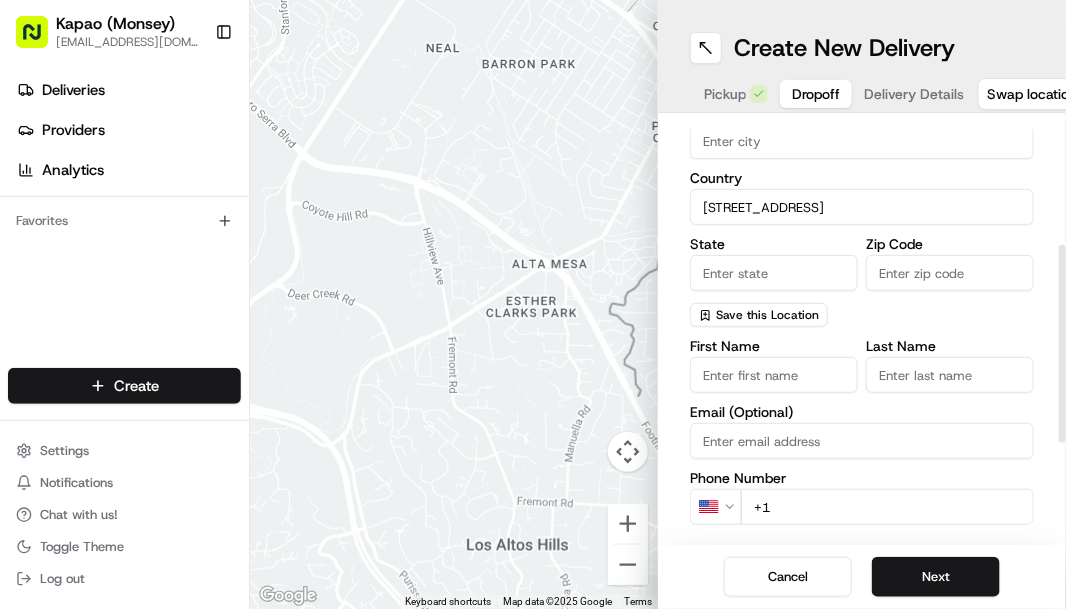 type on "[STREET_ADDRESS]" 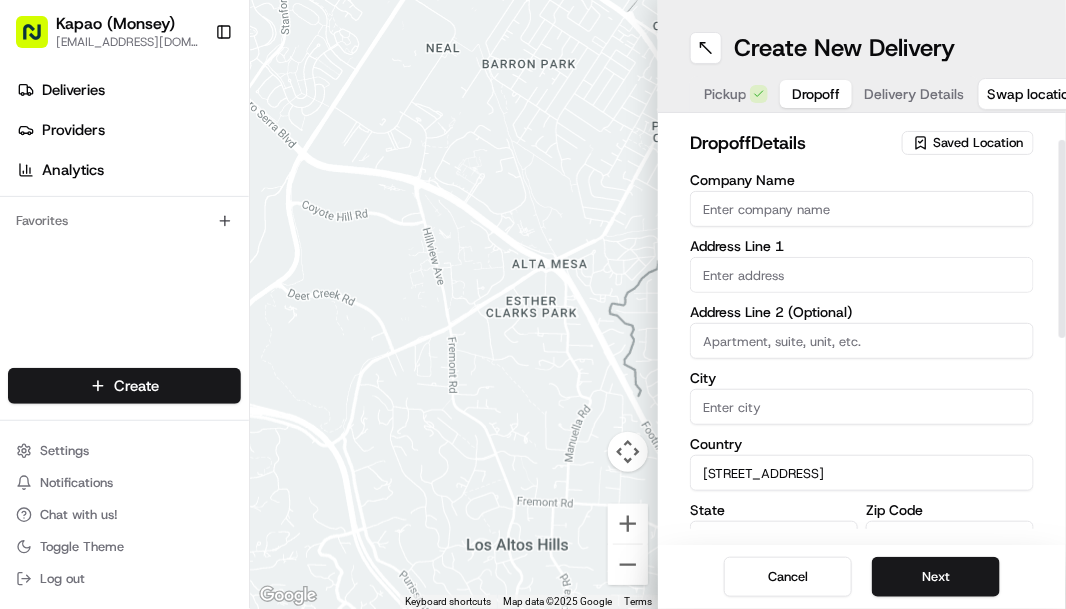 scroll, scrollTop: 133, scrollLeft: 0, axis: vertical 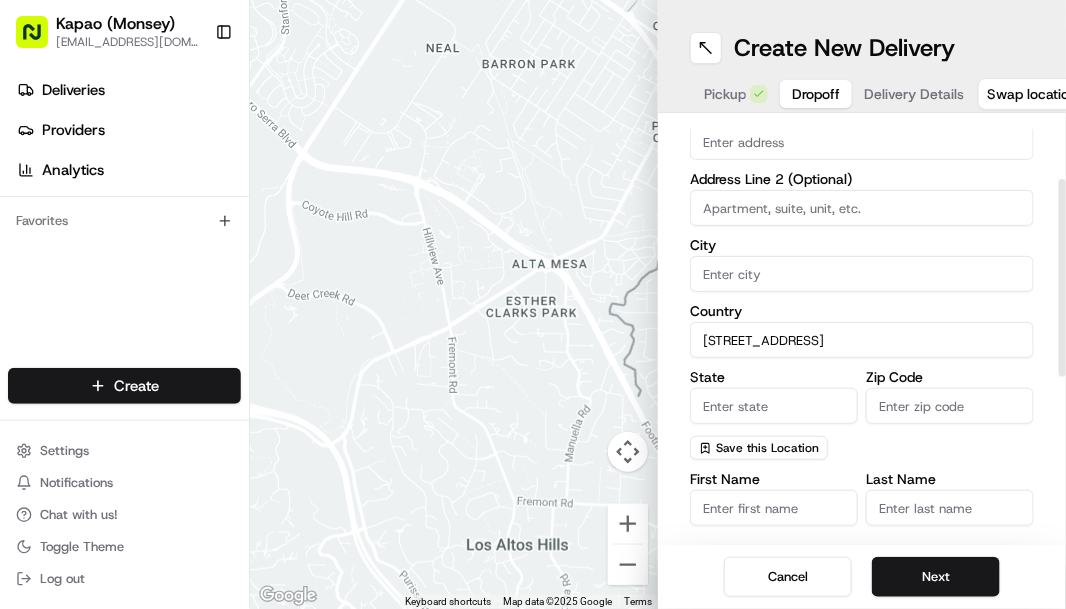 drag, startPoint x: 850, startPoint y: 328, endPoint x: 534, endPoint y: 305, distance: 316.8359 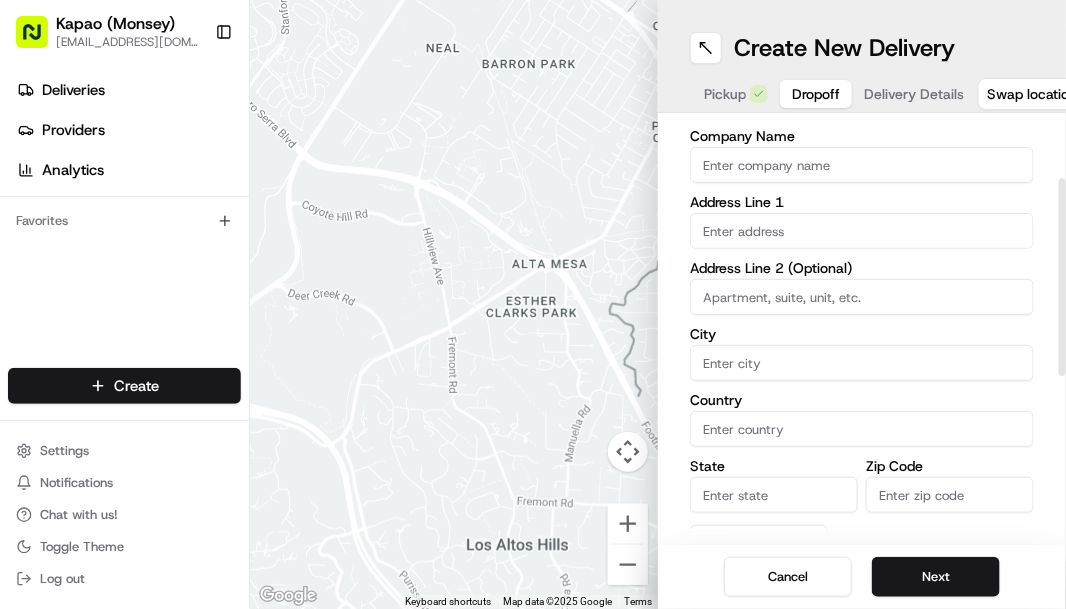 scroll, scrollTop: 0, scrollLeft: 0, axis: both 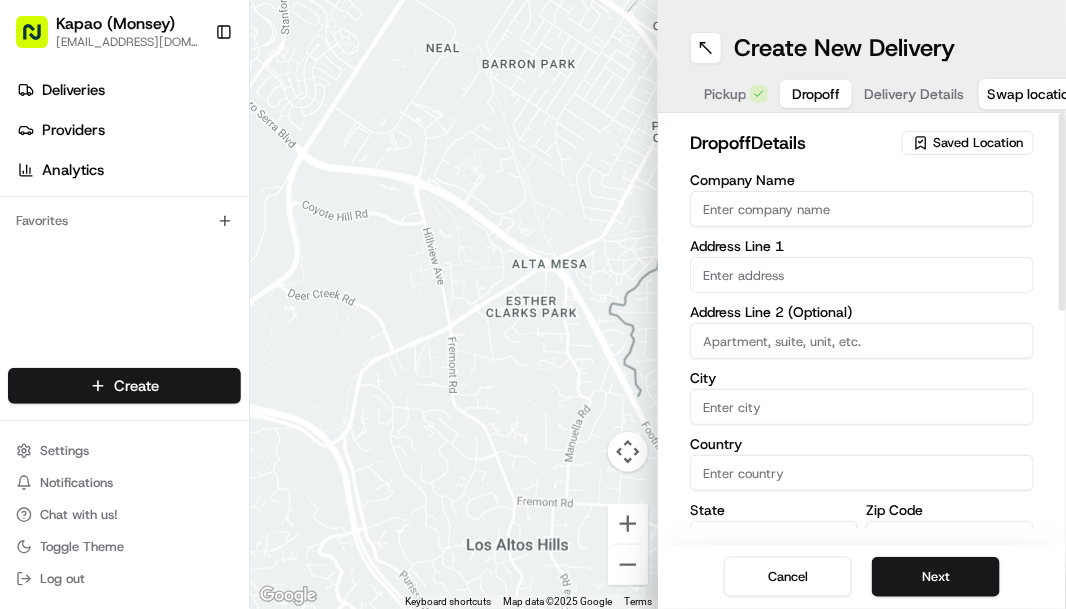 click at bounding box center (862, 275) 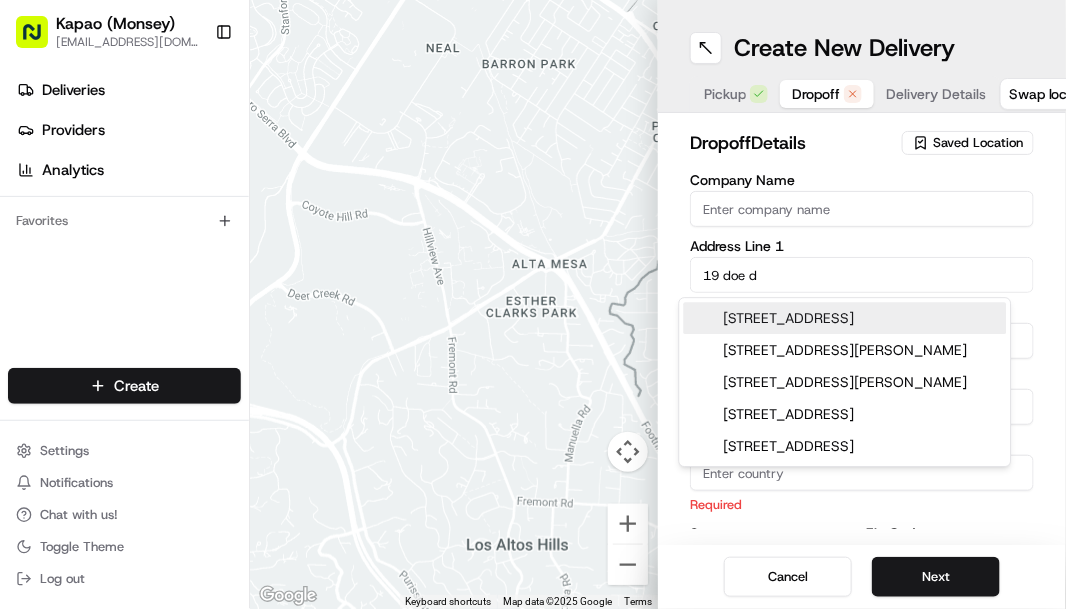click on "[STREET_ADDRESS]" at bounding box center (845, 318) 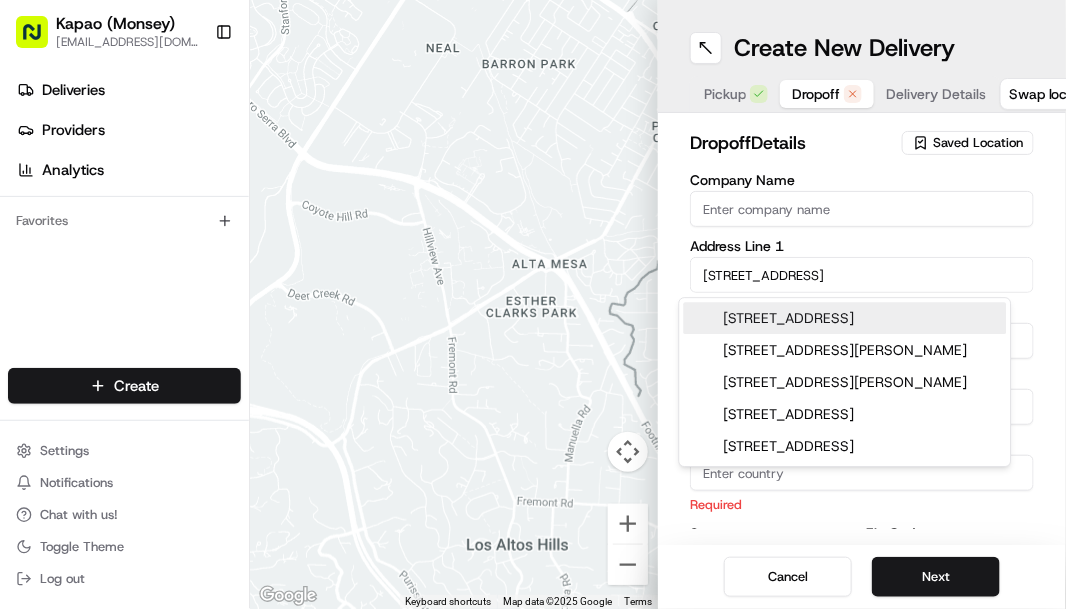 type on "[STREET_ADDRESS][PERSON_NAME]" 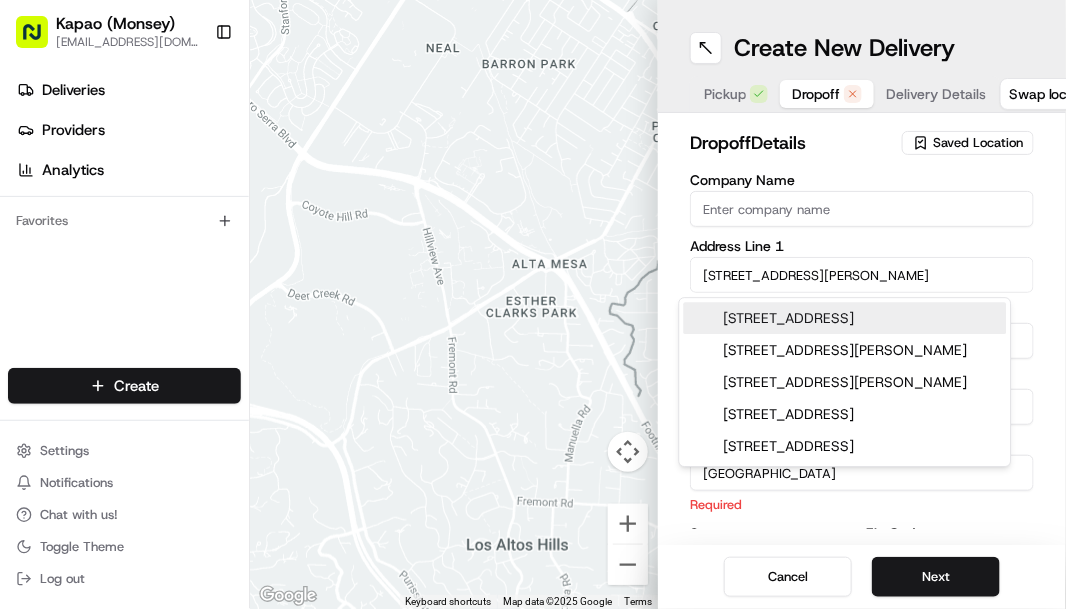 type on "[STREET_ADDRESS]" 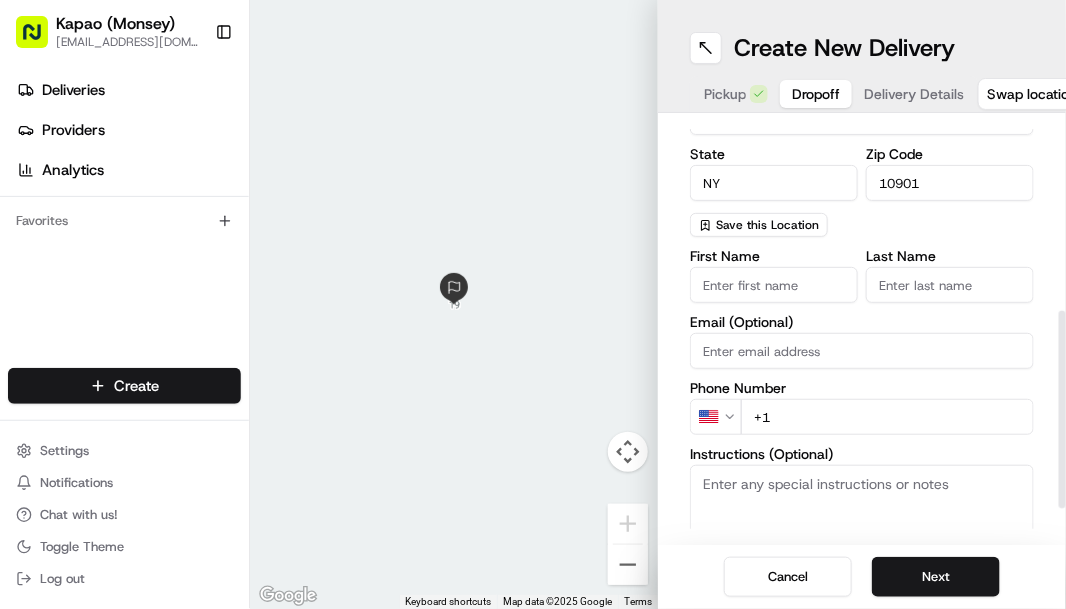 scroll, scrollTop: 400, scrollLeft: 0, axis: vertical 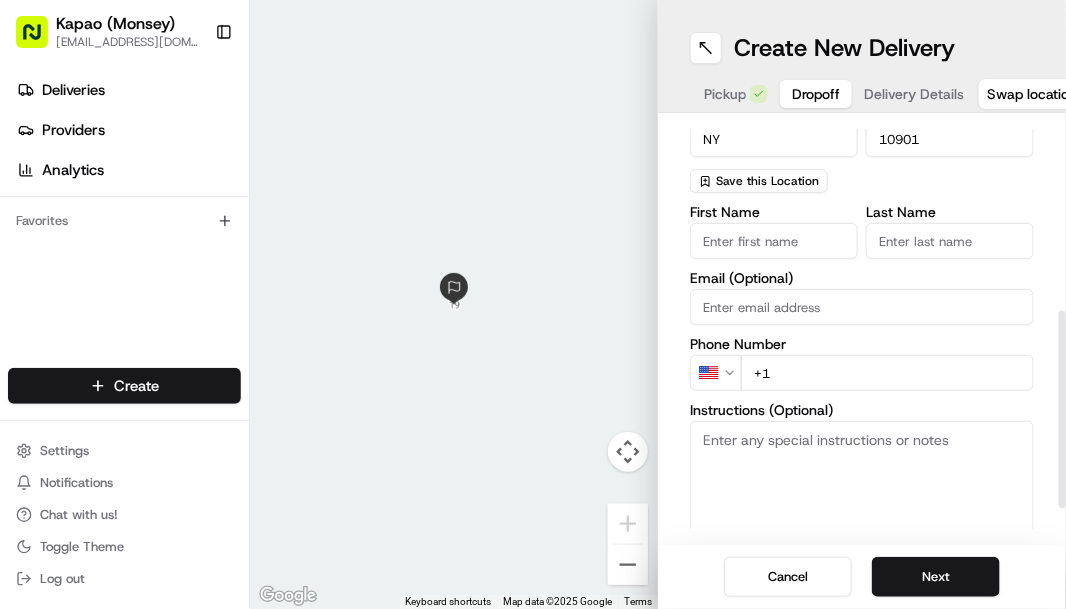 click on "First Name" at bounding box center (774, 241) 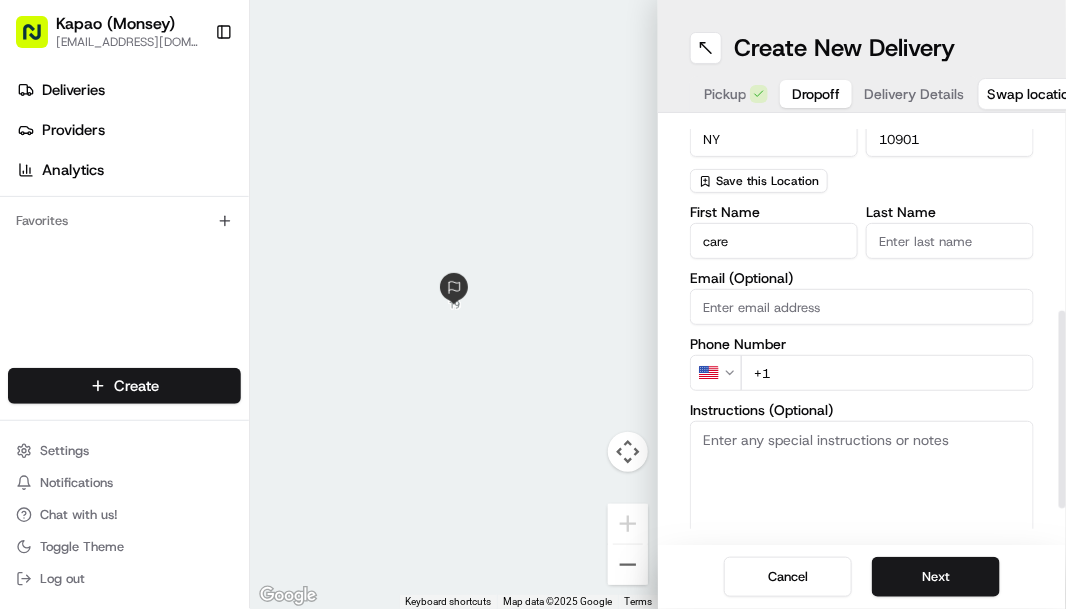 type on "care" 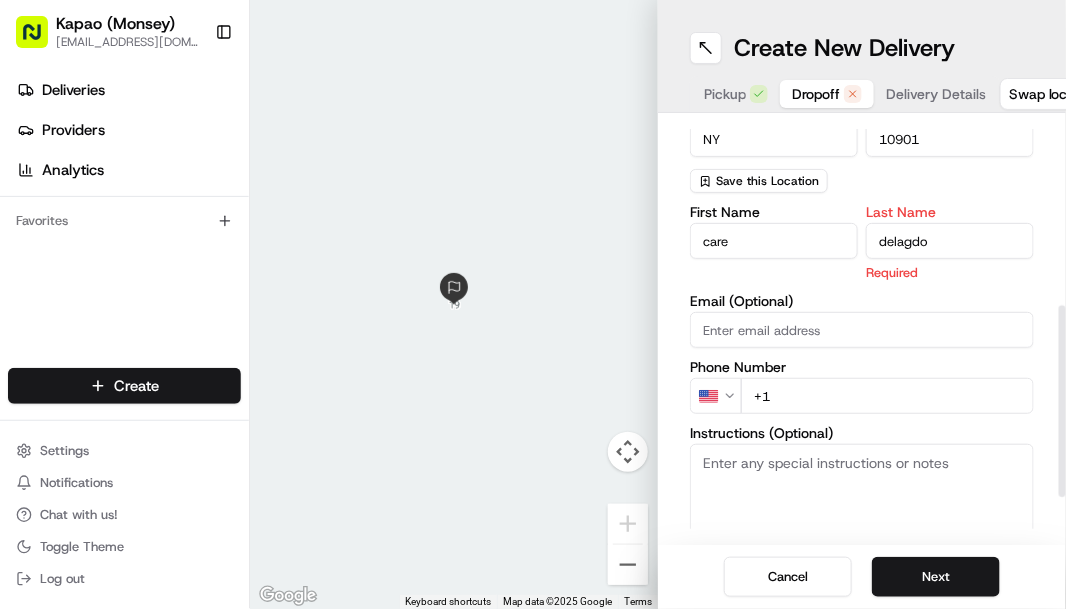 type on "delagdo" 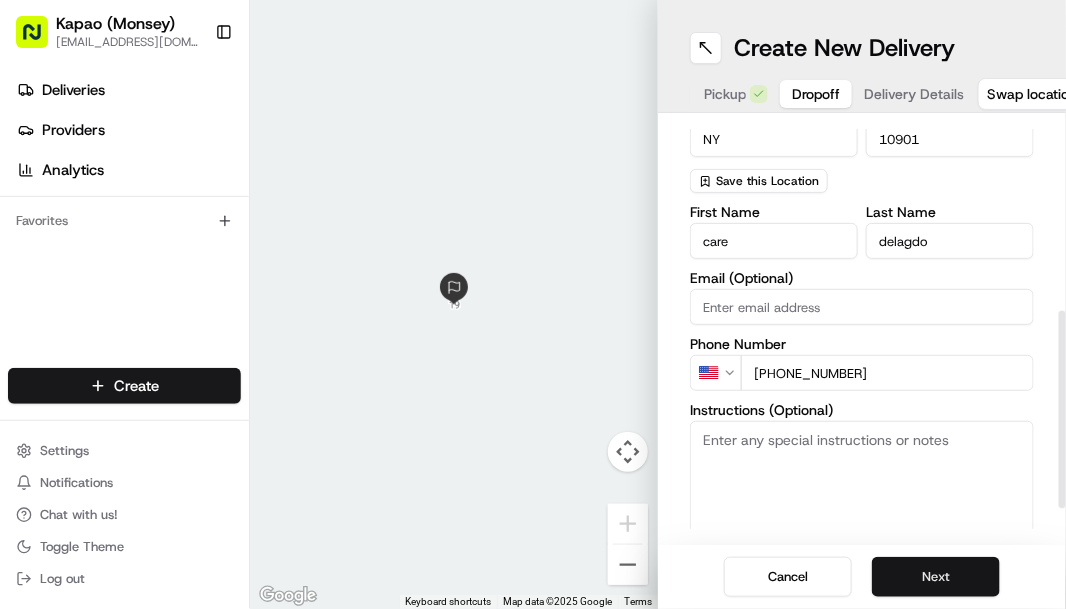 type on "[PHONE_NUMBER]" 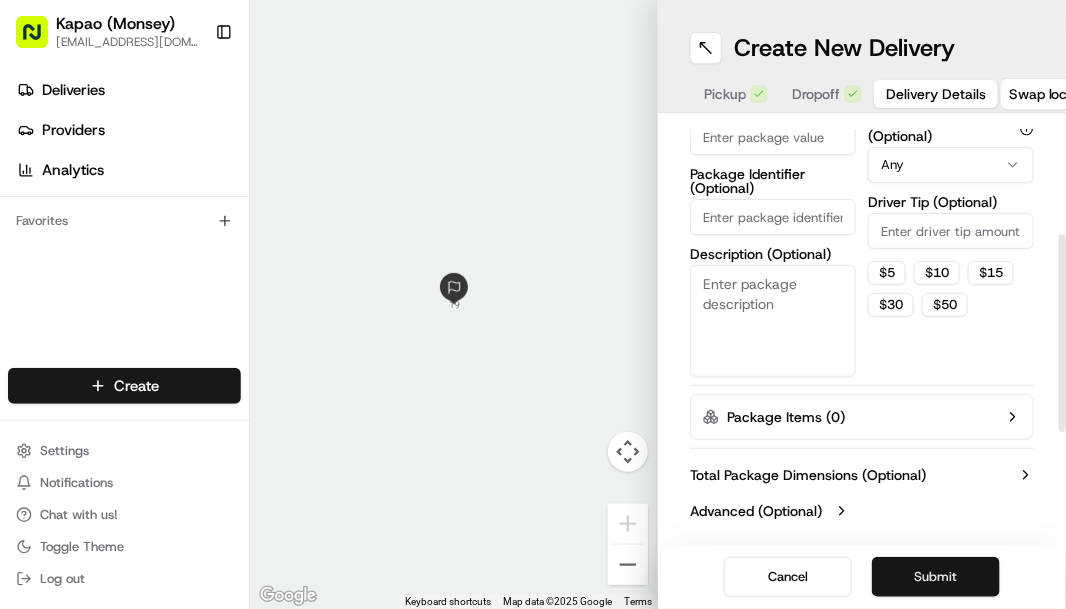 scroll, scrollTop: 245, scrollLeft: 0, axis: vertical 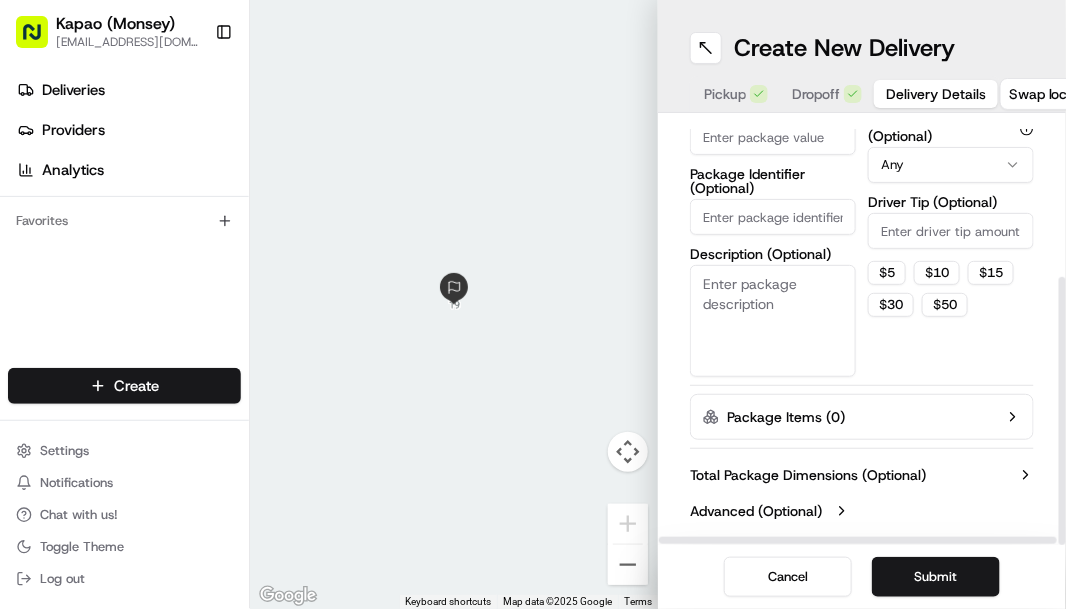 click on "Package Value" at bounding box center (773, 137) 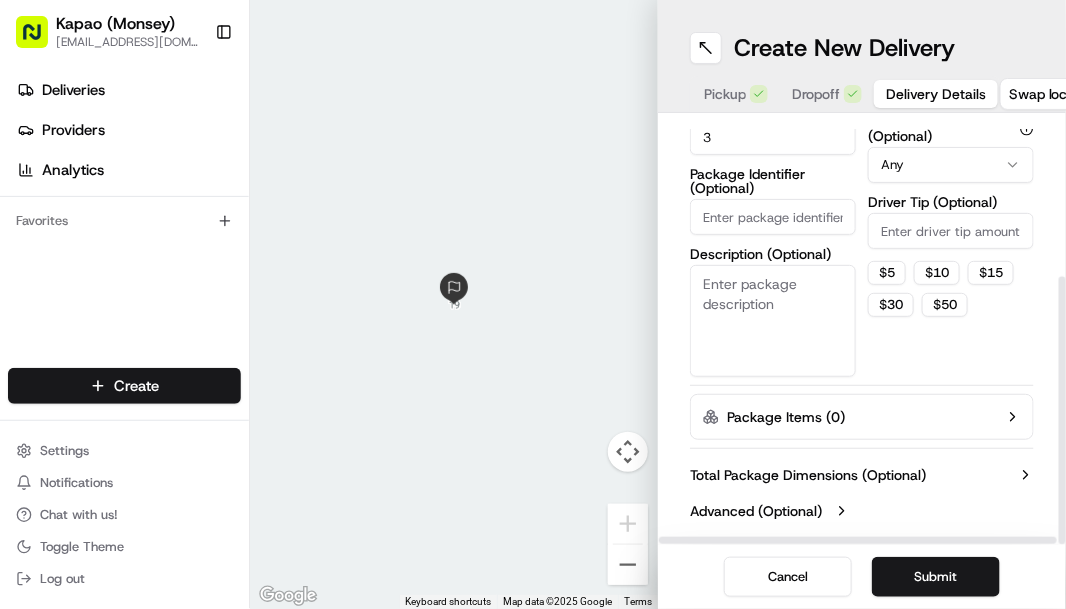 scroll, scrollTop: 244, scrollLeft: 0, axis: vertical 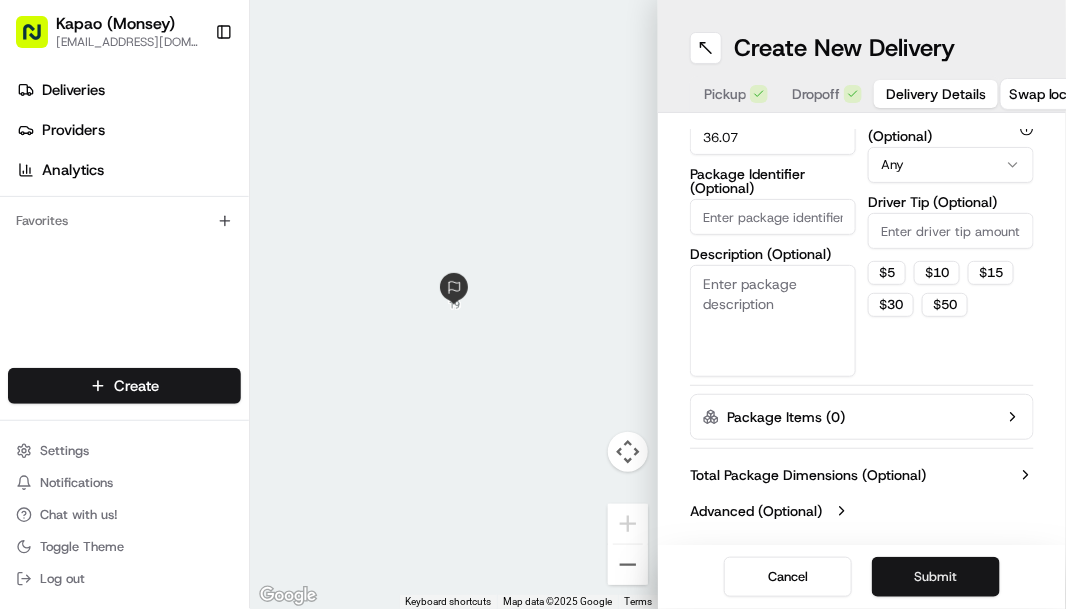 type on "36.07" 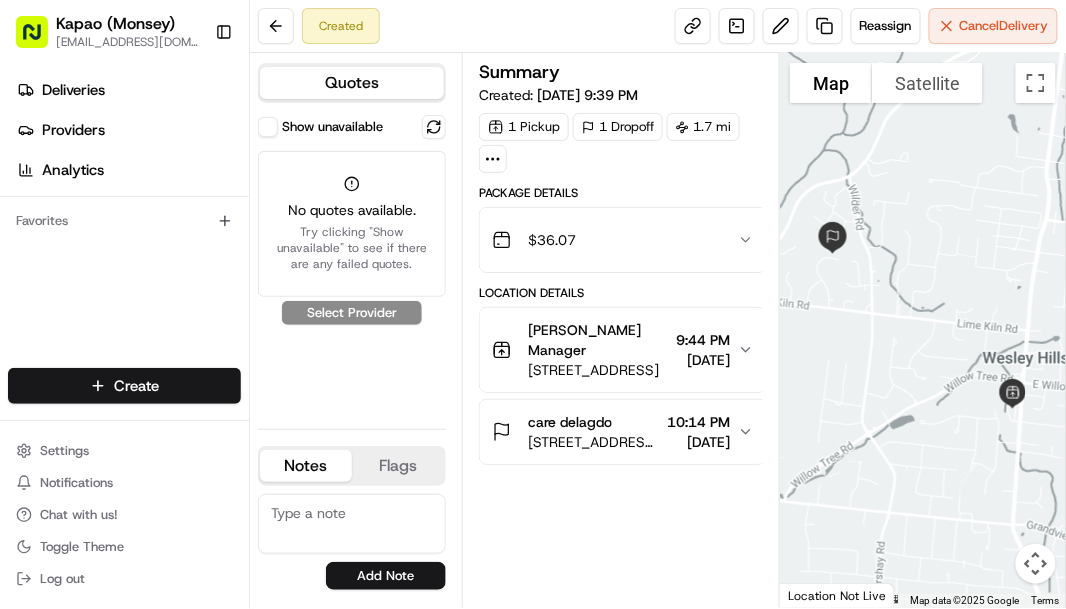 click on "Try clicking "Show unavailable" to see if there are any failed quotes." at bounding box center [352, 248] 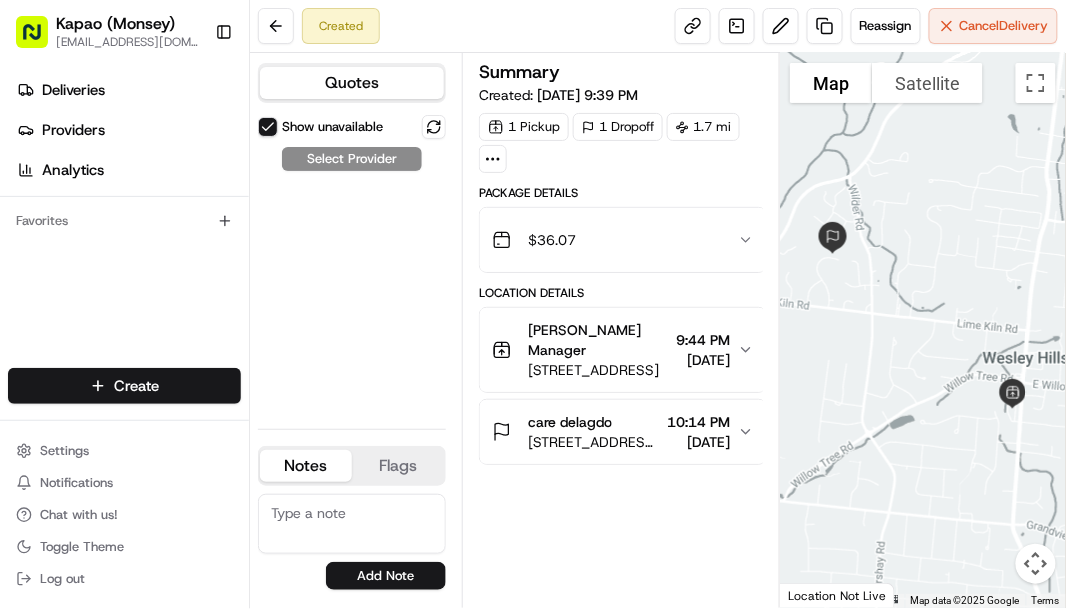 click on "Show unavailable Select Provider" at bounding box center [352, 264] 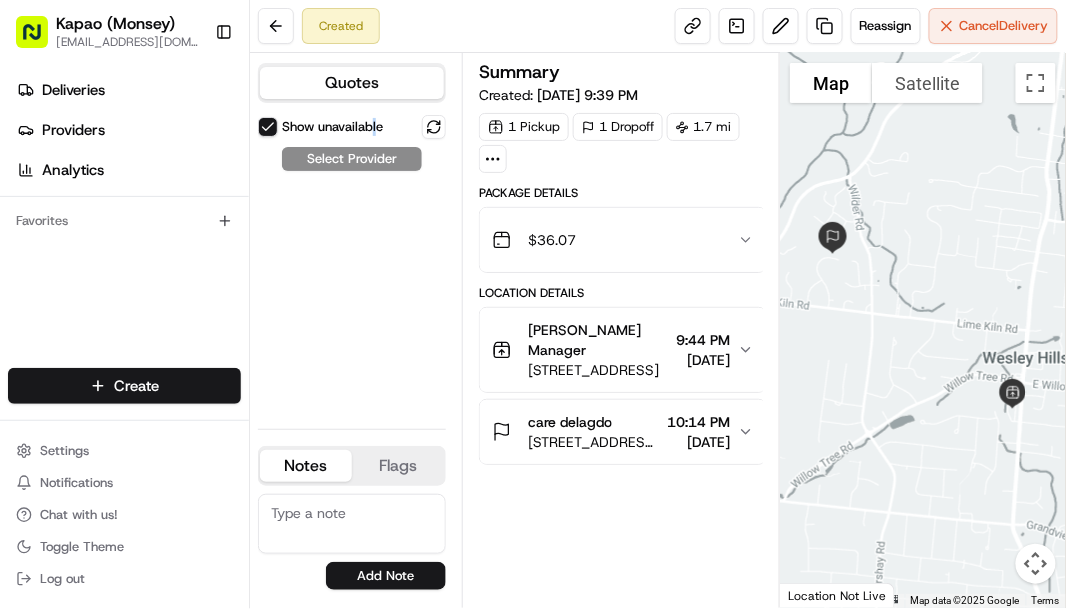 click on "Show unavailable" at bounding box center [332, 127] 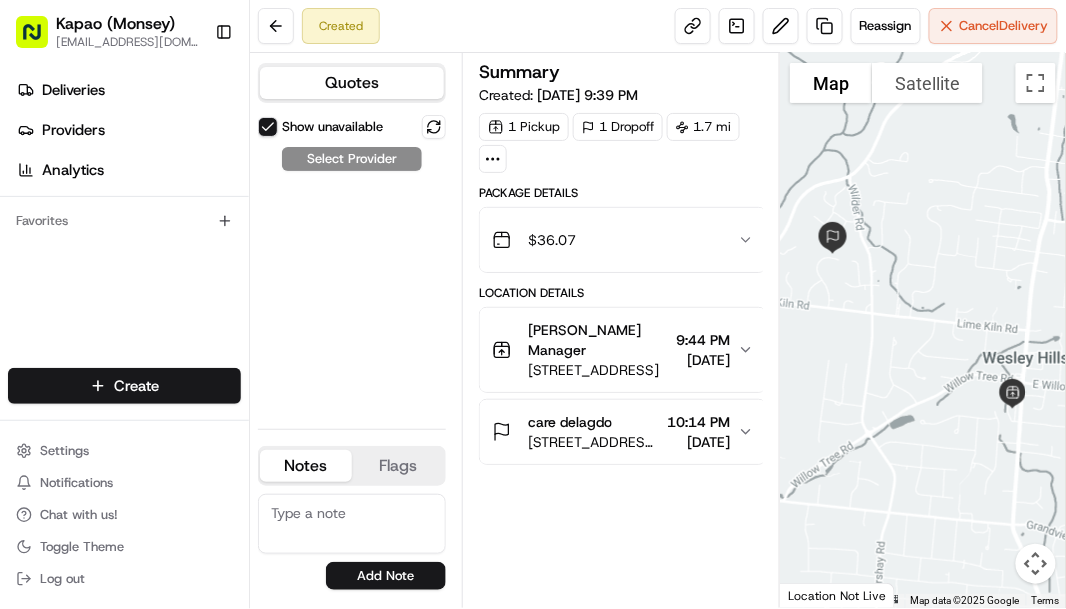 click on "Show unavailable Select Provider" at bounding box center [352, 264] 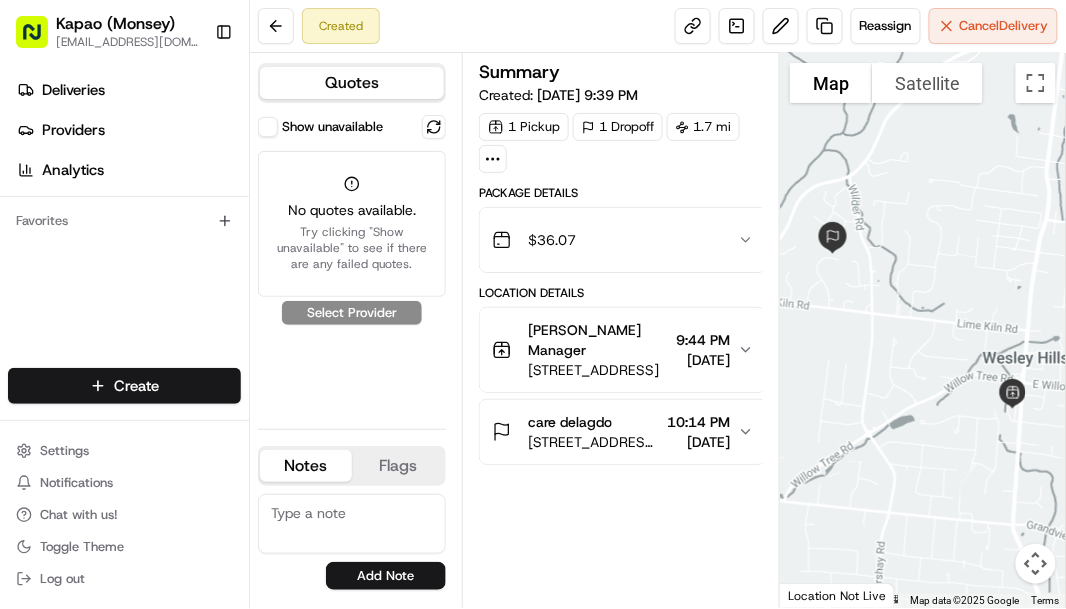 click on "Show unavailable No quotes available. Try clicking "Show unavailable" to see if there are any failed quotes. Select Provider" at bounding box center [352, 264] 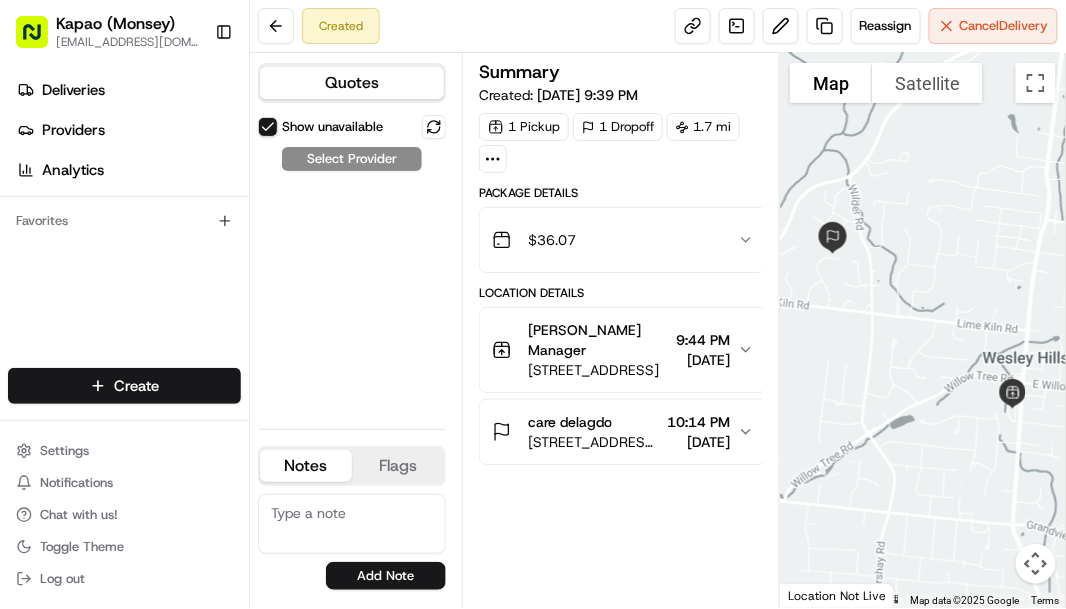 click on "Show unavailable Select Provider" at bounding box center [352, 264] 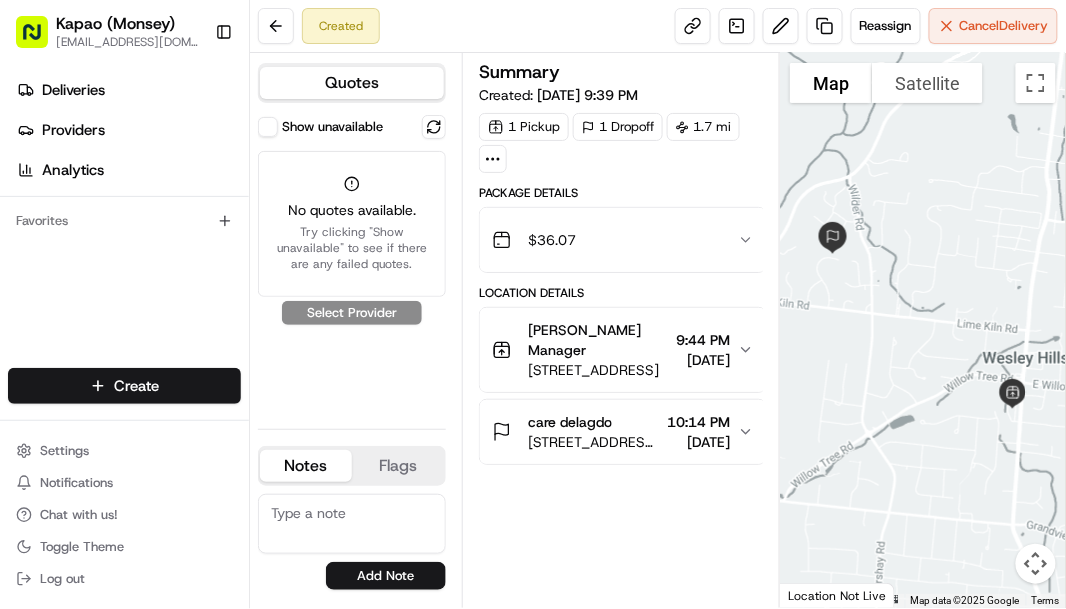 click on "Show unavailable" at bounding box center (268, 127) 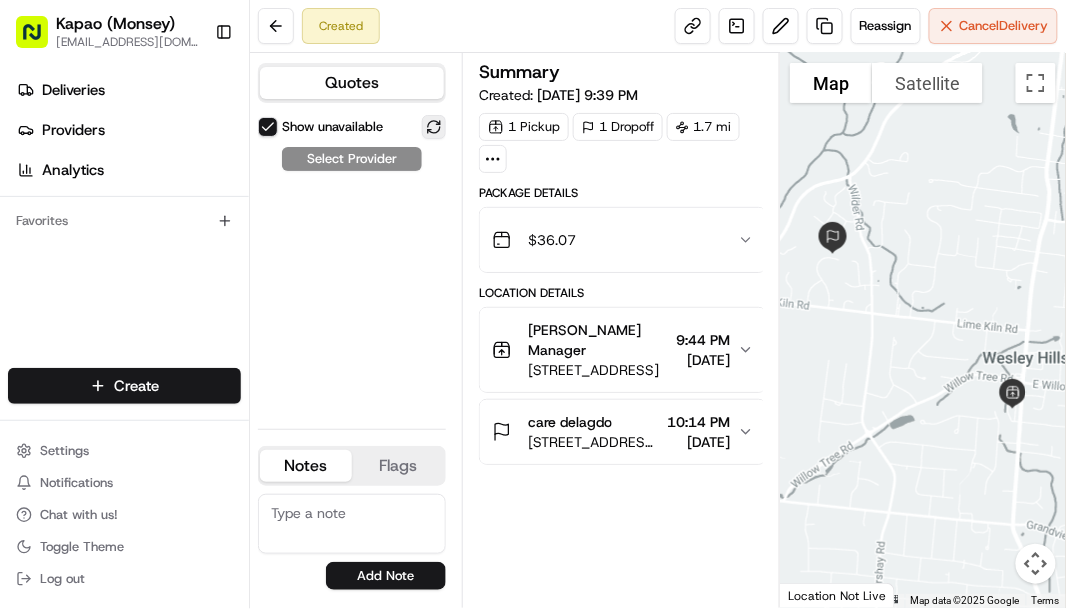 click at bounding box center [434, 127] 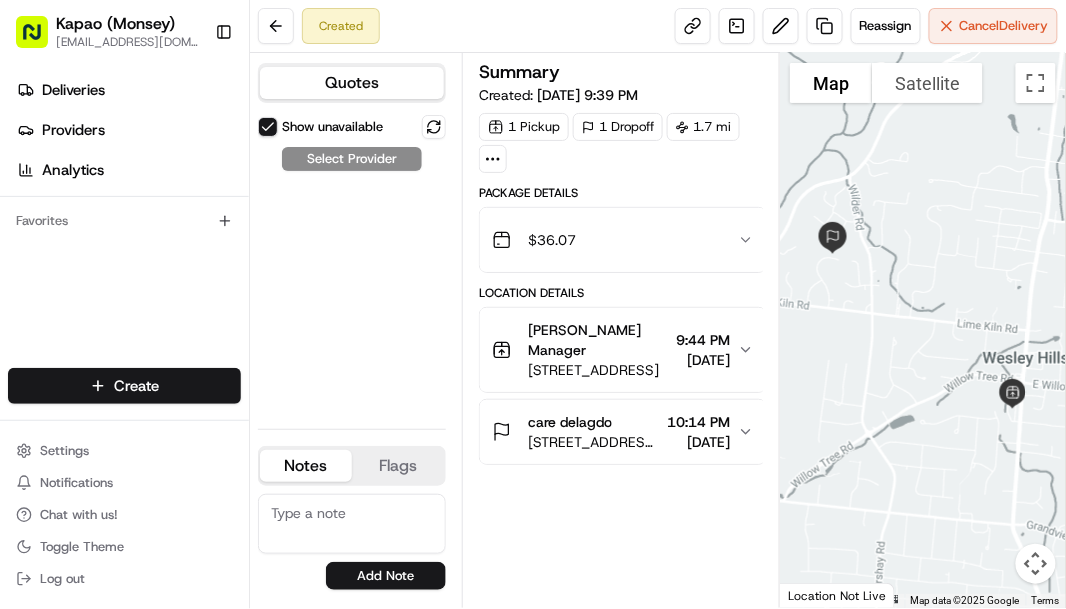 click on "Show unavailable" at bounding box center (268, 127) 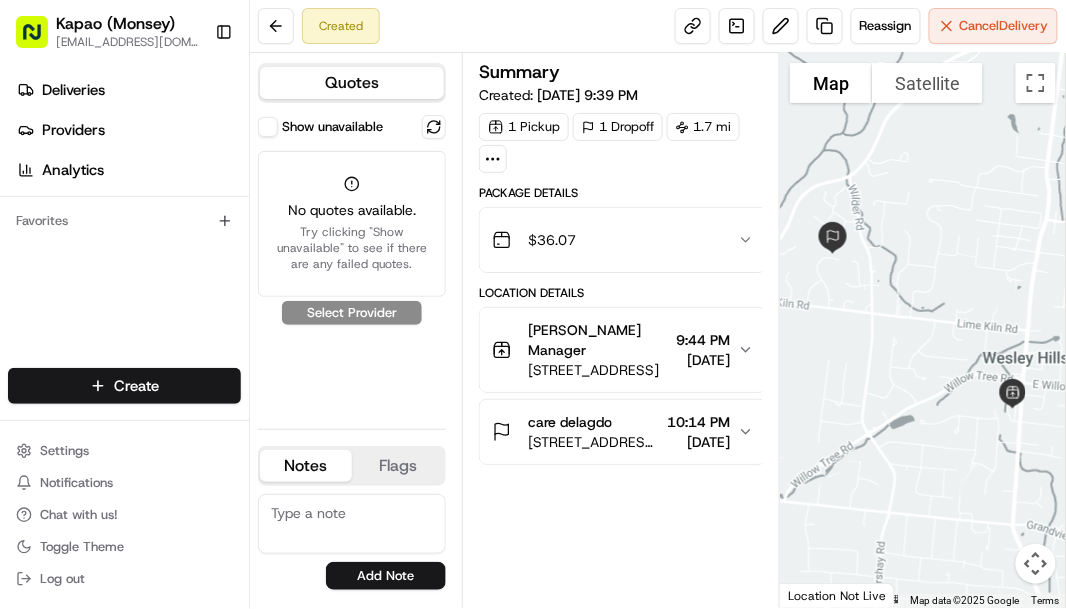 click on "Created" at bounding box center (341, 26) 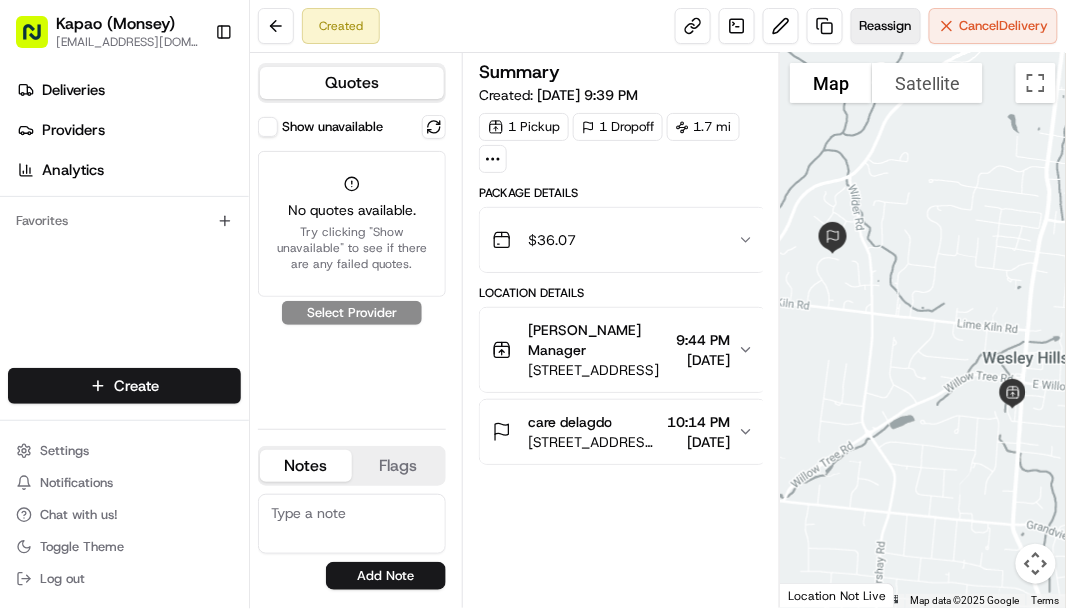 click on "Reassign" at bounding box center (886, 26) 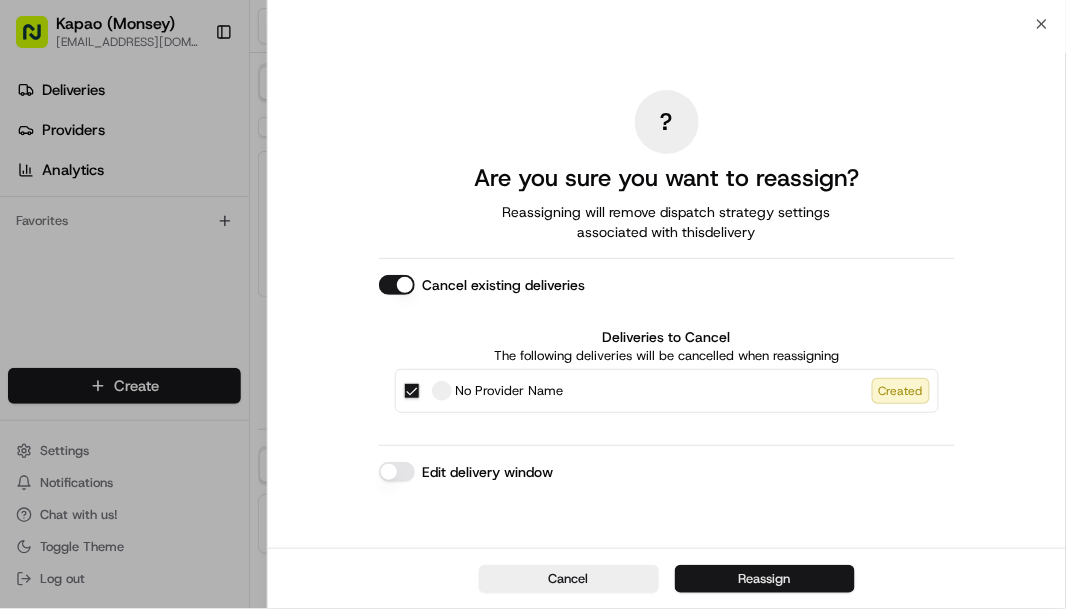 click on "Reassign" at bounding box center [765, 579] 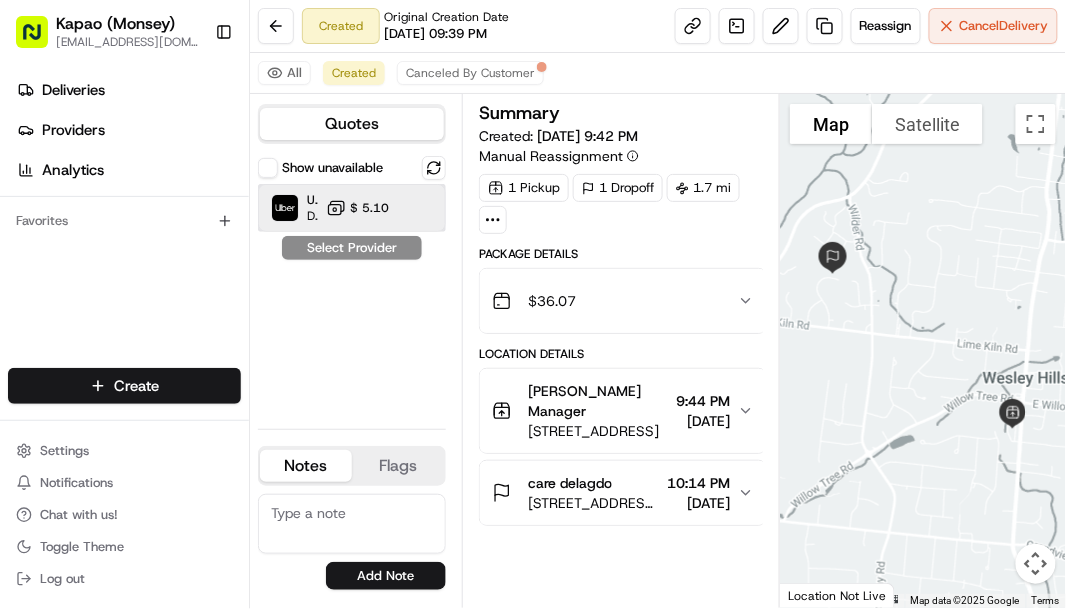 click on "Uber Dropoff ETA   31 minutes $   5.10" at bounding box center (352, 208) 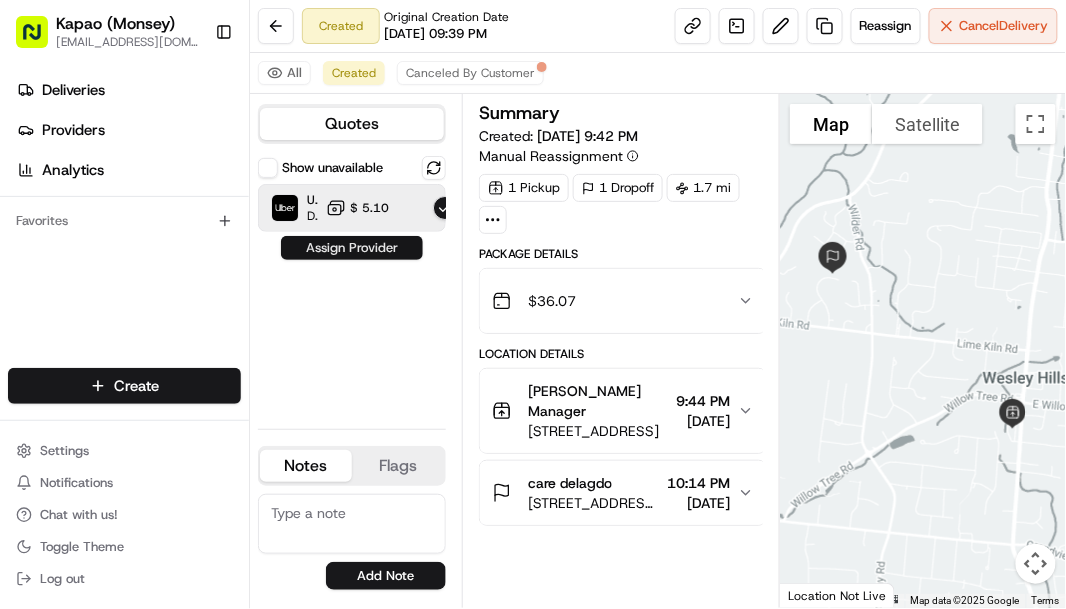 click on "Assign Provider" at bounding box center [352, 248] 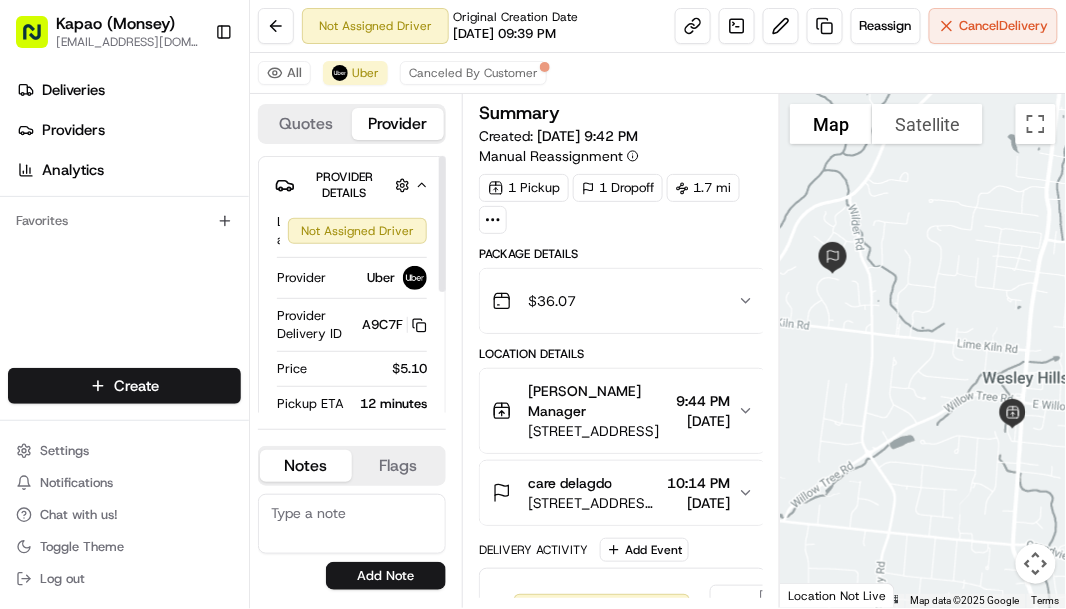 click on "Kapao (Monsey) [EMAIL_ADDRESS][DOMAIN_NAME] Toggle Sidebar Deliveries Providers Analytics Favorites Main Menu Members & Organization Organization Users Roles Preferences Customization Tracking Orchestration Automations Dispatch Strategy Locations Pickup Locations Dropoff Locations Billing Billing Refund Requests Integrations Notification Triggers Webhooks API Keys Request Logs Create Settings Notifications Chat with us! Toggle Theme Log out Not Assigned Driver Original Creation Date [DATE] 09:39 PM Reassign Cancel  Delivery All Uber Canceled By Customer Quotes Provider Provider Details Hidden ( 1 ) Latest Status Not Assigned Driver Provider Uber   Provider Delivery ID A9C7F Copy  del_rn9Pm5UARrykqhwwf2qcfw A9C7F Price $5.10 Pickup ETA 12 minutes Dropoff ETA 31 minutes Customer Support Driver information is not available yet. Notes Flags [EMAIL_ADDRESS][DOMAIN_NAME] [EMAIL_ADDRESS][DOMAIN_NAME] [EMAIL_ADDRESS][DOMAIN_NAME] Add Note [EMAIL_ADDRESS][DOMAIN_NAME] [EMAIL_ADDRESS][DOMAIN_NAME] [EMAIL_ADDRESS][DOMAIN_NAME] Add Flag Summary   1" at bounding box center [533, 304] 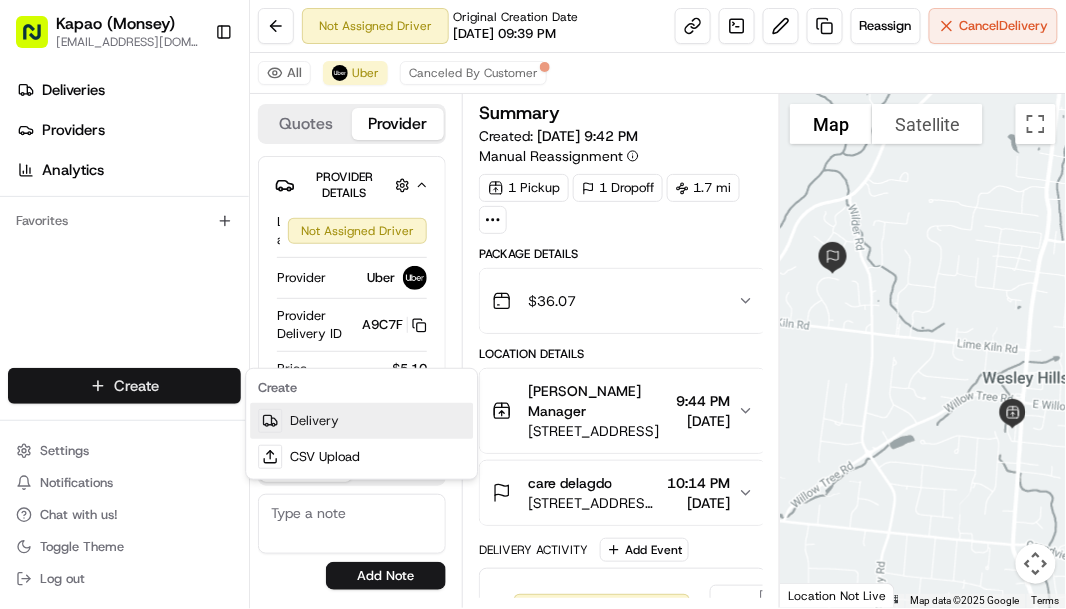 click on "Delivery" at bounding box center (361, 421) 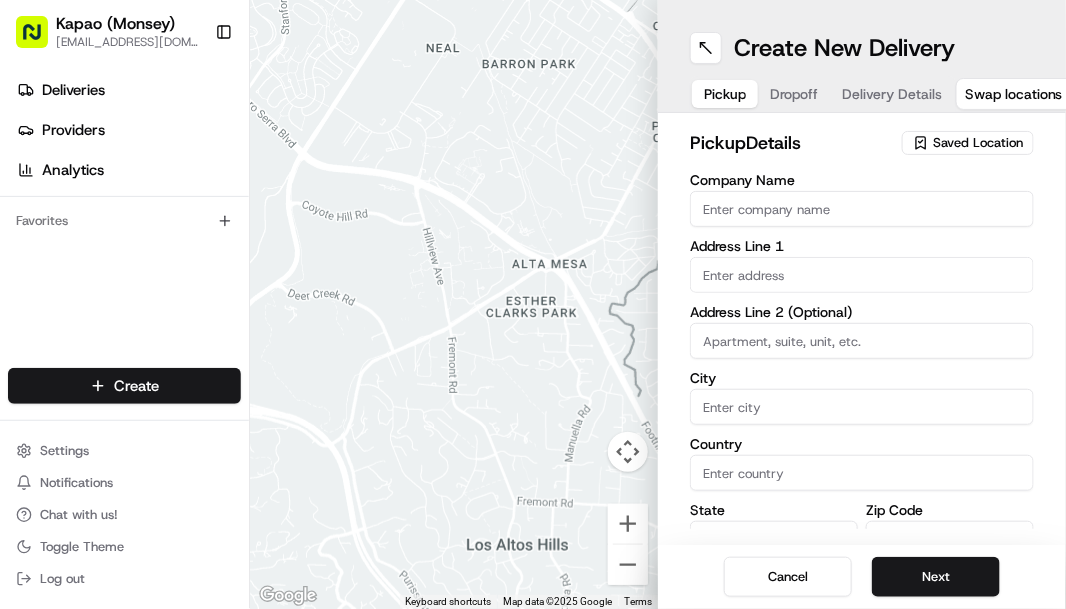 click at bounding box center (862, 275) 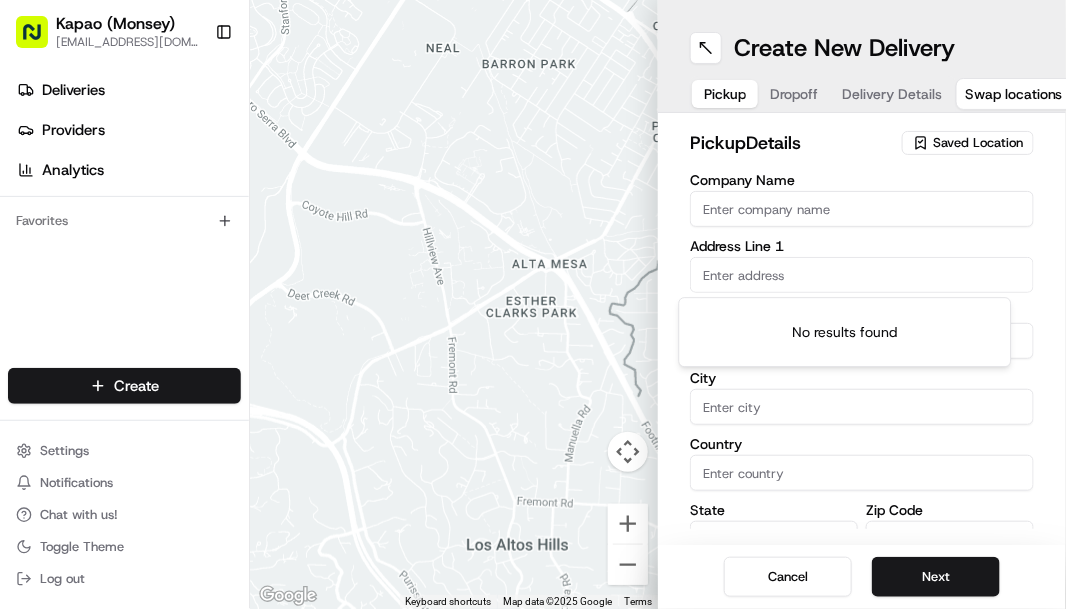 type on "455 NY-306" 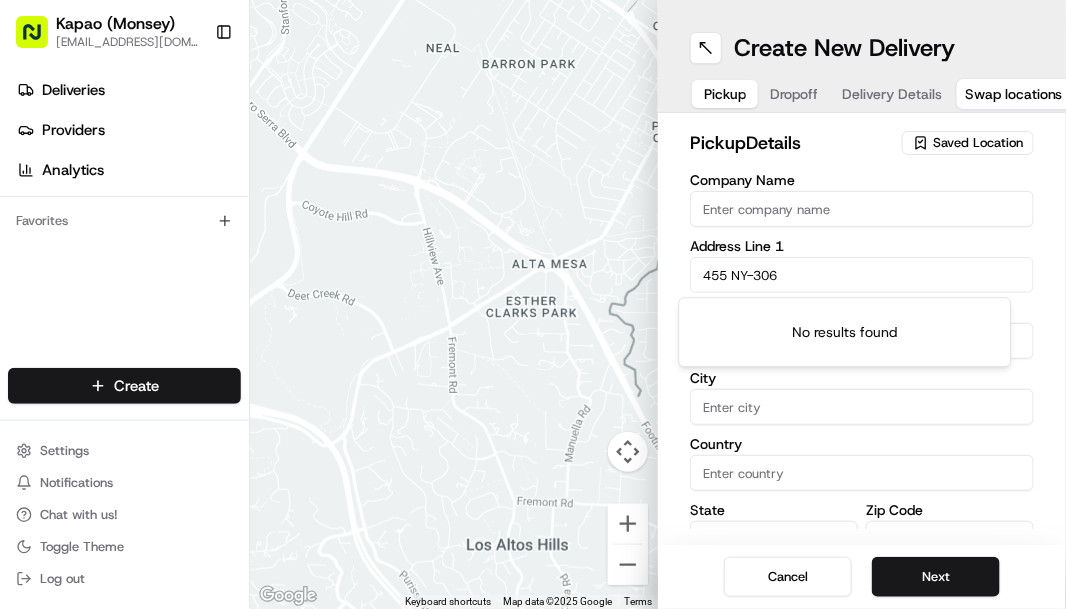 type on "[PERSON_NAME]" 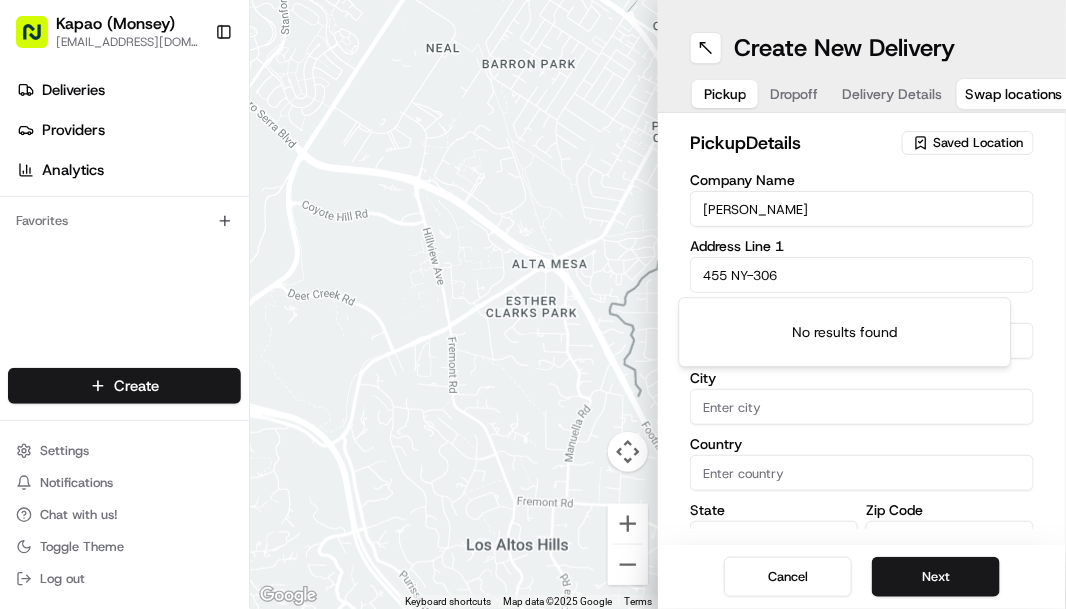 type on "Monsey" 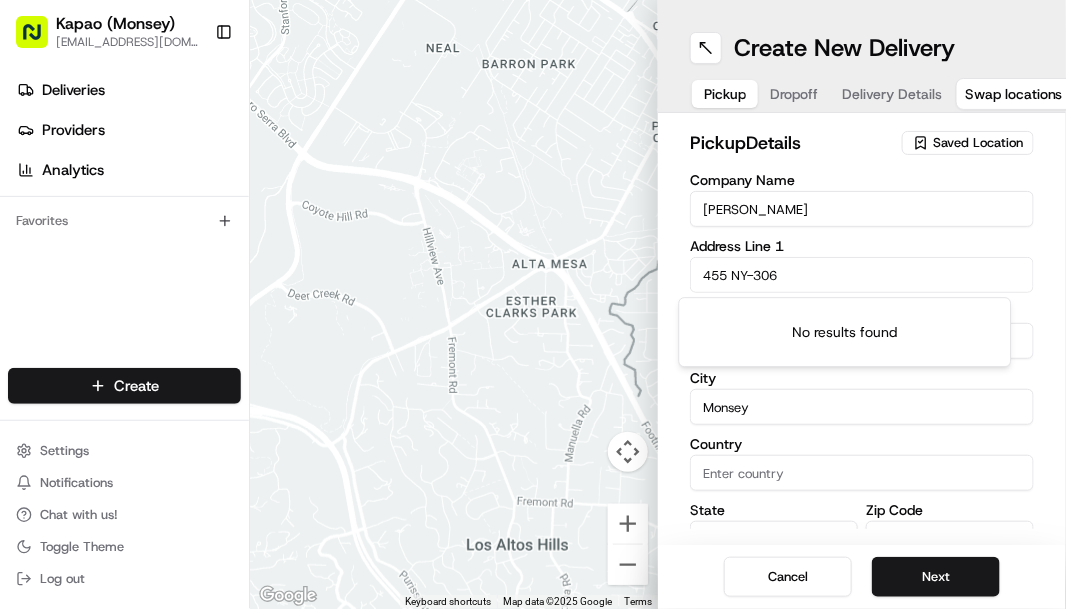 type on "[GEOGRAPHIC_DATA]" 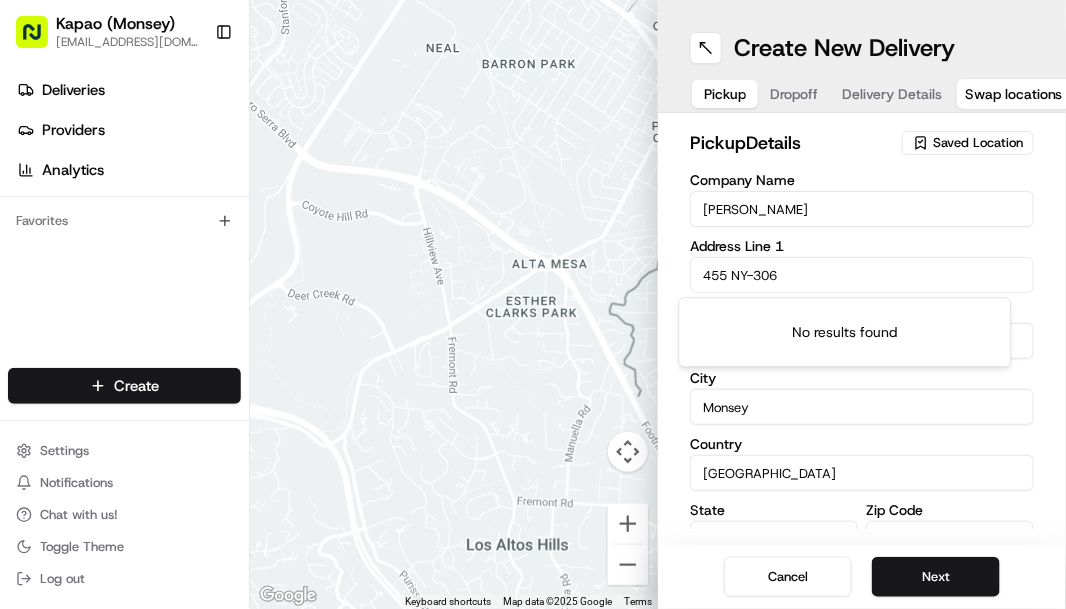type on "NY" 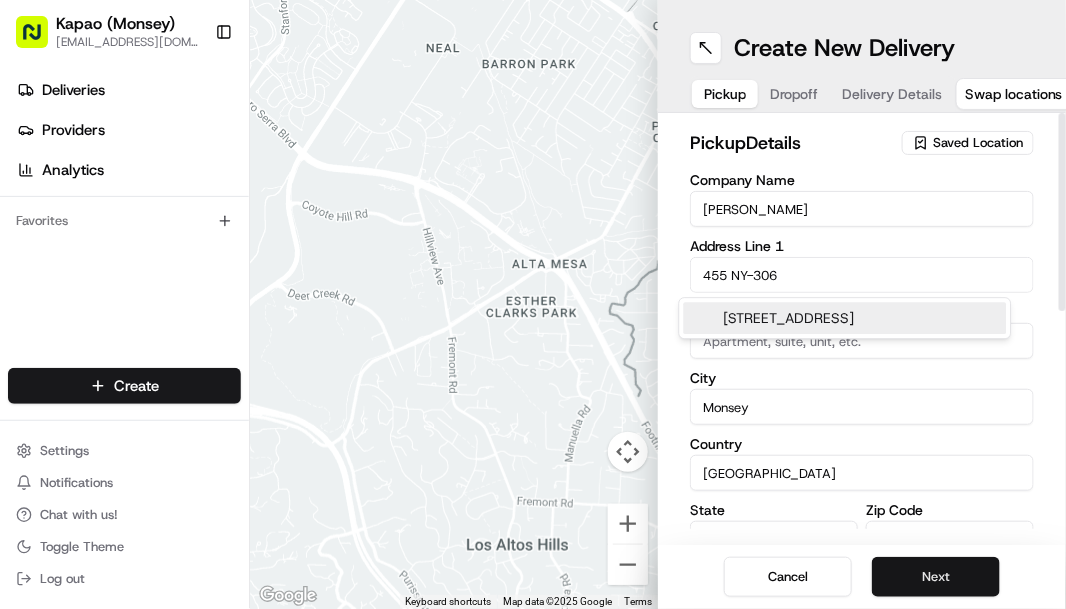 click on "Next" at bounding box center [936, 577] 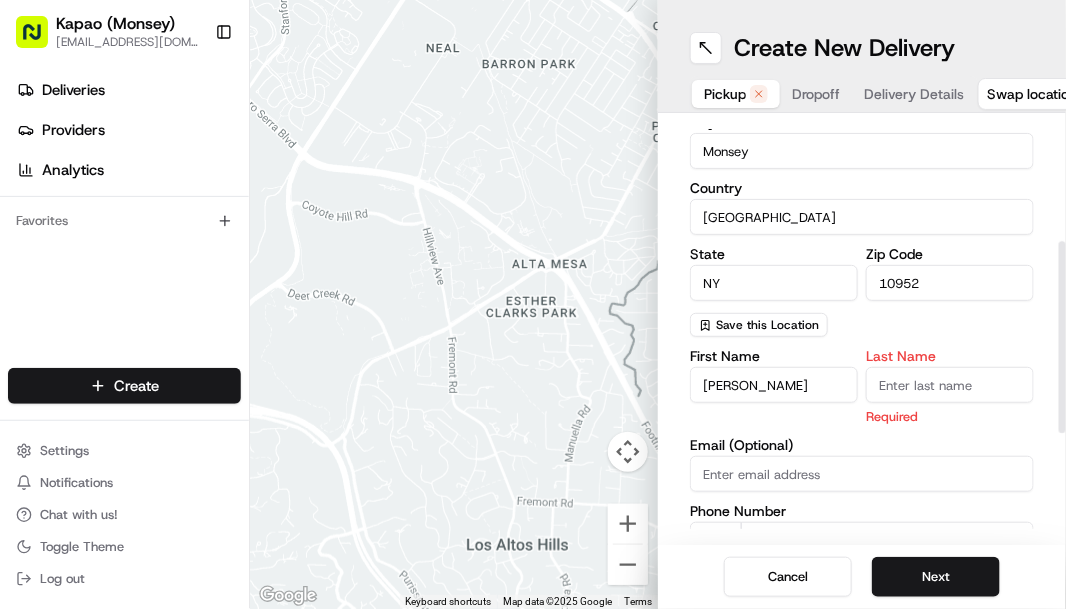 scroll, scrollTop: 266, scrollLeft: 0, axis: vertical 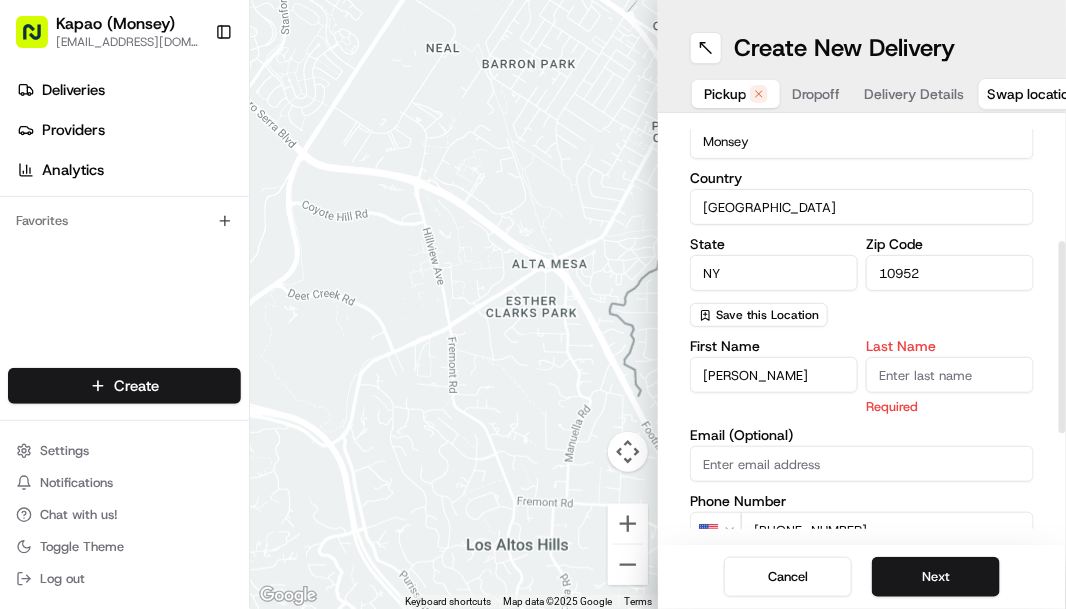 click on "Last Name" at bounding box center (950, 375) 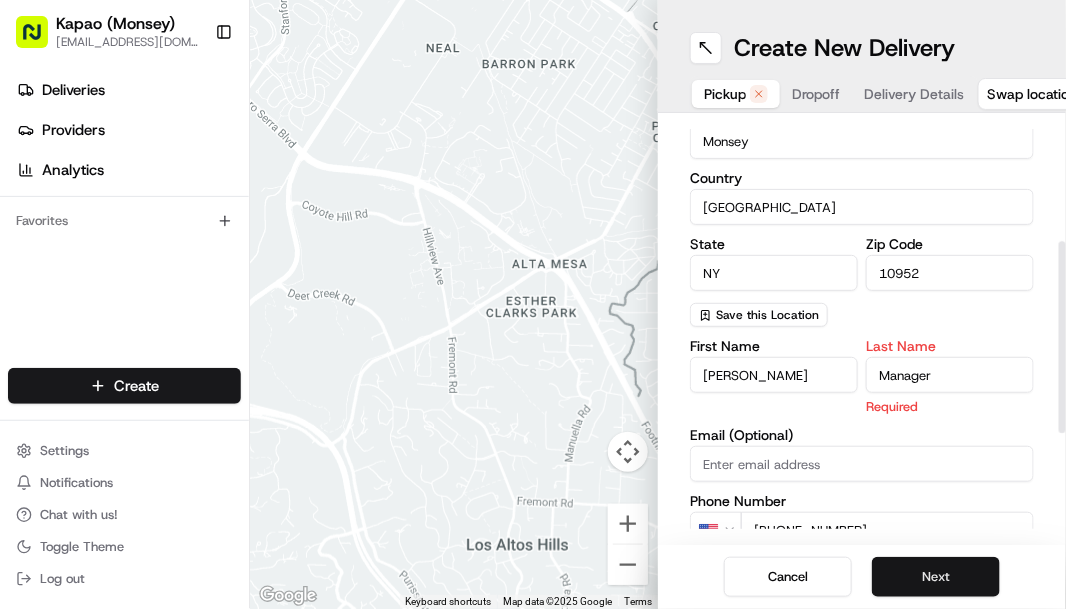 click on "Next" at bounding box center (936, 577) 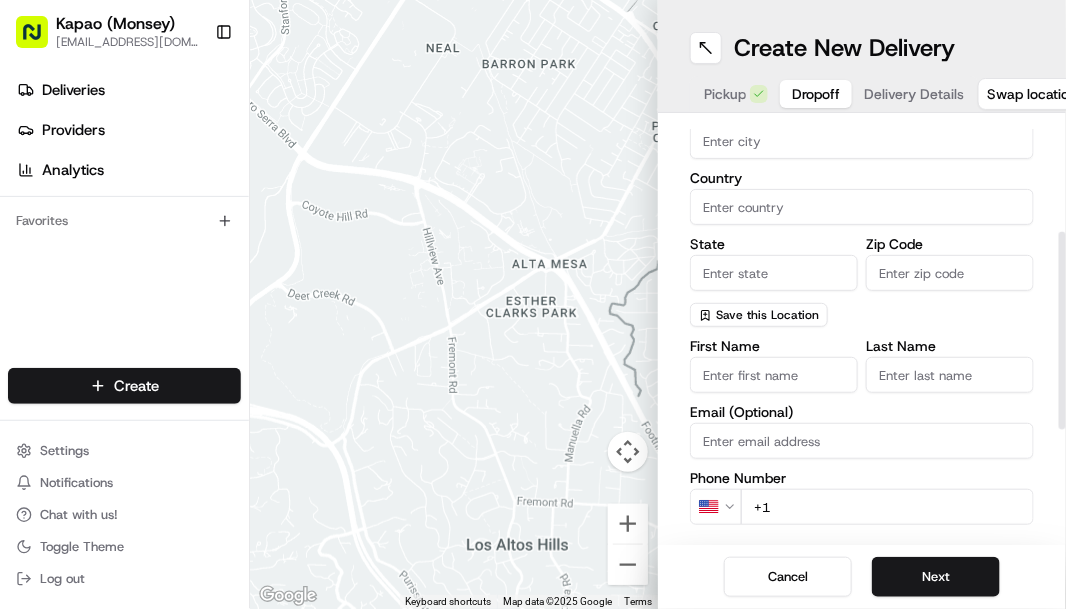 scroll, scrollTop: 0, scrollLeft: 0, axis: both 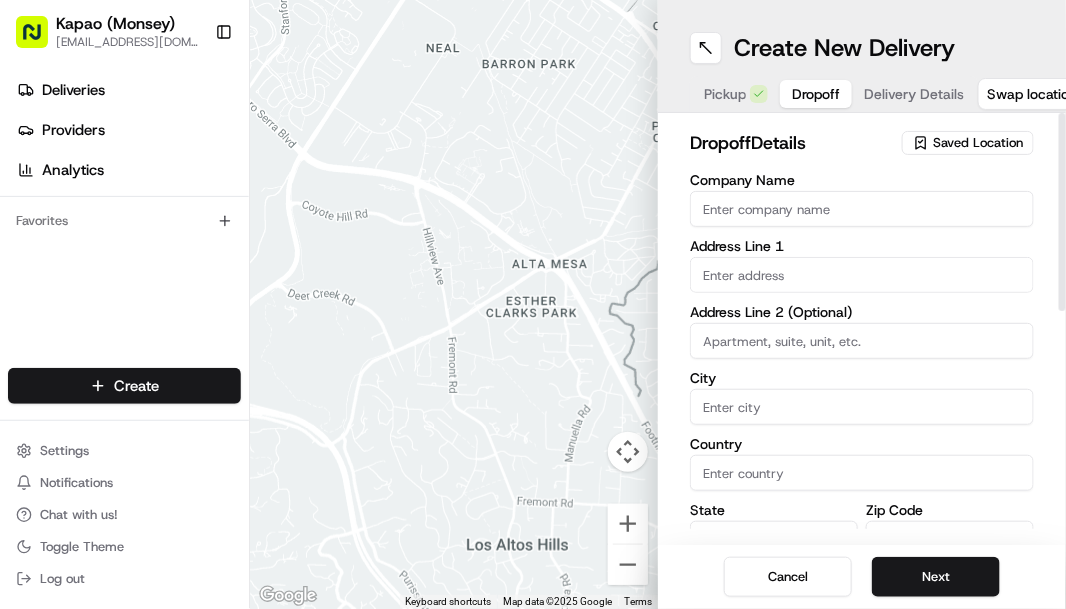 click at bounding box center [862, 275] 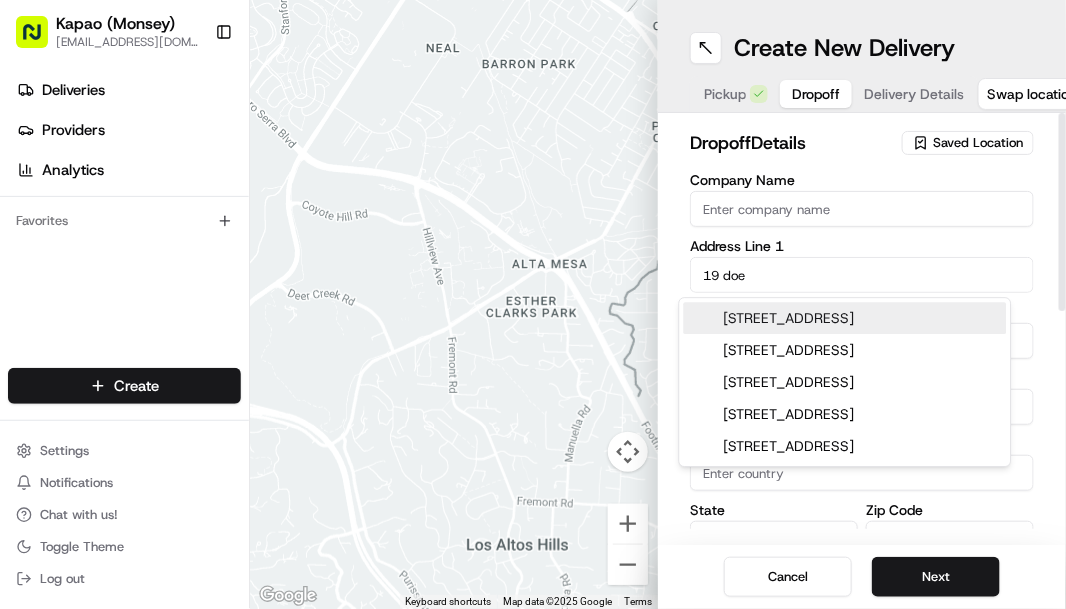 click on "[STREET_ADDRESS]" at bounding box center [845, 318] 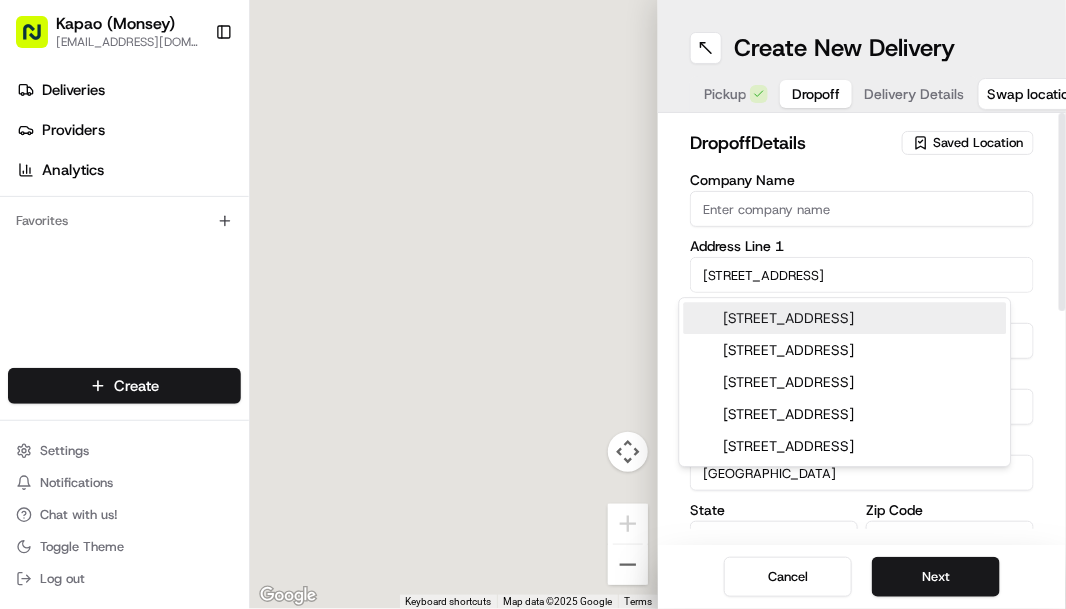 type on "[STREET_ADDRESS][PERSON_NAME]" 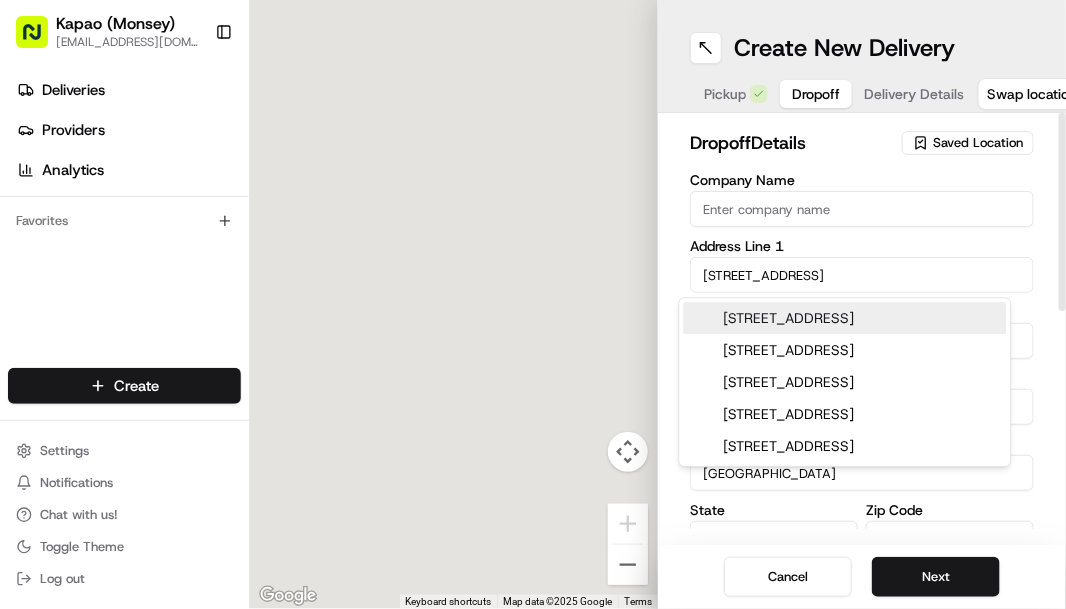 type on "Suffern" 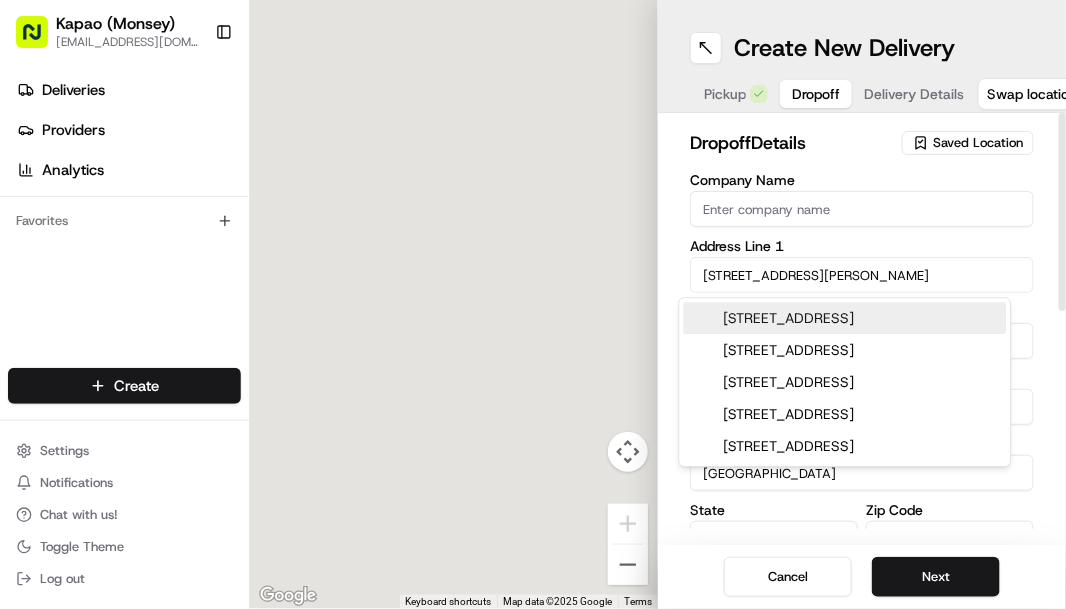 type on "NY" 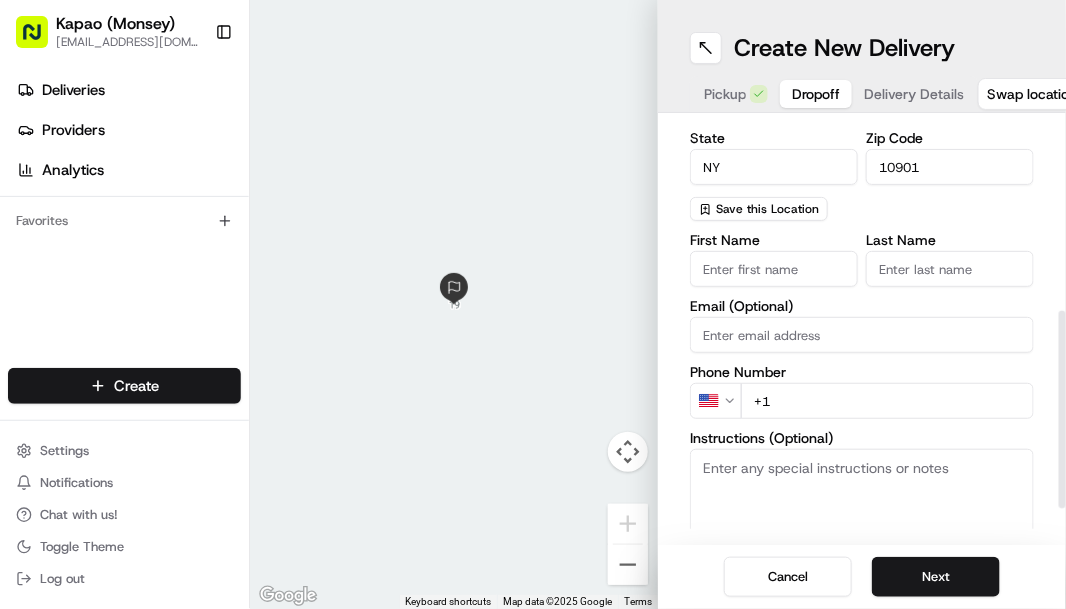 scroll, scrollTop: 400, scrollLeft: 0, axis: vertical 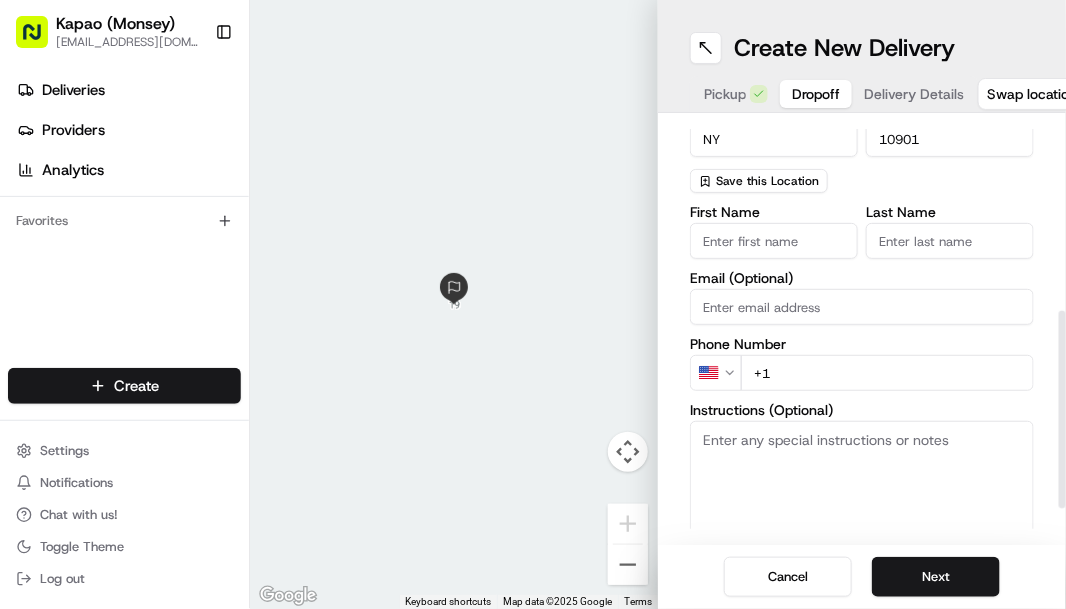 click on "First Name" at bounding box center (774, 241) 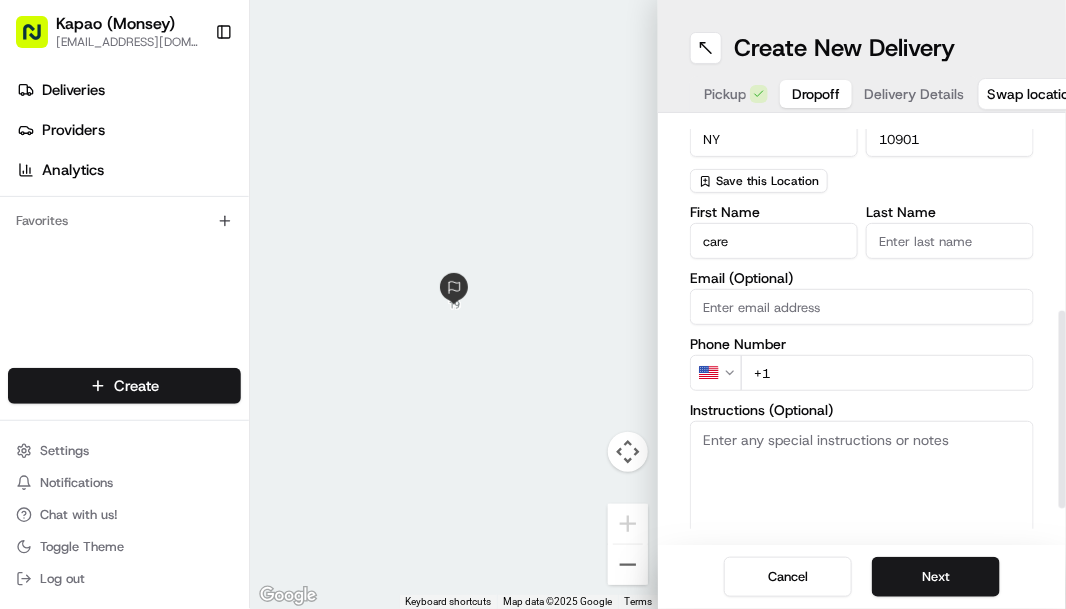 type on "care" 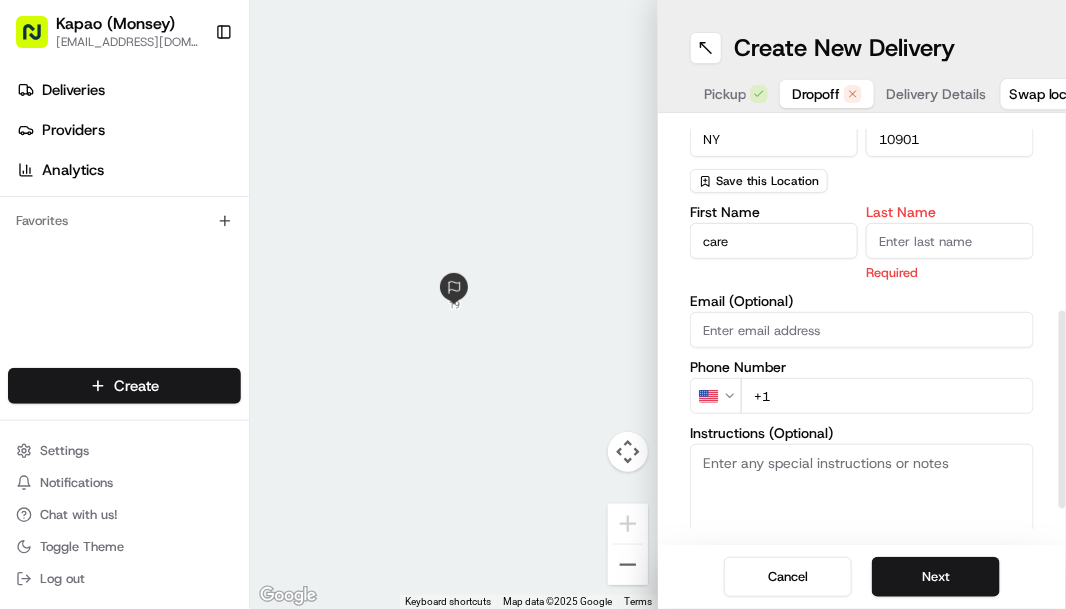 click on "Last Name" at bounding box center (950, 241) 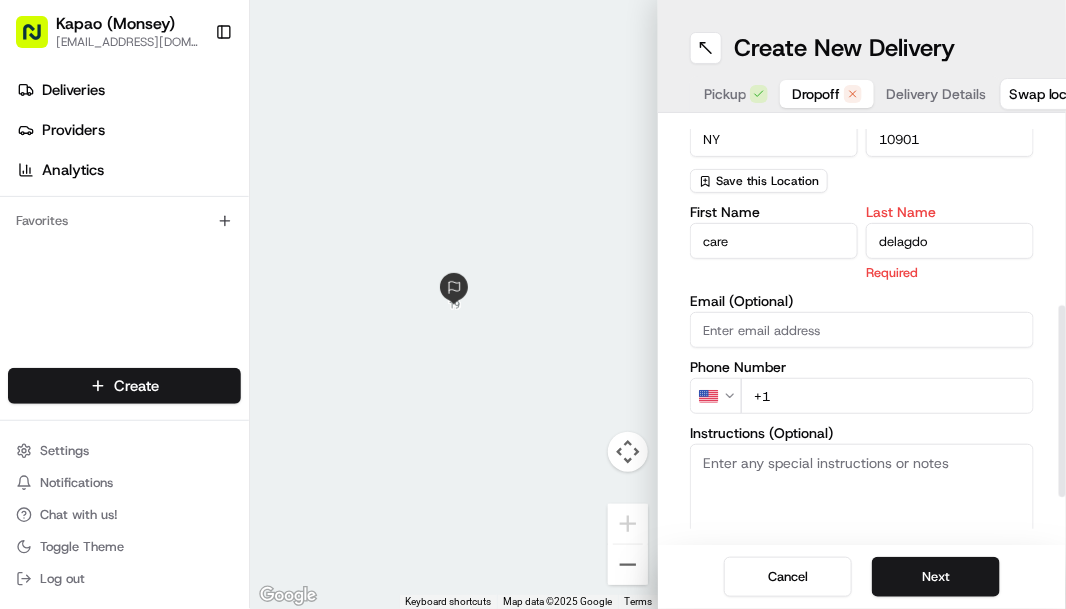 type on "delagdo" 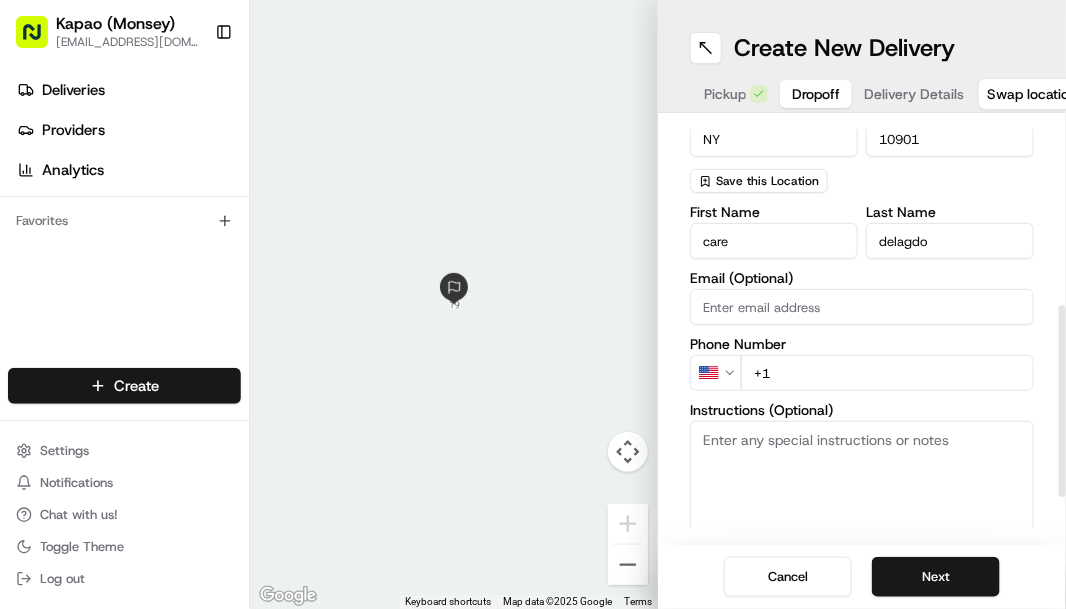 click on "+1" at bounding box center [887, 373] 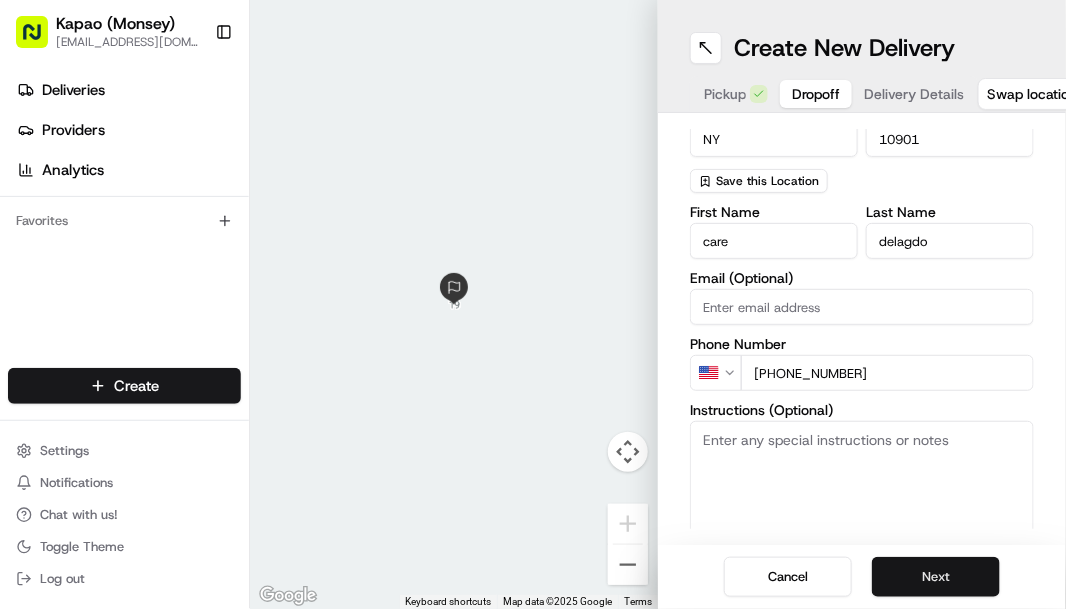 type on "[PHONE_NUMBER]" 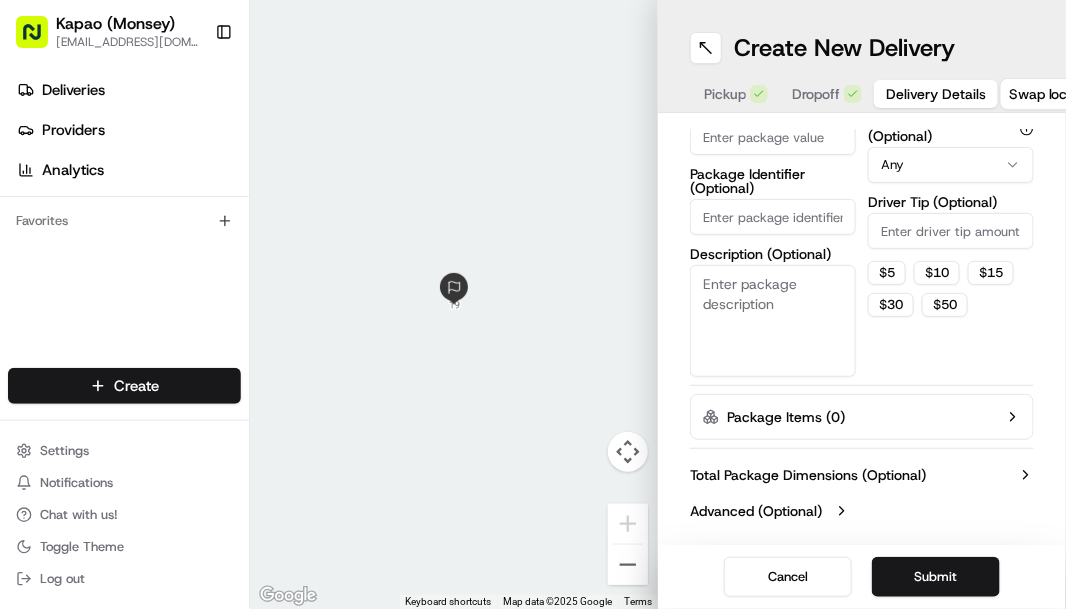scroll, scrollTop: 245, scrollLeft: 0, axis: vertical 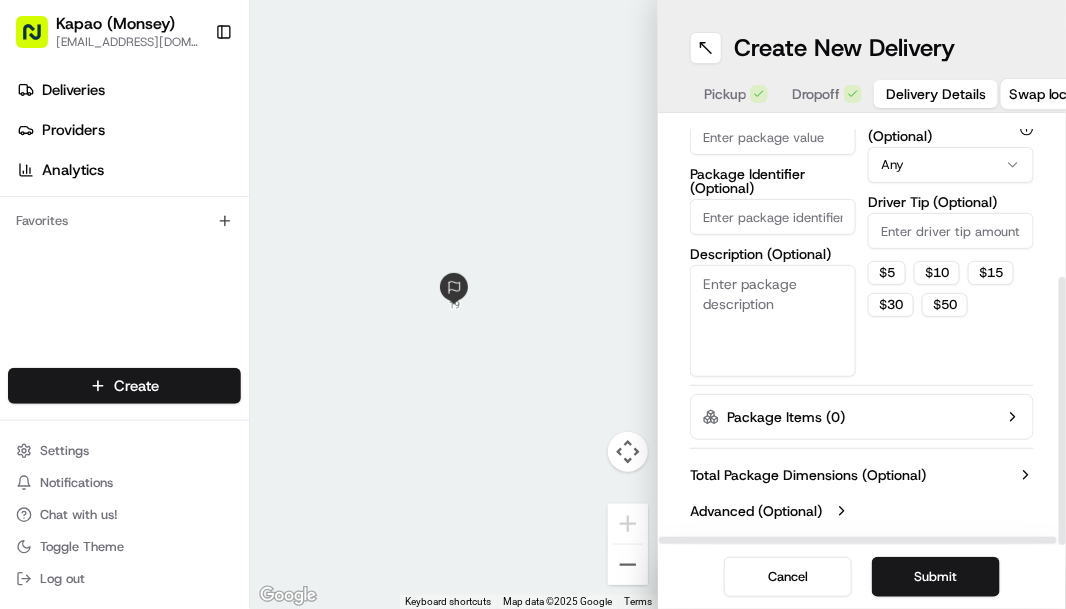 click on "Package Value" at bounding box center [773, 137] 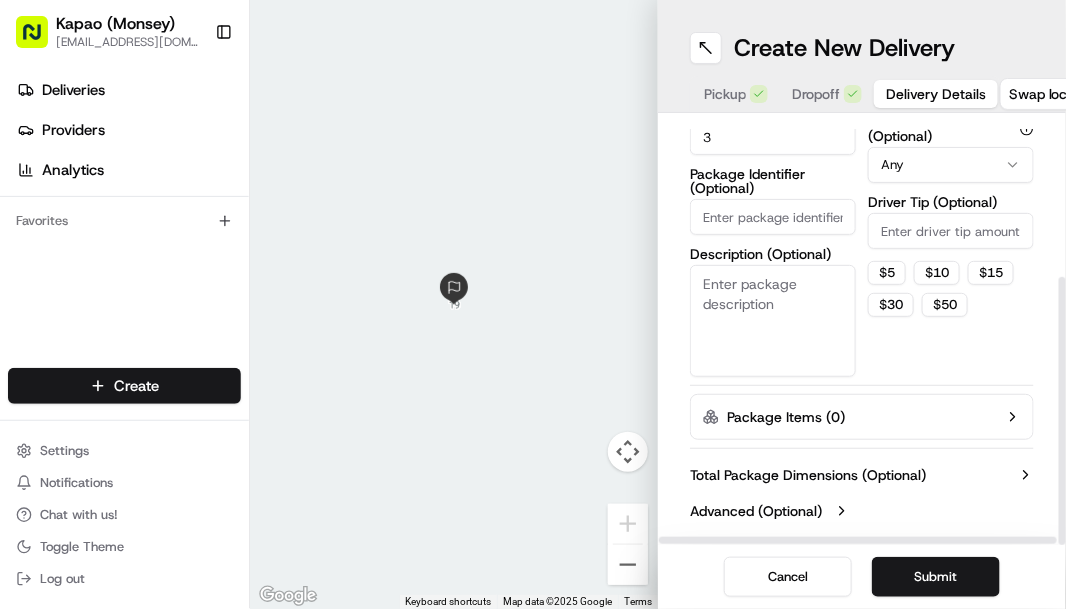 scroll, scrollTop: 244, scrollLeft: 0, axis: vertical 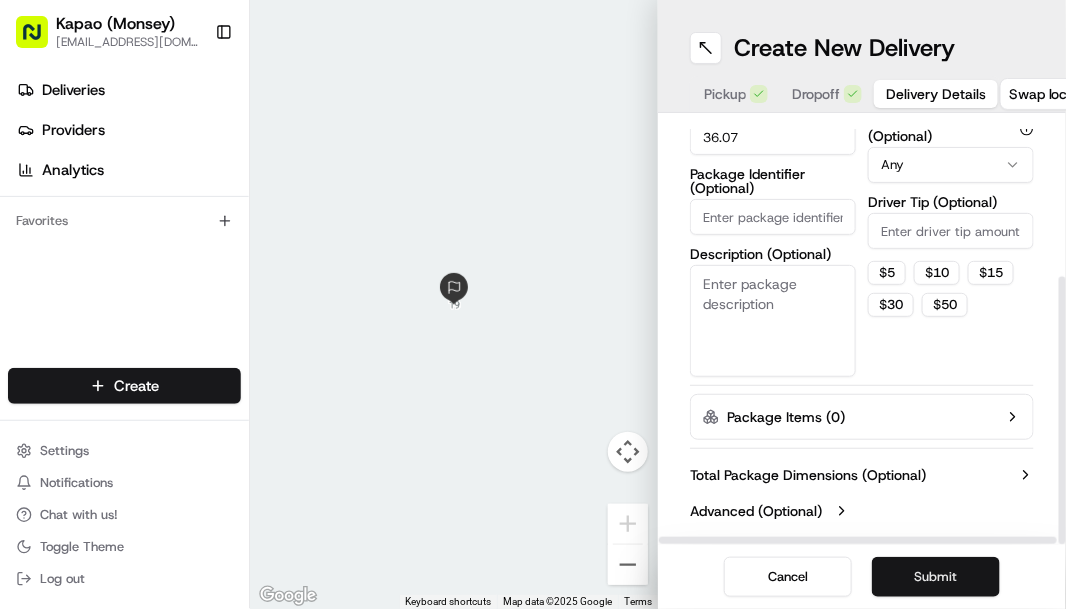 type on "36.07" 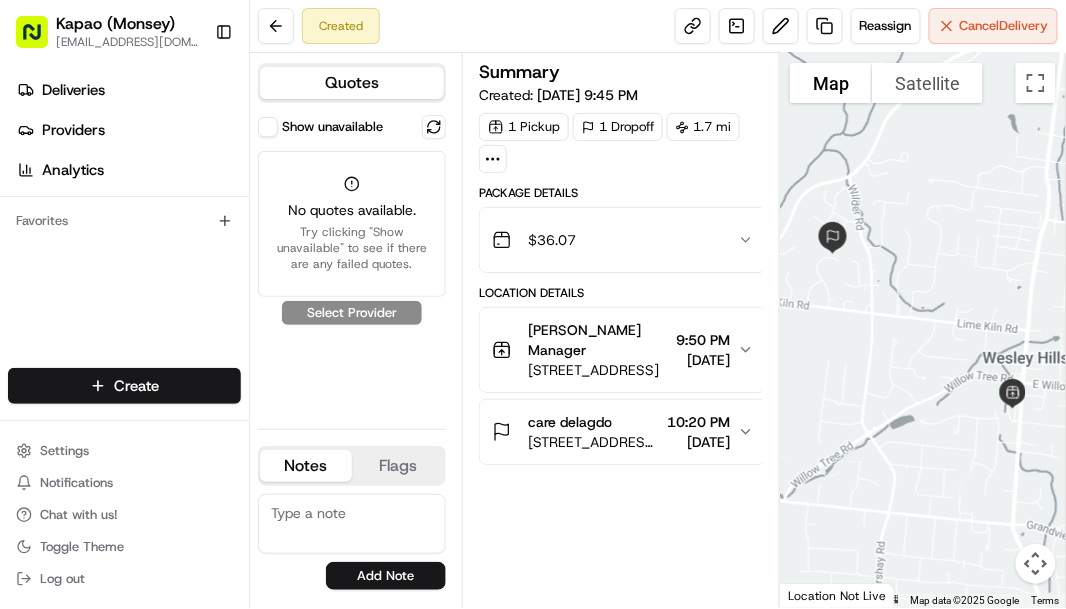 click on "Try clicking "Show unavailable" to see if there are any failed quotes." at bounding box center [352, 248] 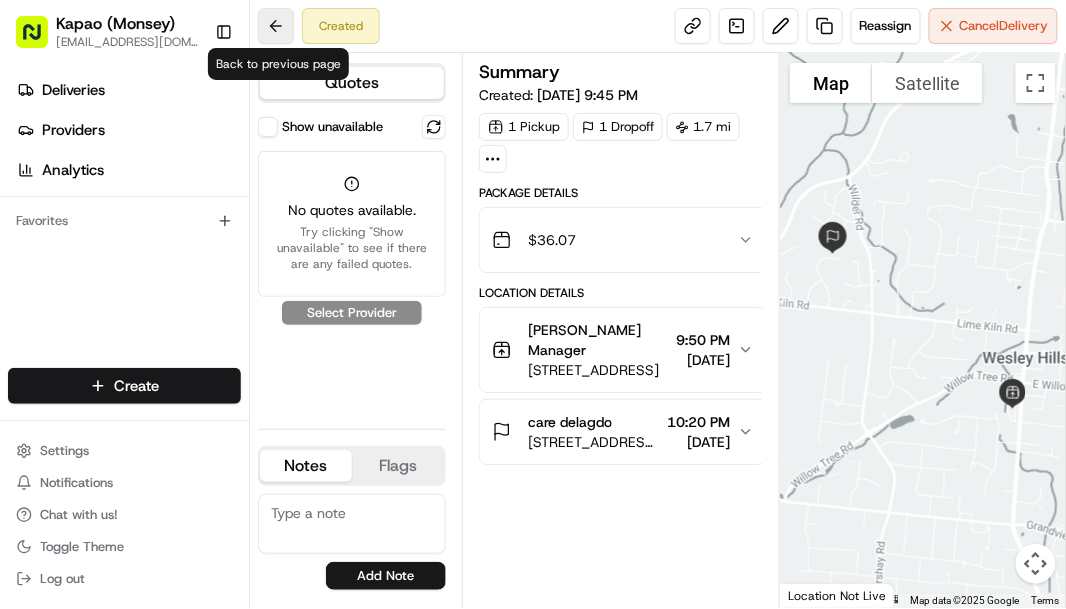 click at bounding box center (276, 26) 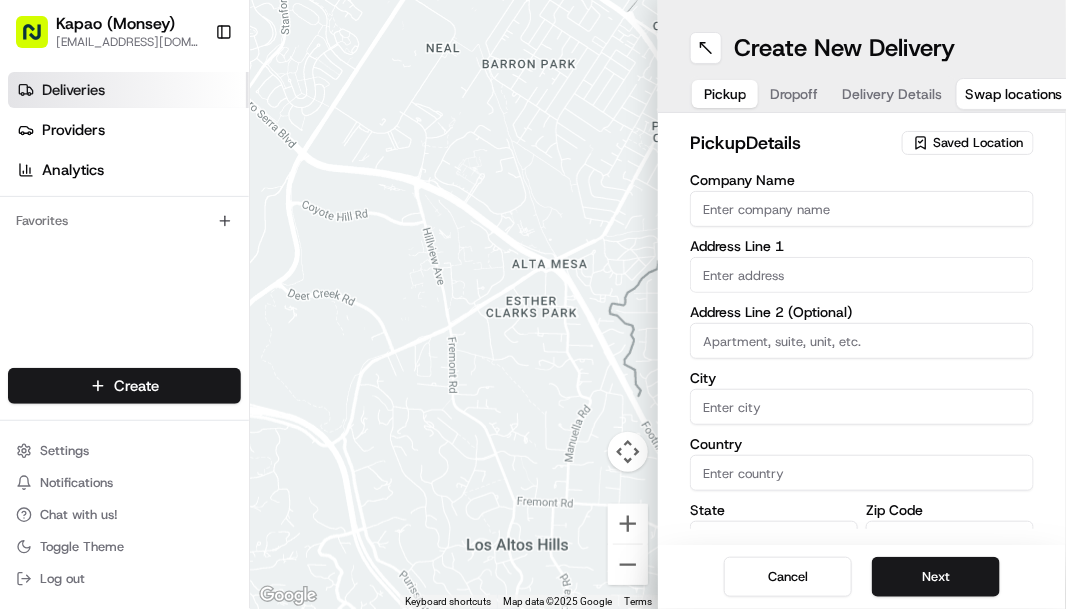 click on "Deliveries" at bounding box center (73, 90) 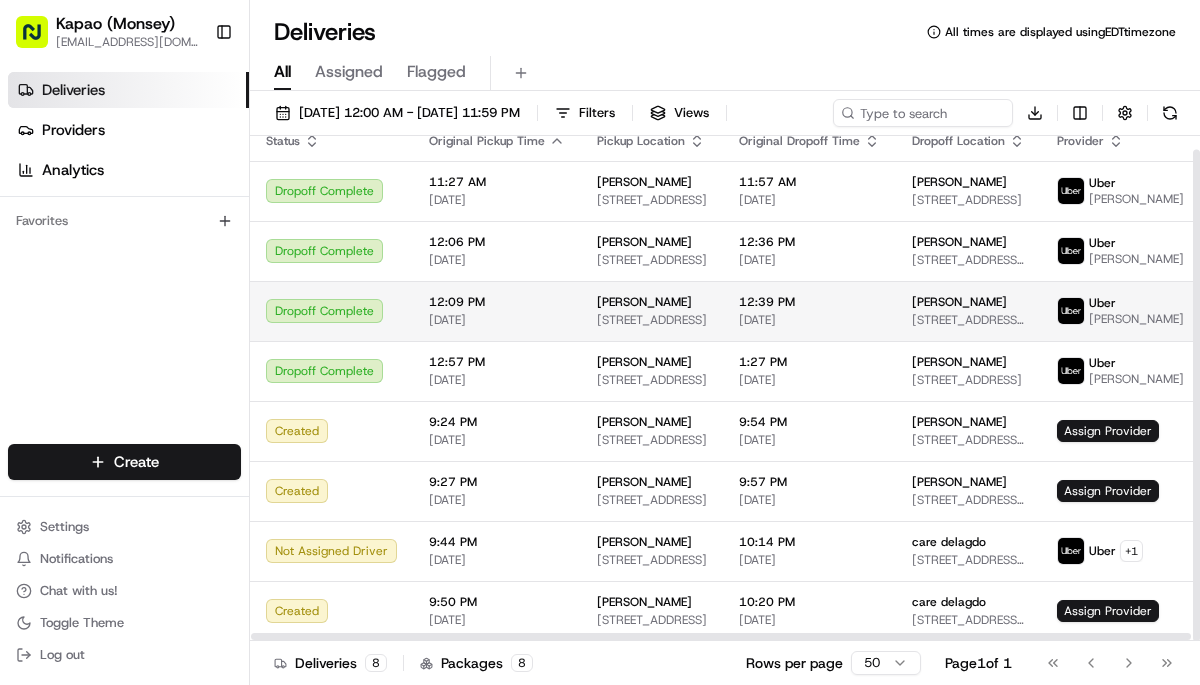 scroll, scrollTop: 15, scrollLeft: 0, axis: vertical 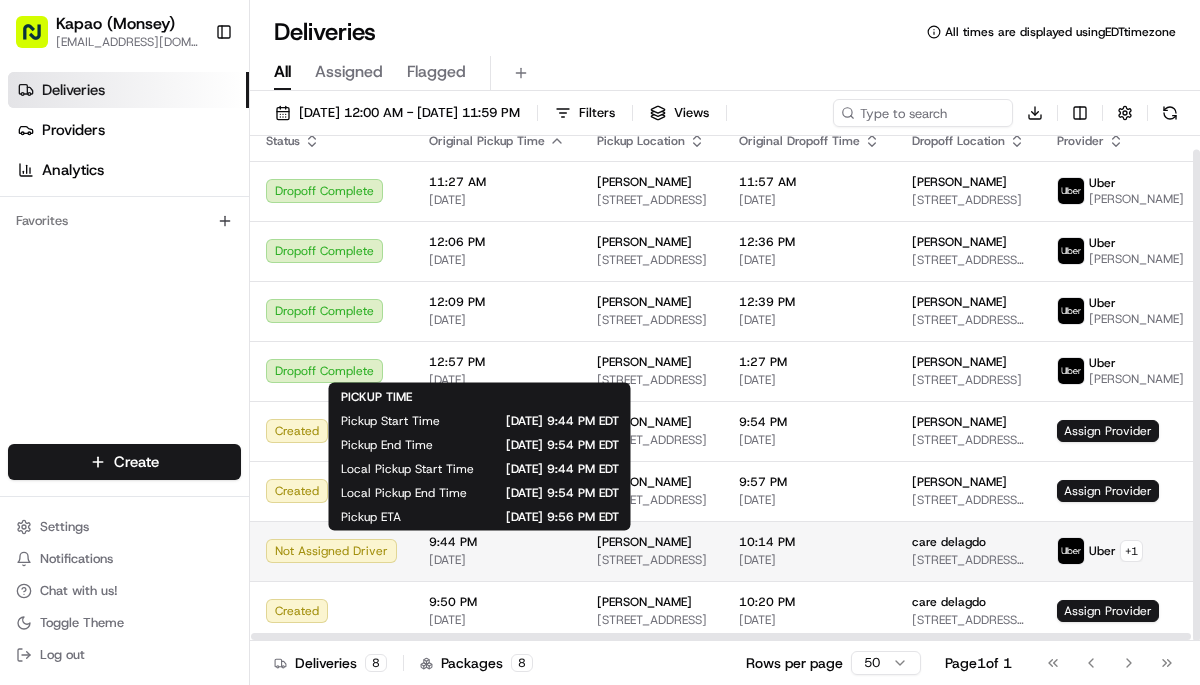 click on "[DATE]" at bounding box center [497, 560] 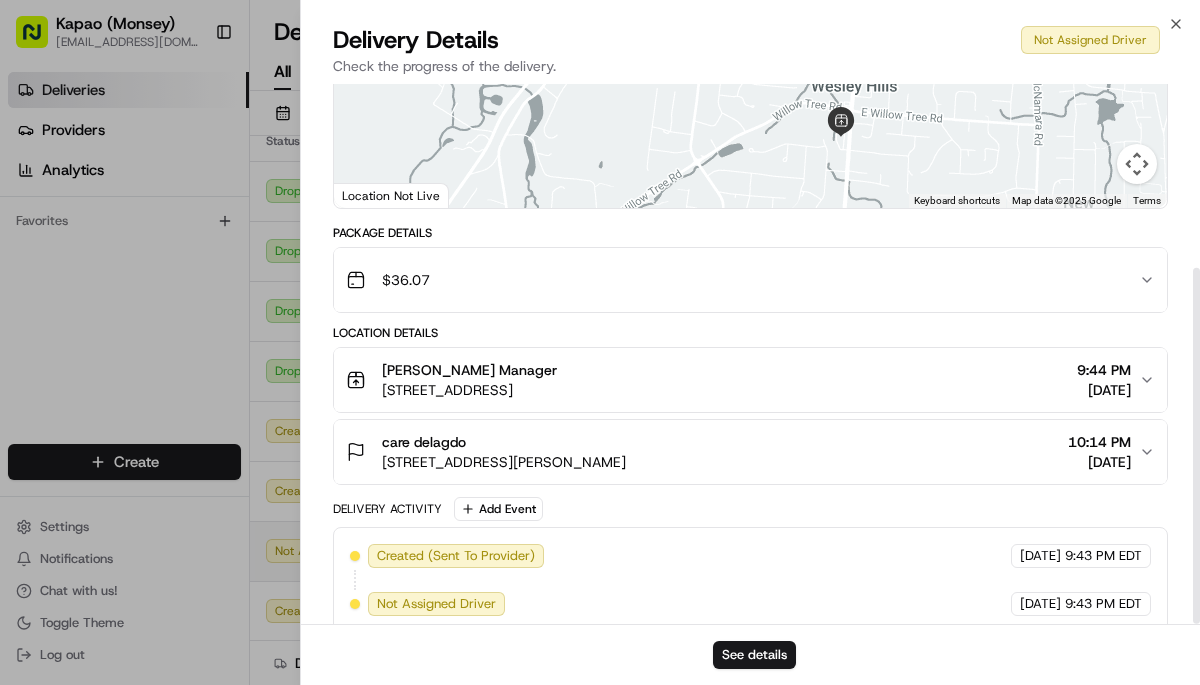 scroll, scrollTop: 279, scrollLeft: 0, axis: vertical 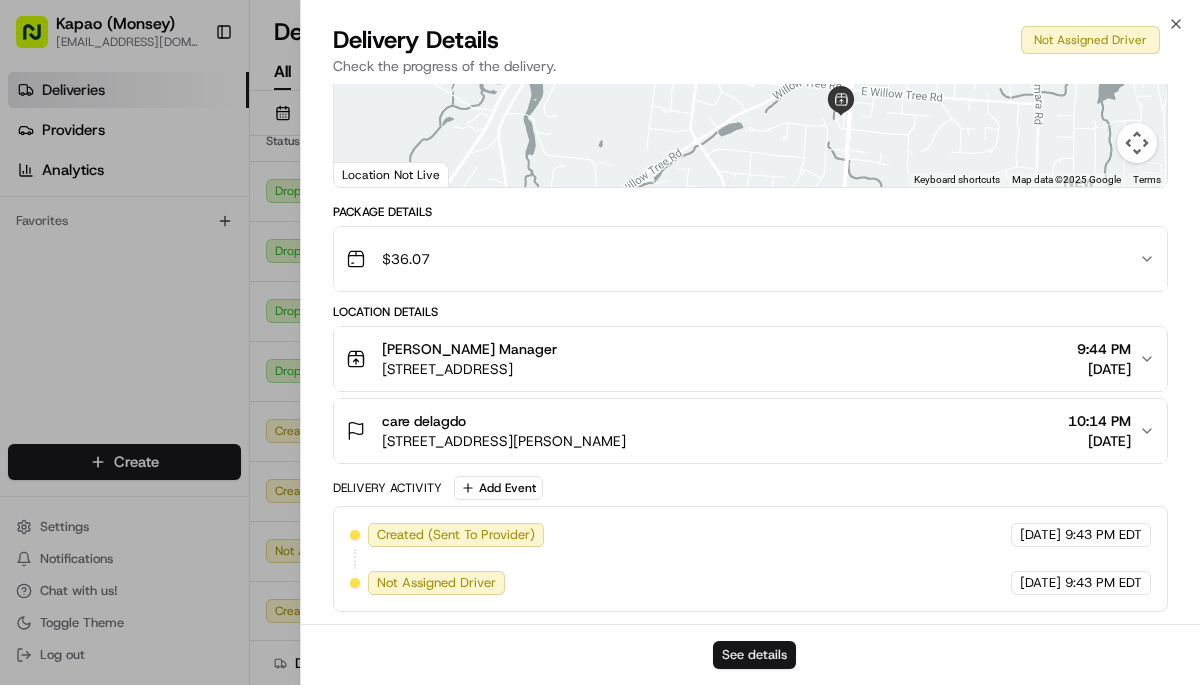 click on "See details" at bounding box center (754, 655) 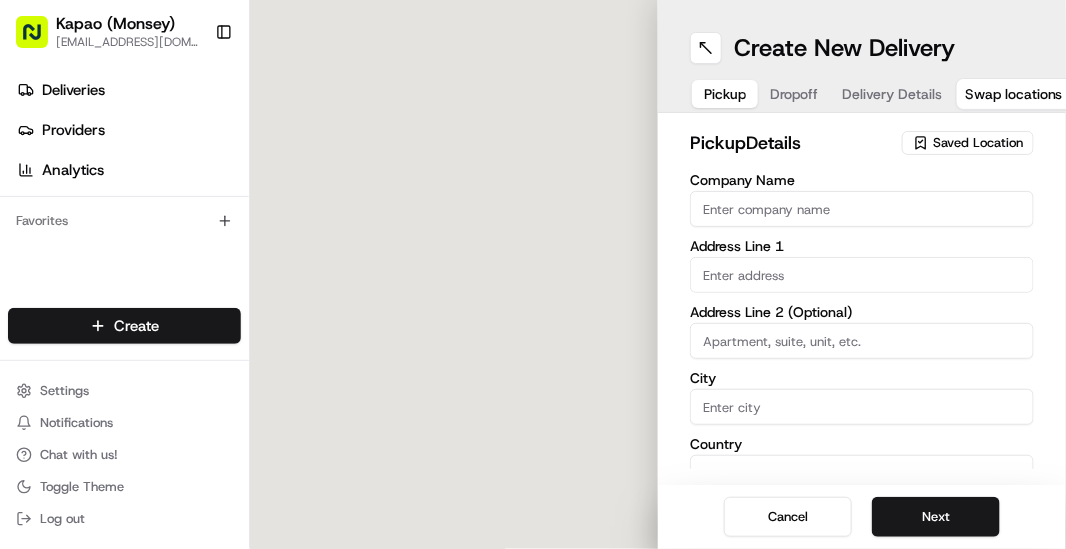 scroll, scrollTop: 0, scrollLeft: 0, axis: both 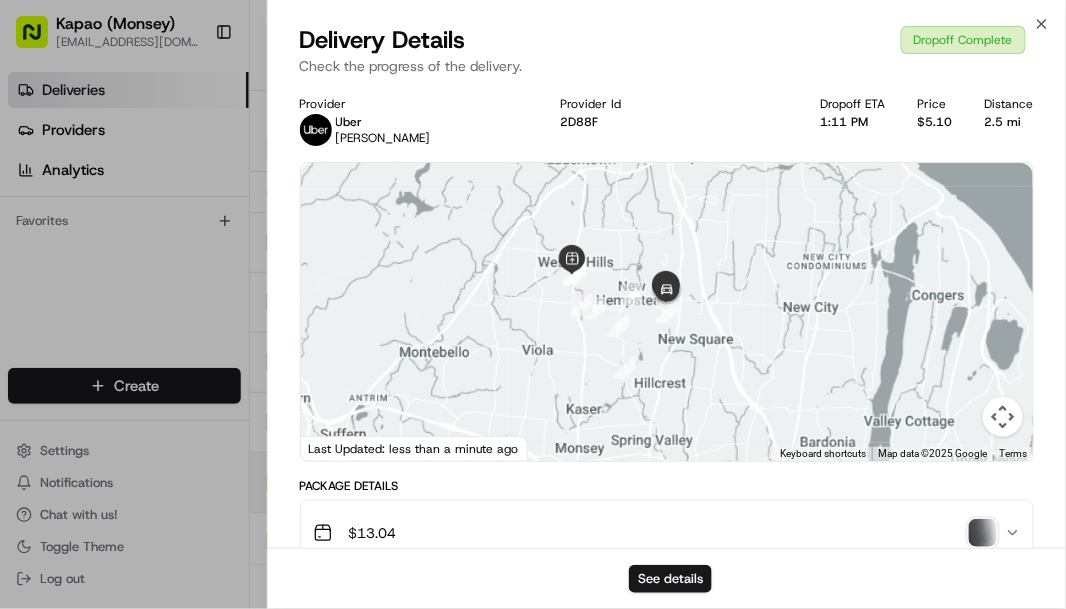 drag, startPoint x: 158, startPoint y: 264, endPoint x: 504, endPoint y: 473, distance: 404.22394 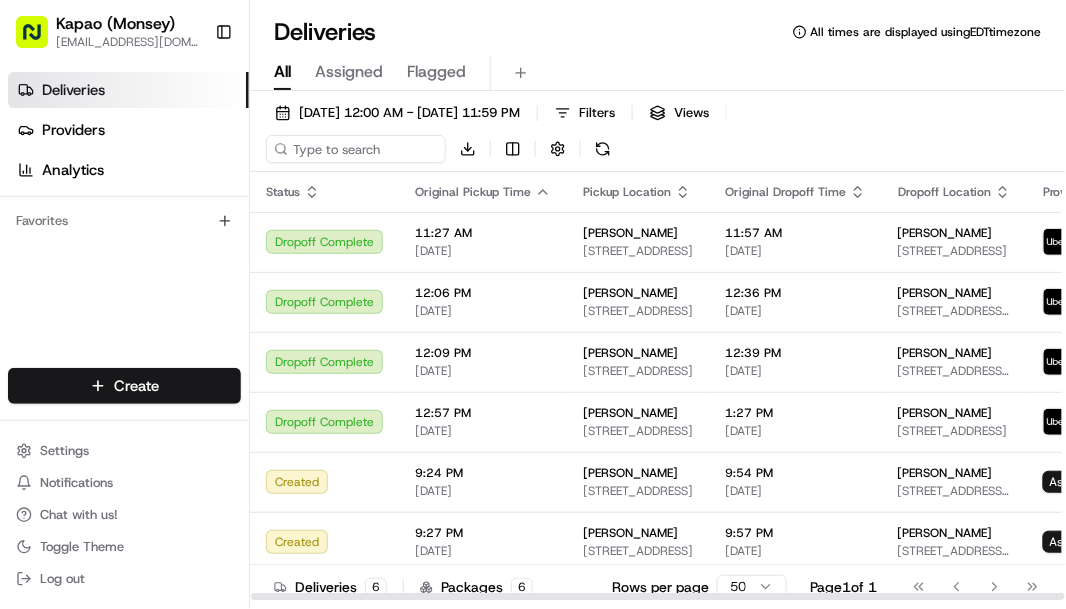 click on "Kapao (Monsey) kapaooffice@gmail.com Toggle Sidebar Deliveries Providers Analytics Favorites Main Menu Members & Organization Organization Users Roles Preferences Customization Tracking Orchestration Automations Dispatch Strategy Locations Pickup Locations Dropoff Locations Billing Billing Refund Requests Integrations Notification Triggers Webhooks API Keys Request Logs Create Settings Notifications Chat with us! Toggle Theme Log out Deliveries All times are displayed using  EDT  timezone All Assigned Flagged 07/10/2025 12:00 AM - 07/10/2025 11:59 PM Filters Views Download Status Original Pickup Time Pickup Location Original Dropoff Time Dropoff Location Provider Action Dropoff Complete 11:27 AM 07/10/2025 Monsey Kapao 455 NY-306, Monsey, NY 10952, USA 11:57 AM 07/10/2025 esther weiss 557 New Hempstead Rd, Spring Valley, NY 10977, USA Uber WANDA F. Dropoff Complete 12:06 PM 07/10/2025 Monsey Kapao 455 NY-306, Monsey, NY 10952, USA 12:36 PM 07/10/2025 david d Uber VANESSA C. Dropoff Complete 6" at bounding box center [533, 304] 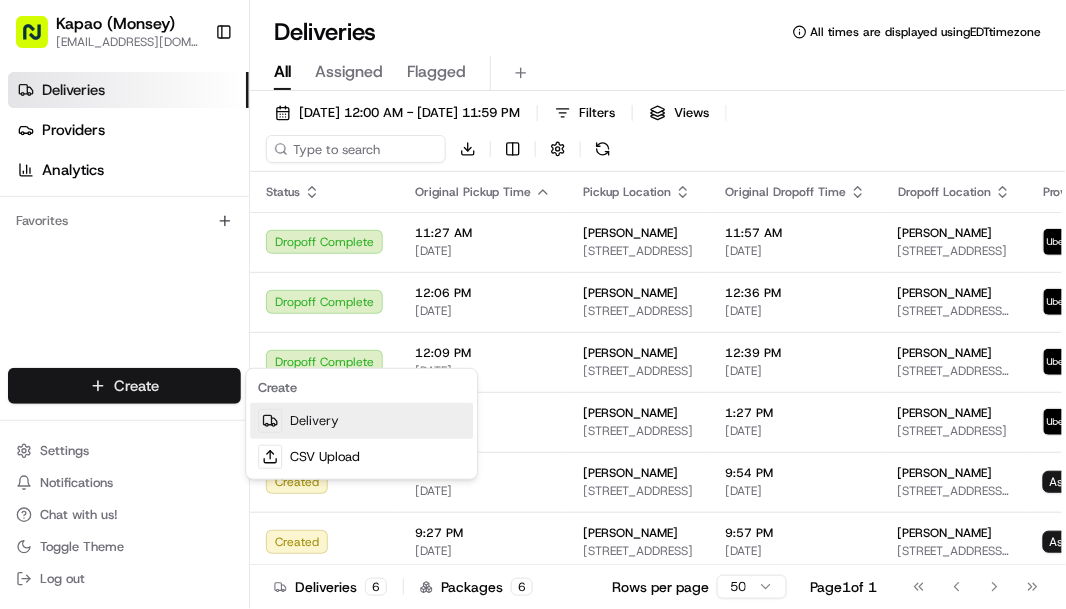 click on "Delivery" at bounding box center (361, 421) 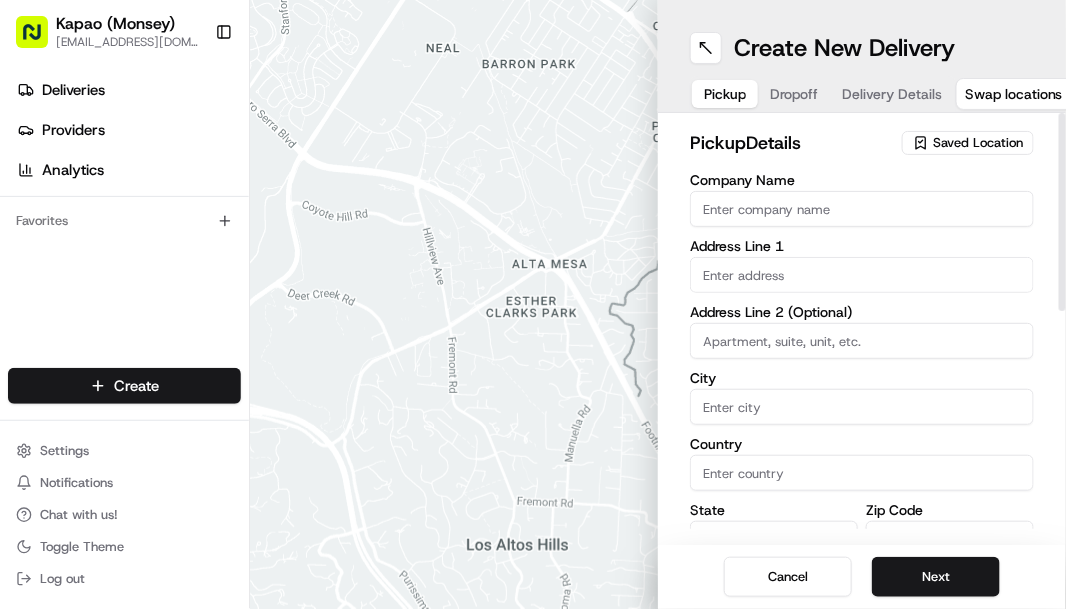 click at bounding box center (862, 275) 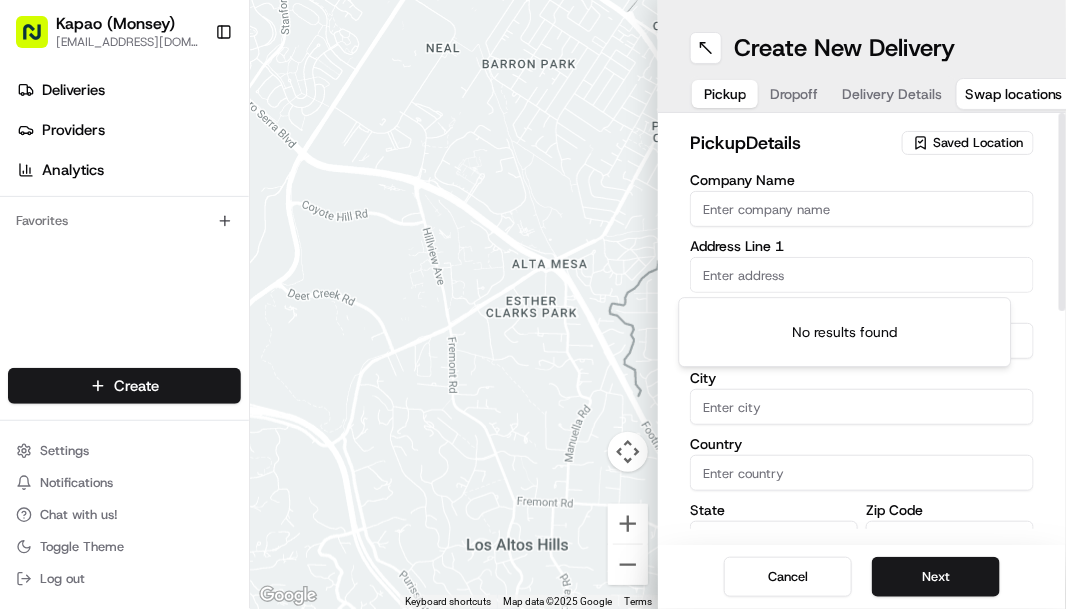 type on "455 NY-306" 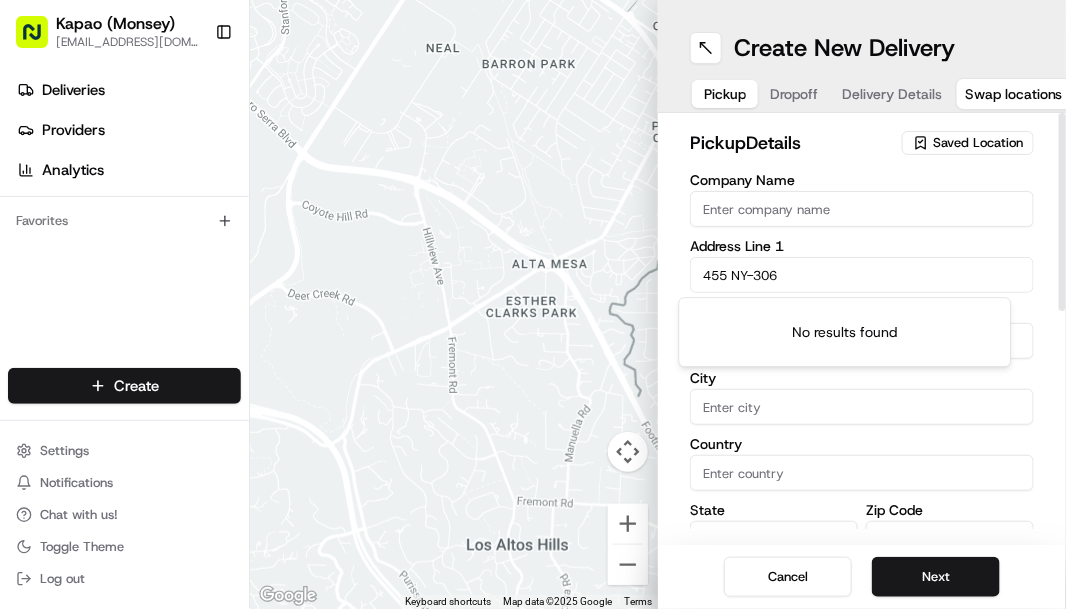type on "[PERSON_NAME]" 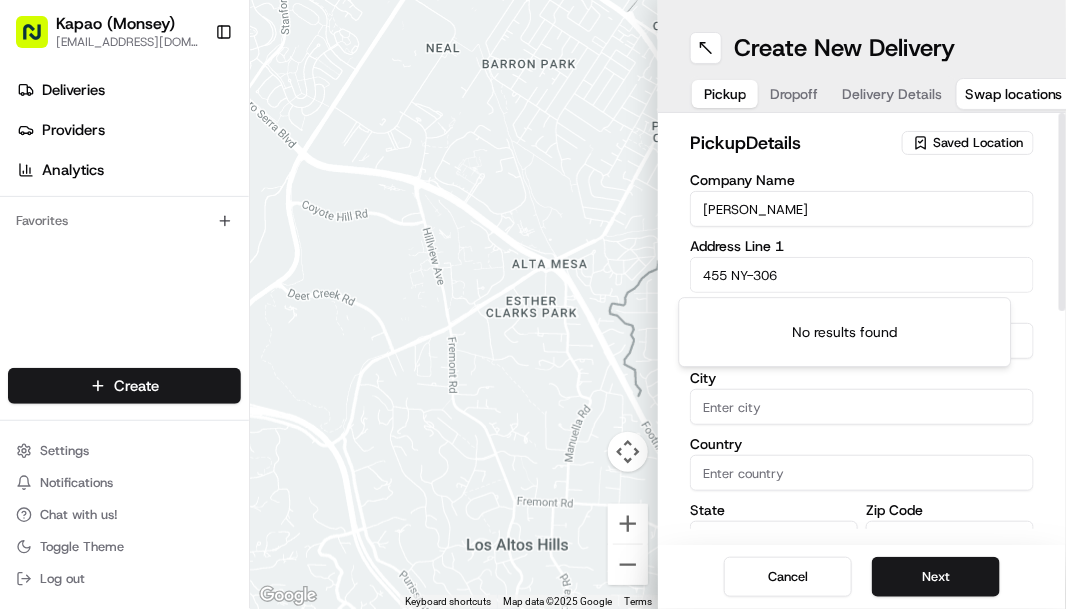 type on "Monsey" 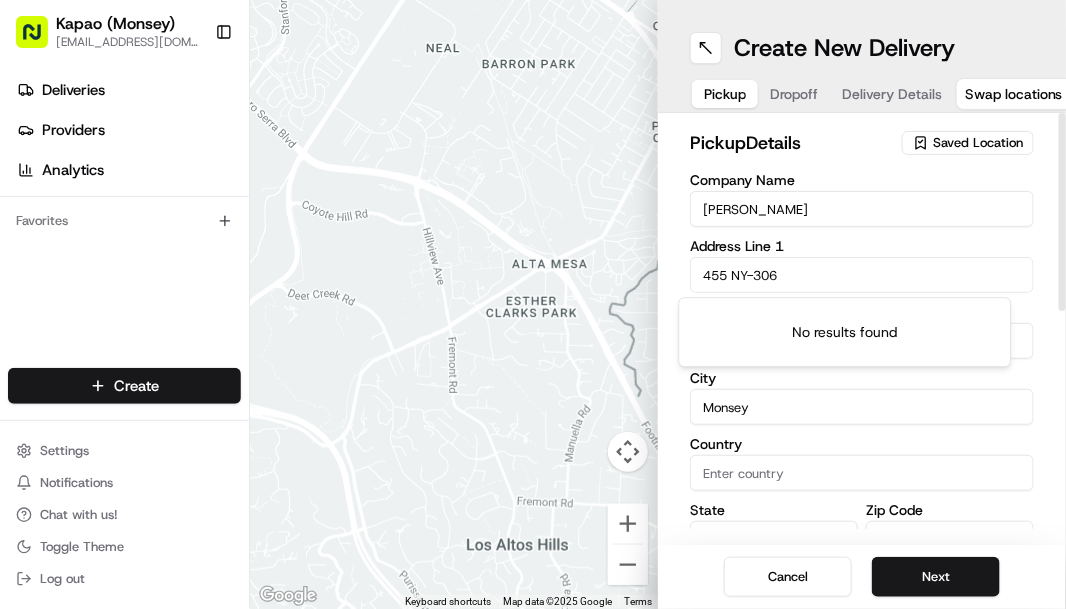type on "[GEOGRAPHIC_DATA]" 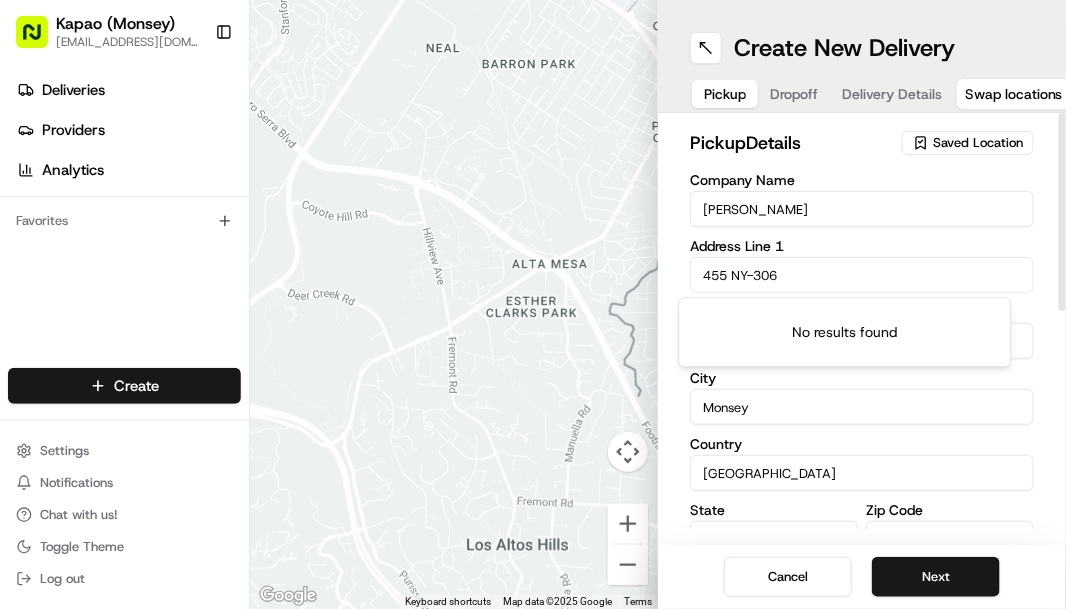 type on "NY" 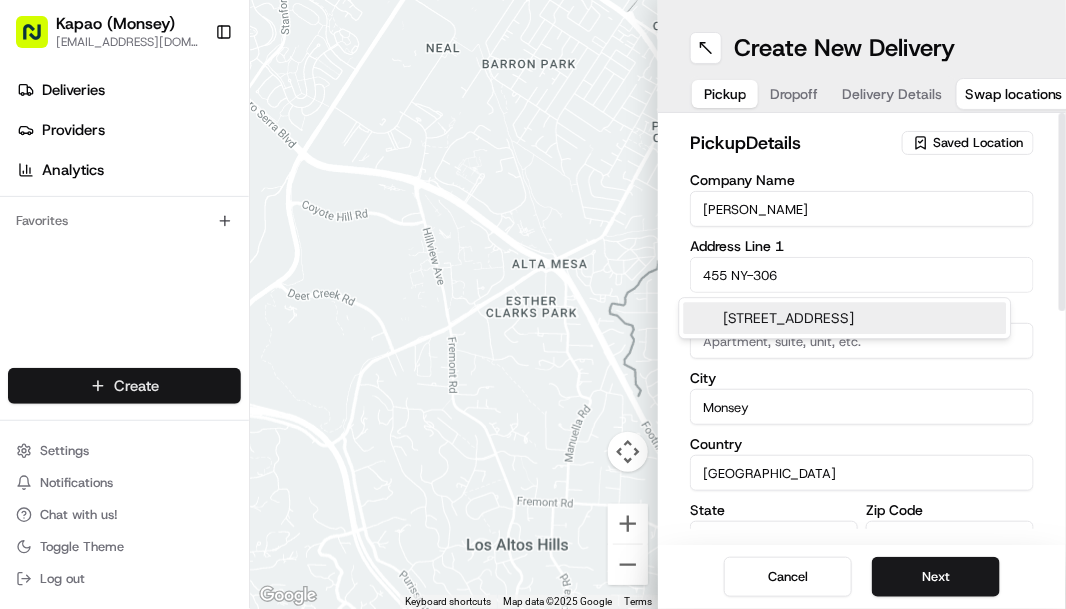 click on "Kapao (Monsey) kapaooffice@gmail.com Toggle Sidebar Deliveries Providers Analytics Favorites Main Menu Members & Organization Organization Users Roles Preferences Customization Tracking Orchestration Automations Dispatch Strategy Locations Pickup Locations Dropoff Locations Billing Billing Refund Requests Integrations Notification Triggers Webhooks API Keys Request Logs Create Settings Notifications Chat with us! Toggle Theme Log out To navigate the map with touch gestures double-tap and hold your finger on the map, then drag the map. ← Move left → Move right ↑ Move up ↓ Move down + Zoom in - Zoom out Home Jump left by 75% End Jump right by 75% Page Up Jump up by 75% Page Down Jump down by 75% To navigate, press the arrow keys. Keyboard shortcuts Map Data Map data ©2025 Google Map data ©2025 Google 500 m  Click to toggle between metric and imperial units Terms Report a map error Create New Delivery Pickup Dropoff Delivery Details Swap locations pickup  Details Saved Location City NY" at bounding box center [533, 304] 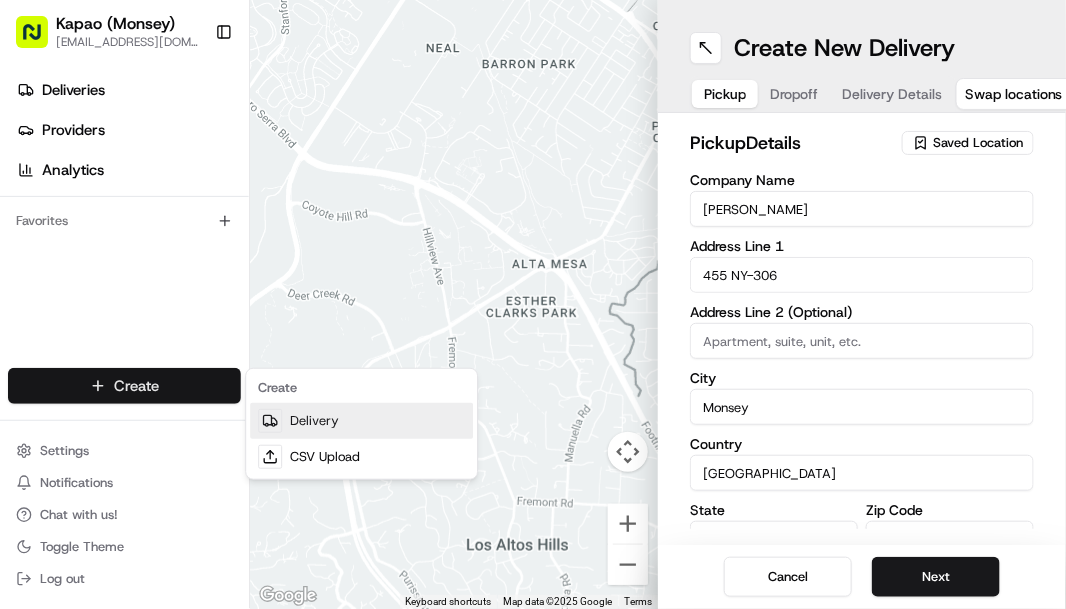 click on "Delivery" at bounding box center (361, 421) 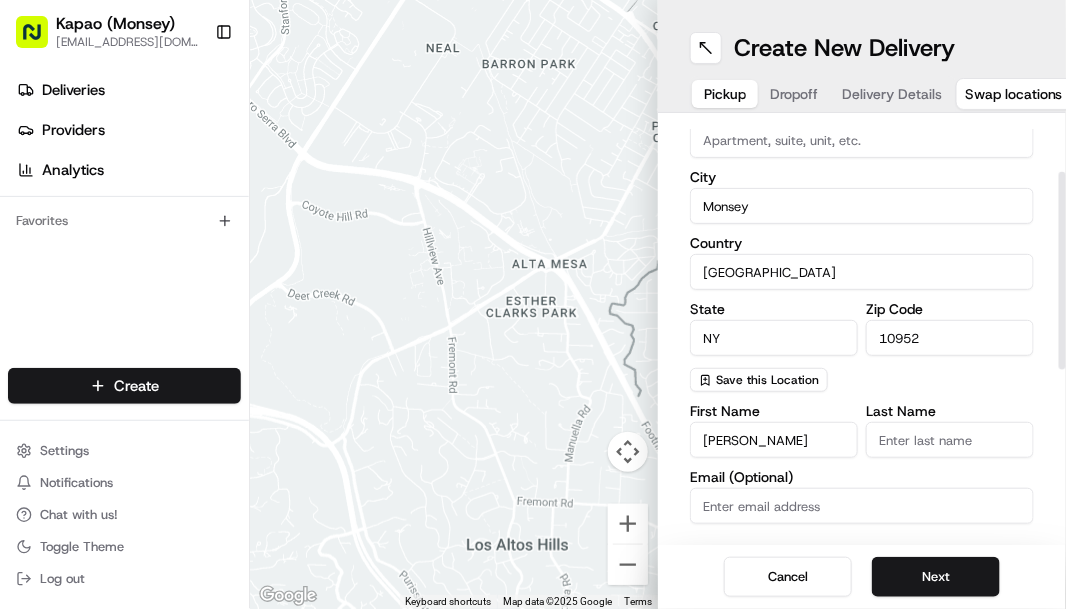 scroll, scrollTop: 266, scrollLeft: 0, axis: vertical 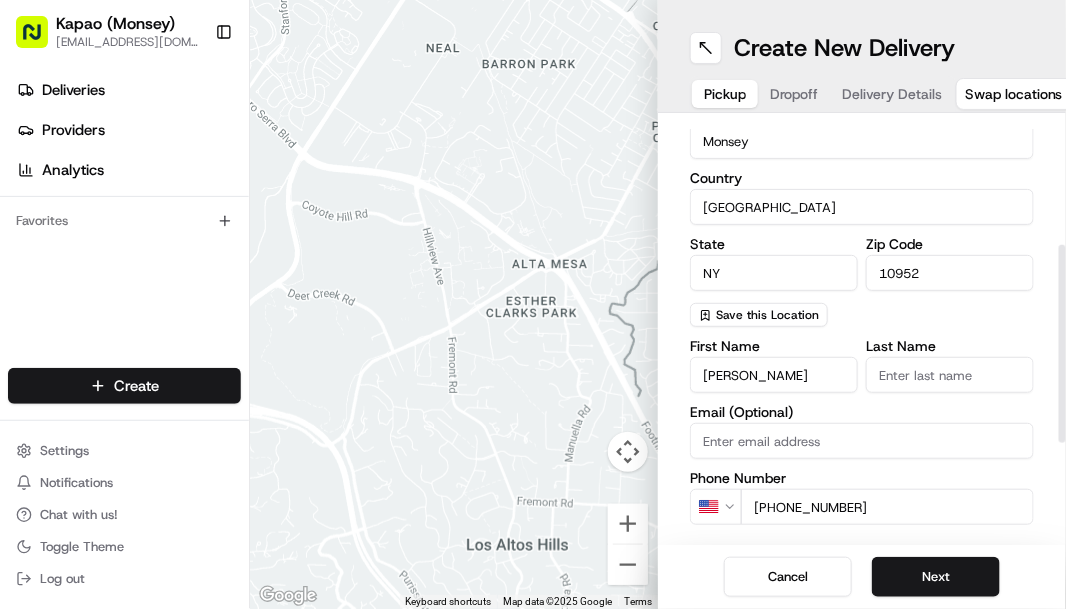 click on "Last Name" at bounding box center (950, 375) 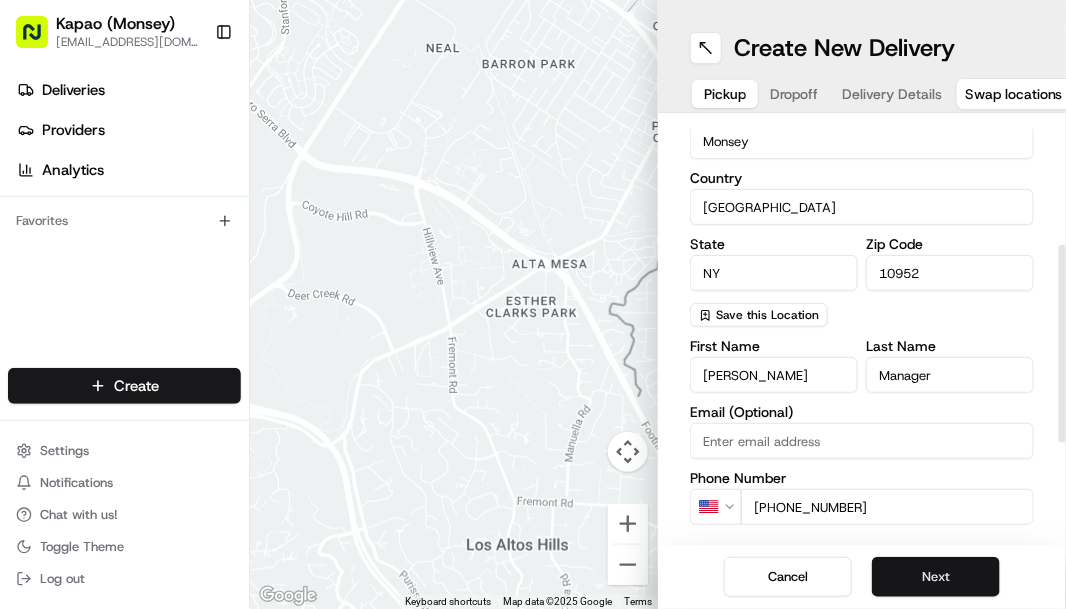 click on "Next" at bounding box center (936, 577) 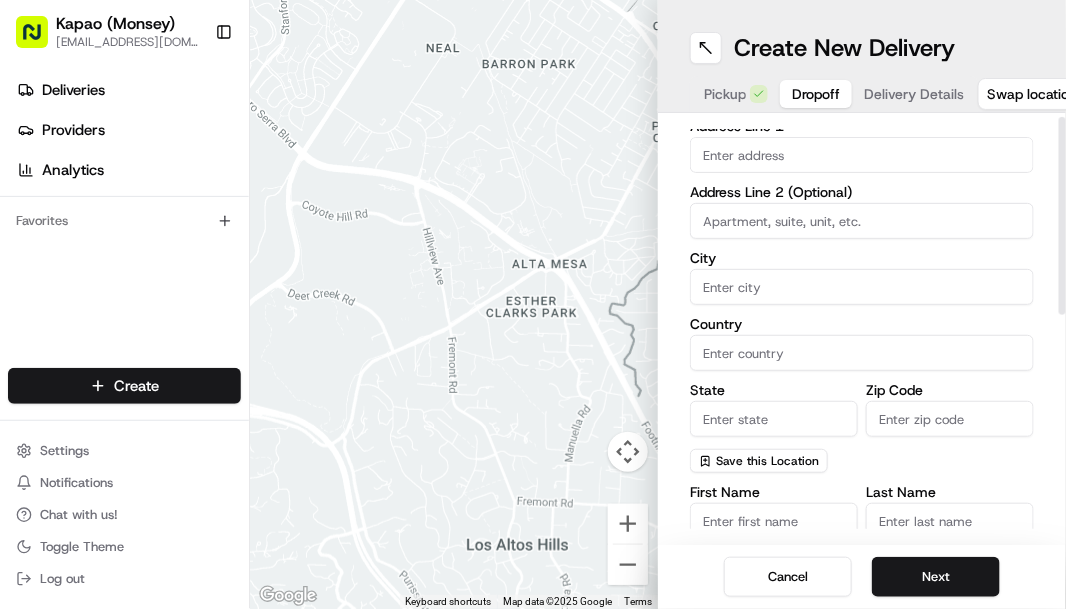 scroll, scrollTop: 0, scrollLeft: 0, axis: both 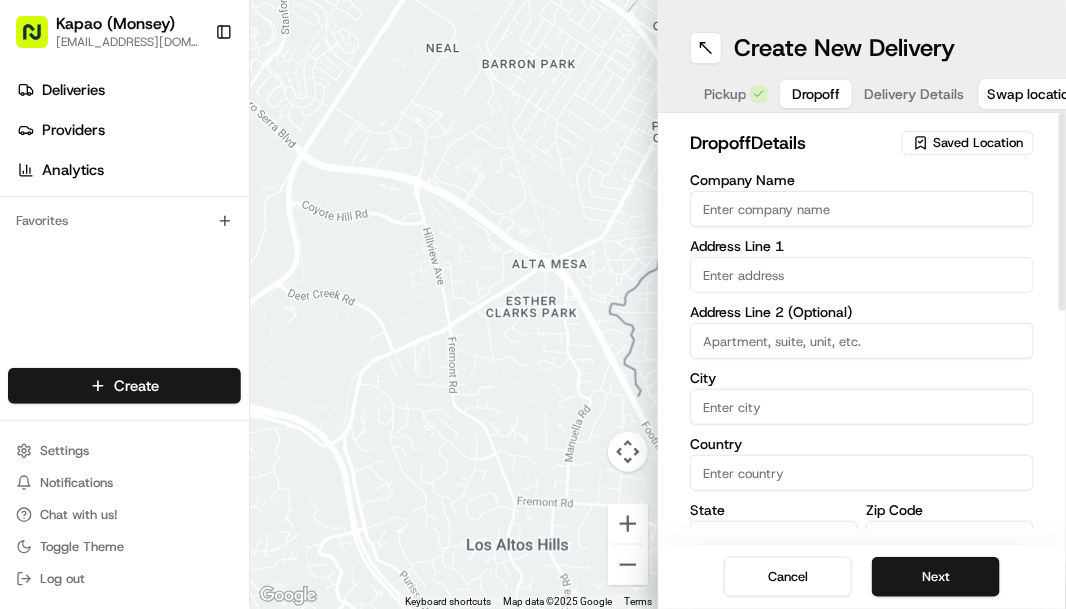 click at bounding box center [862, 275] 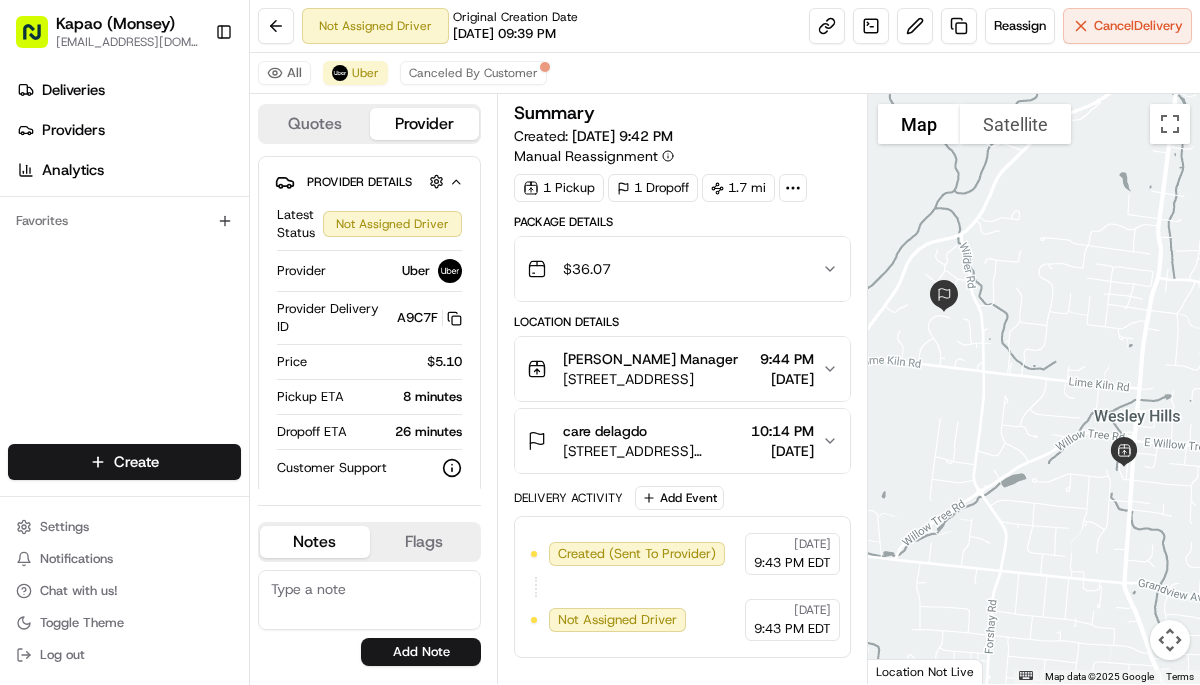 scroll, scrollTop: 0, scrollLeft: 0, axis: both 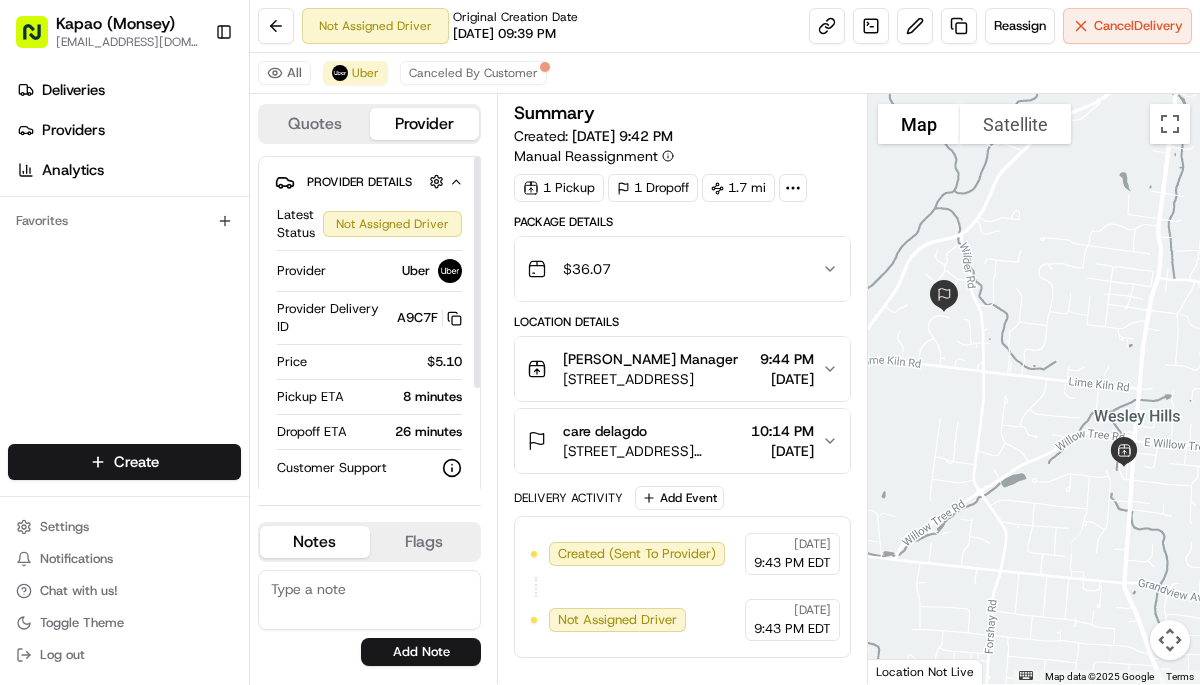 click on "care delagdo" at bounding box center (653, 431) 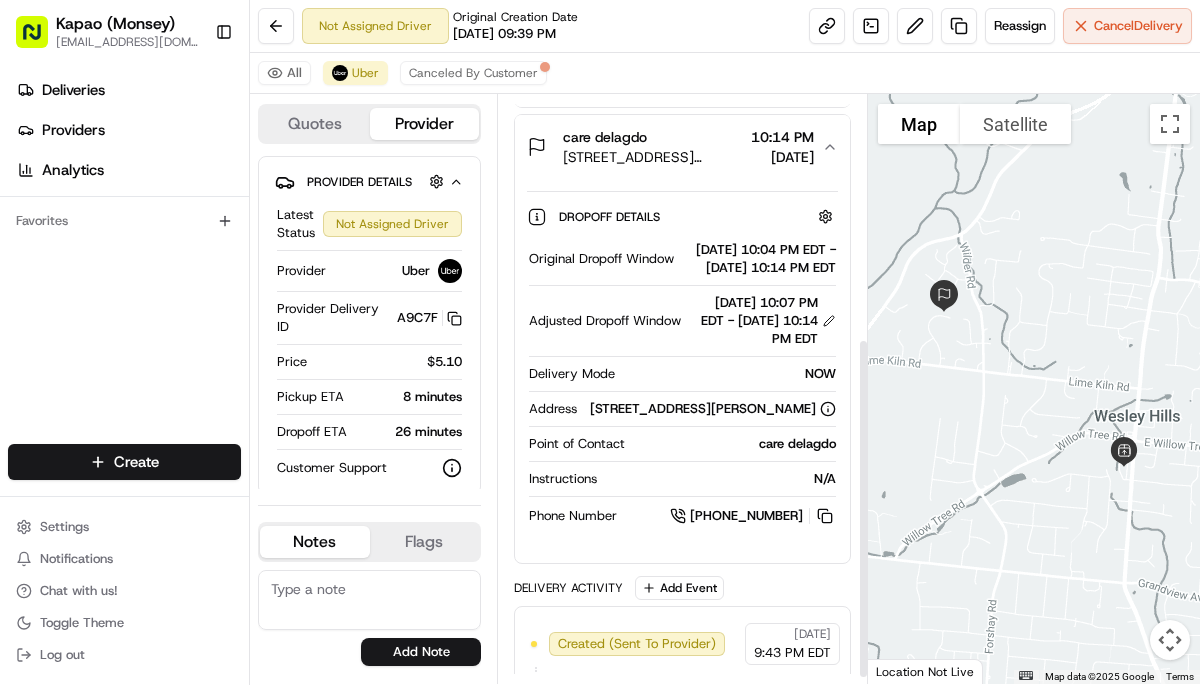 scroll, scrollTop: 432, scrollLeft: 0, axis: vertical 